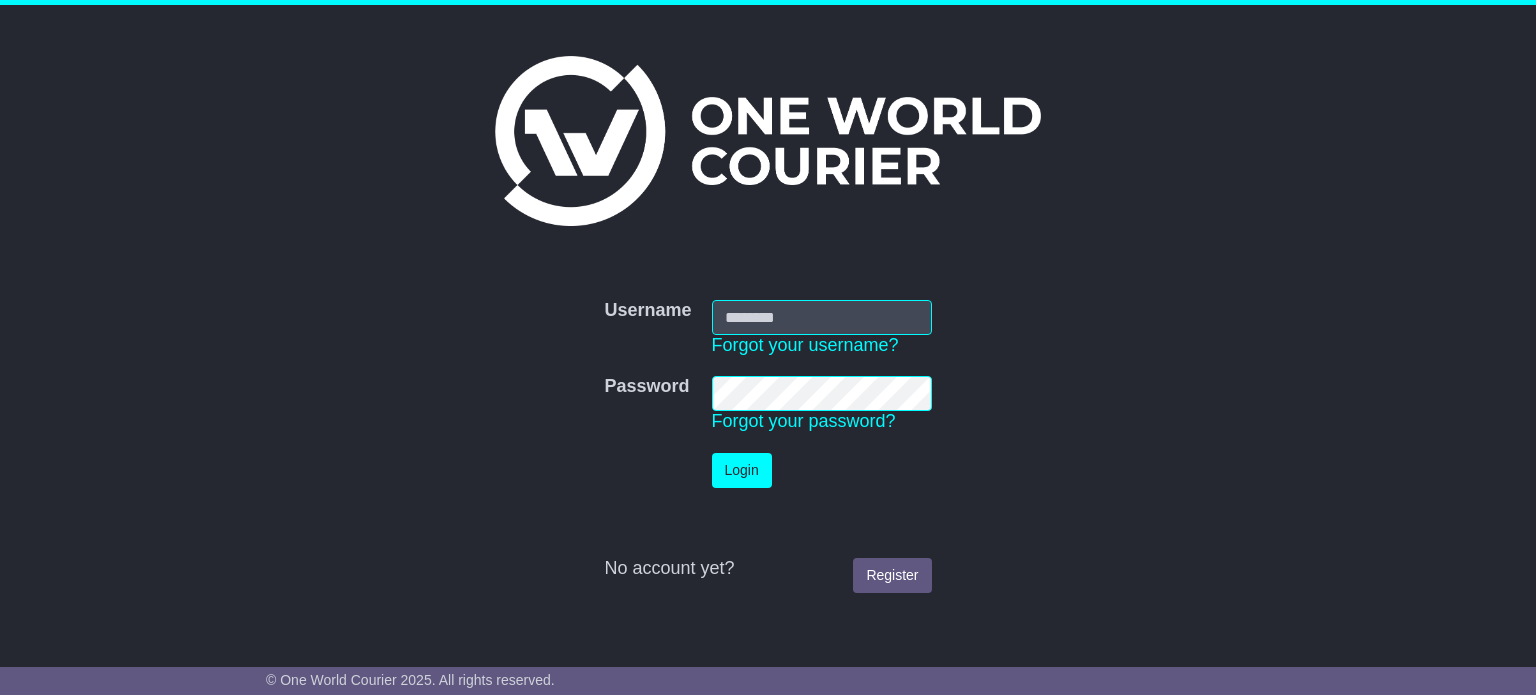 scroll, scrollTop: 0, scrollLeft: 0, axis: both 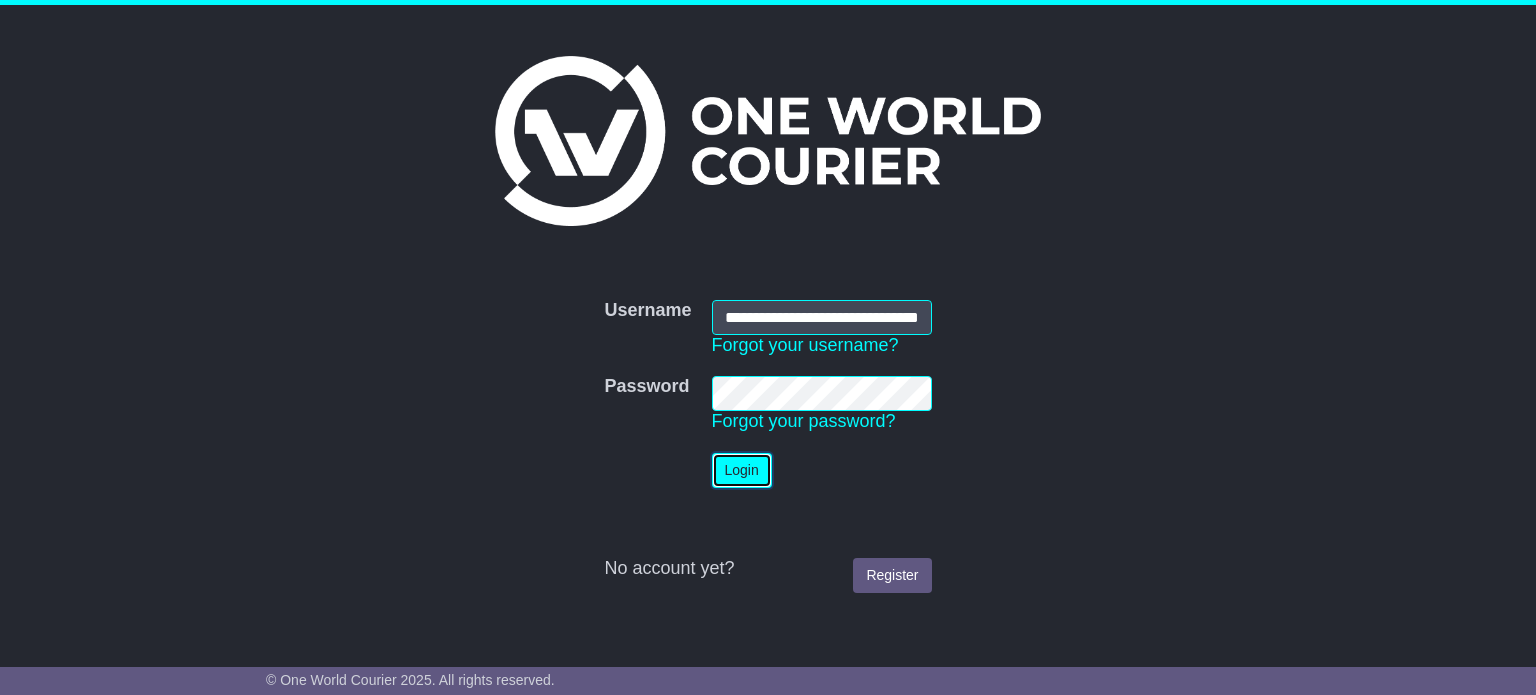 click on "Login" at bounding box center [742, 470] 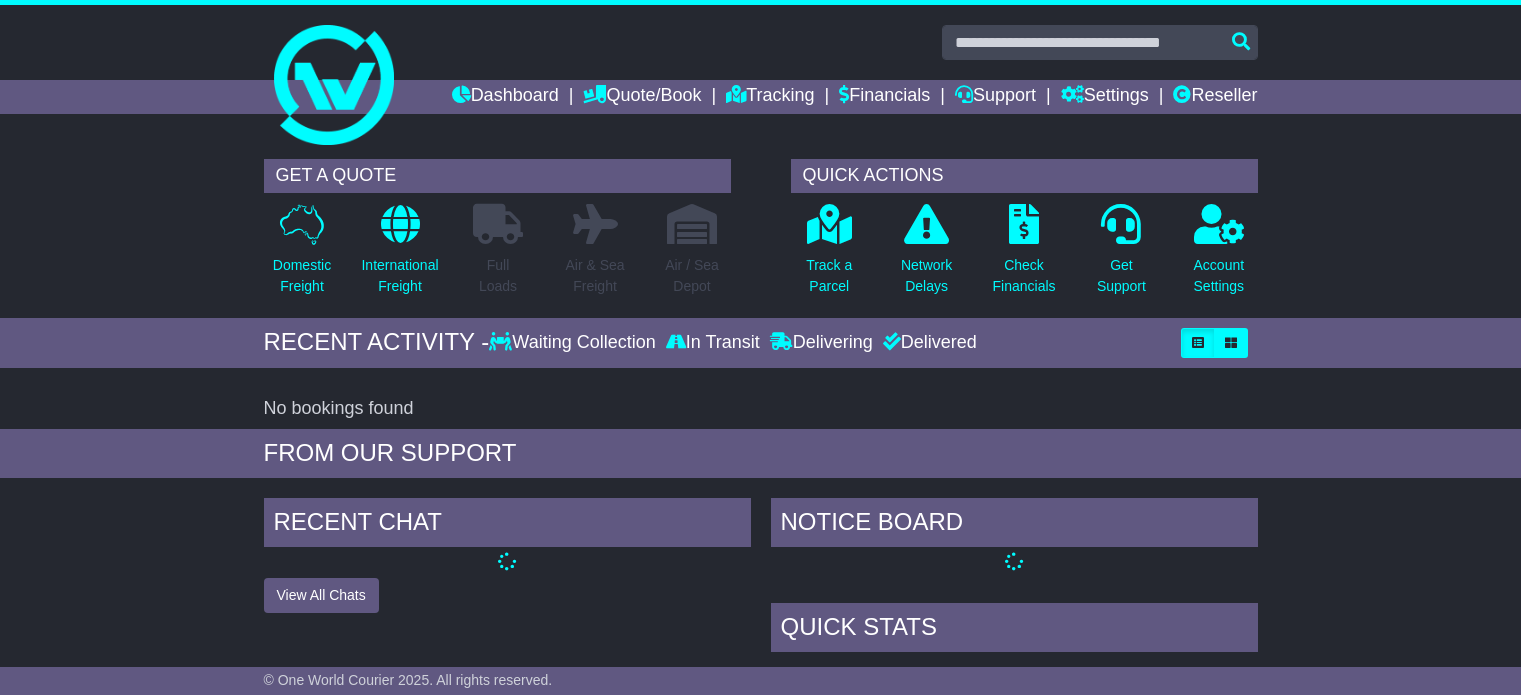 scroll, scrollTop: 0, scrollLeft: 0, axis: both 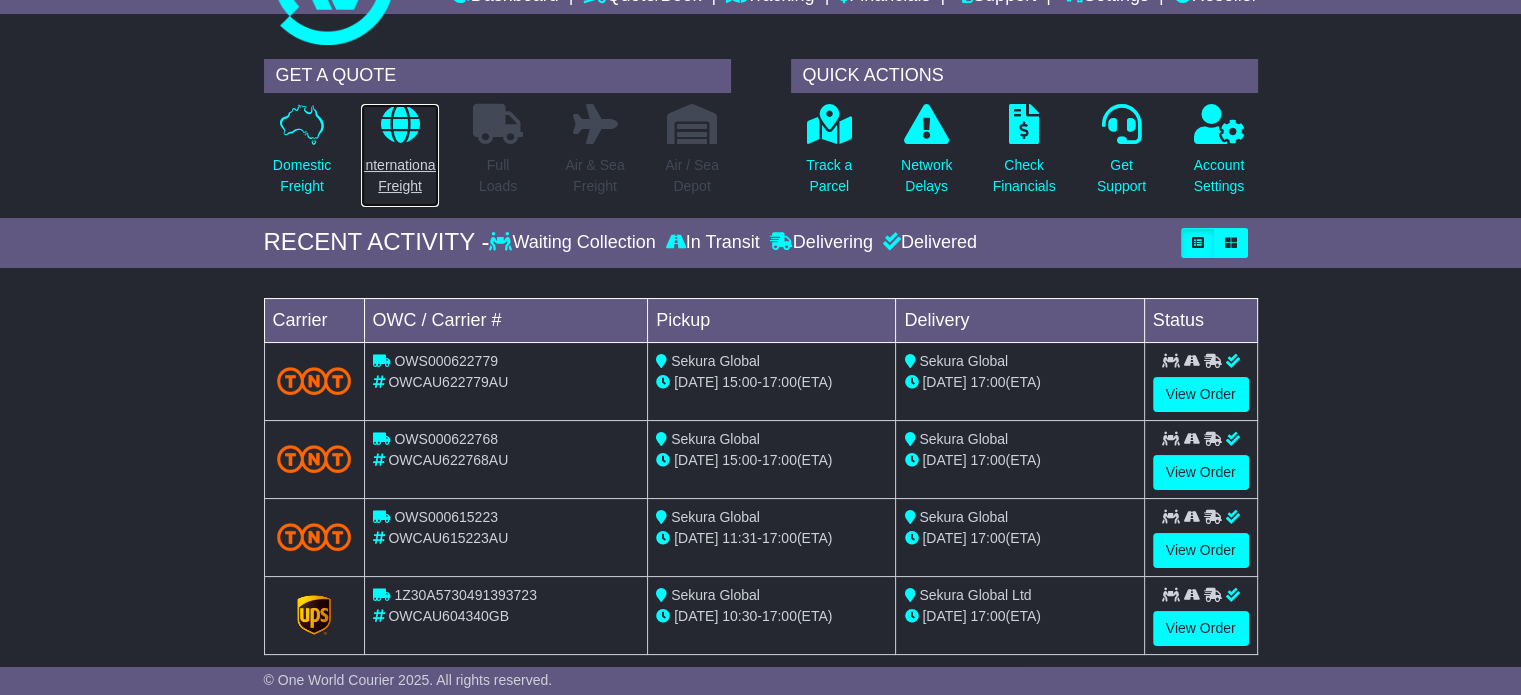 click on "International Freight" at bounding box center [399, 176] 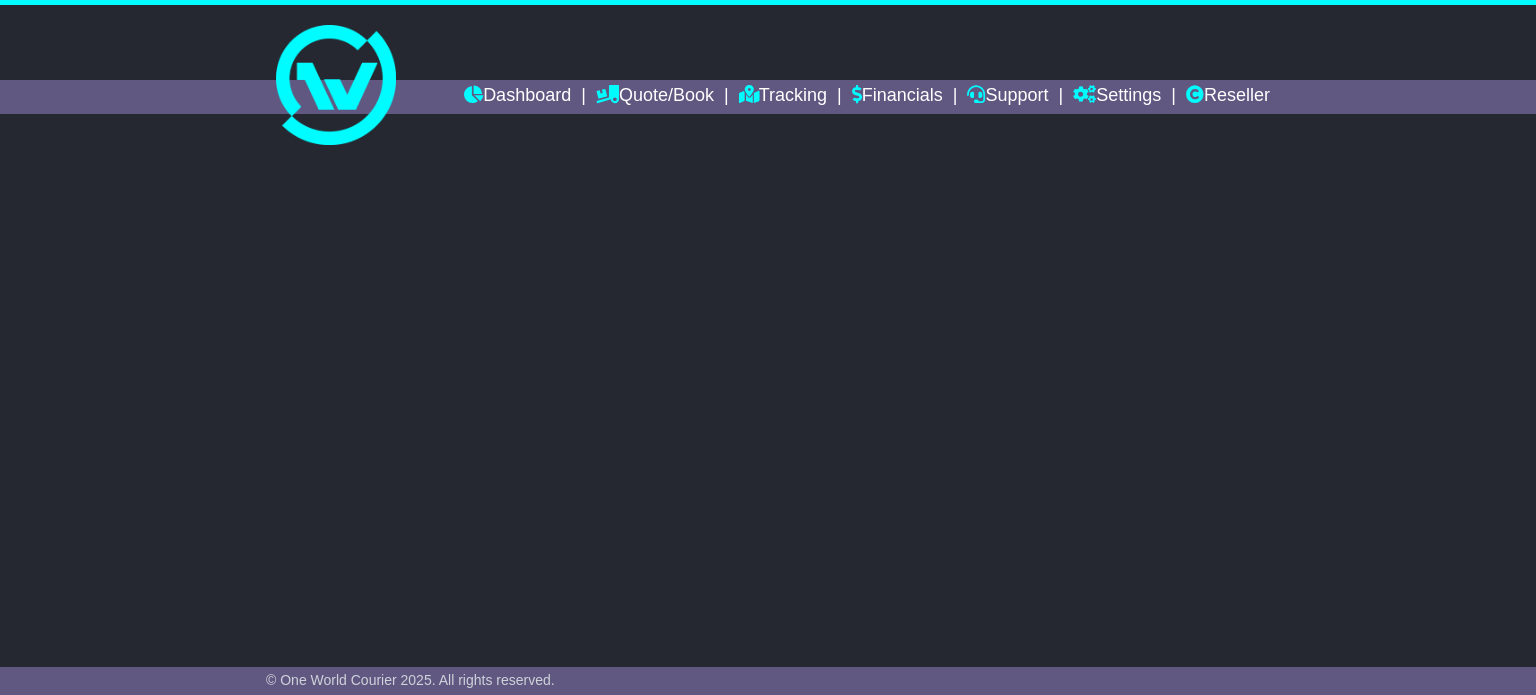 scroll, scrollTop: 0, scrollLeft: 0, axis: both 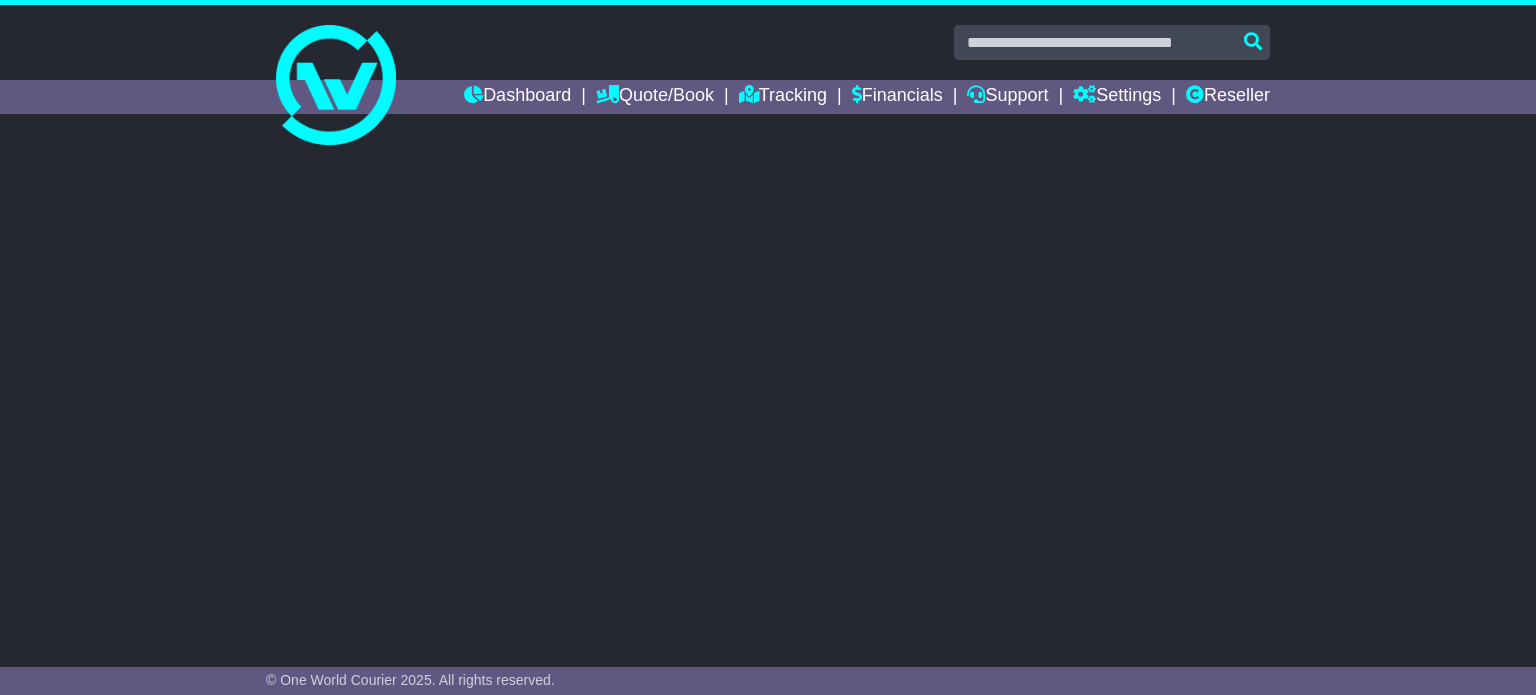select on "**" 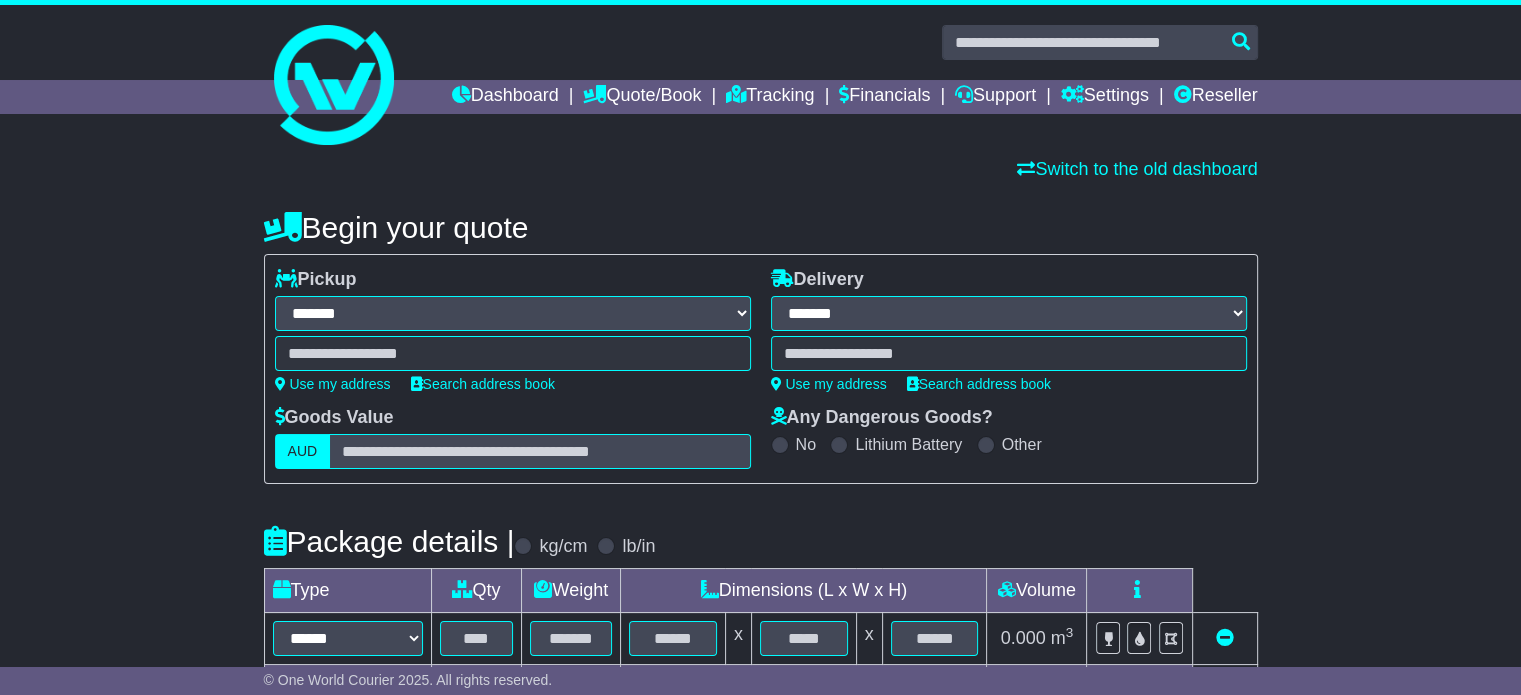 click at bounding box center [513, 353] 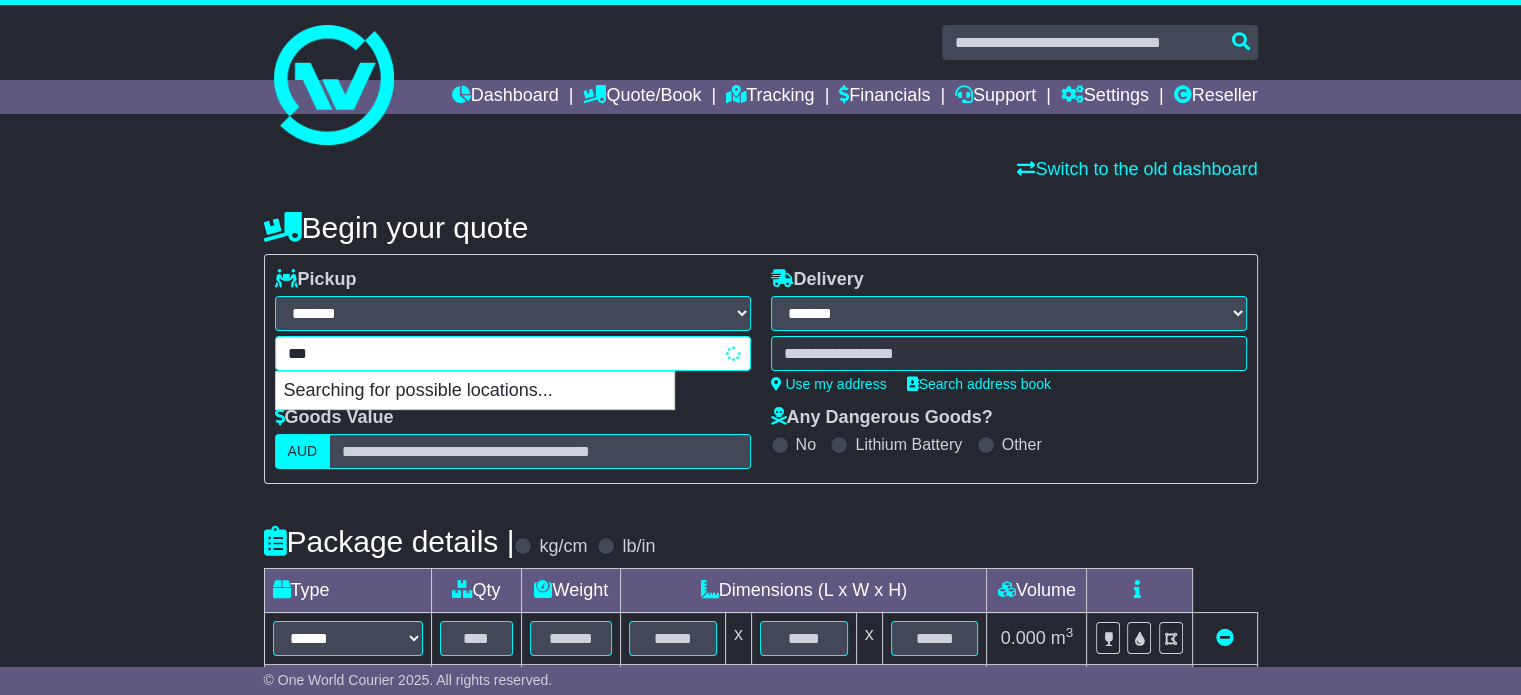 type on "****" 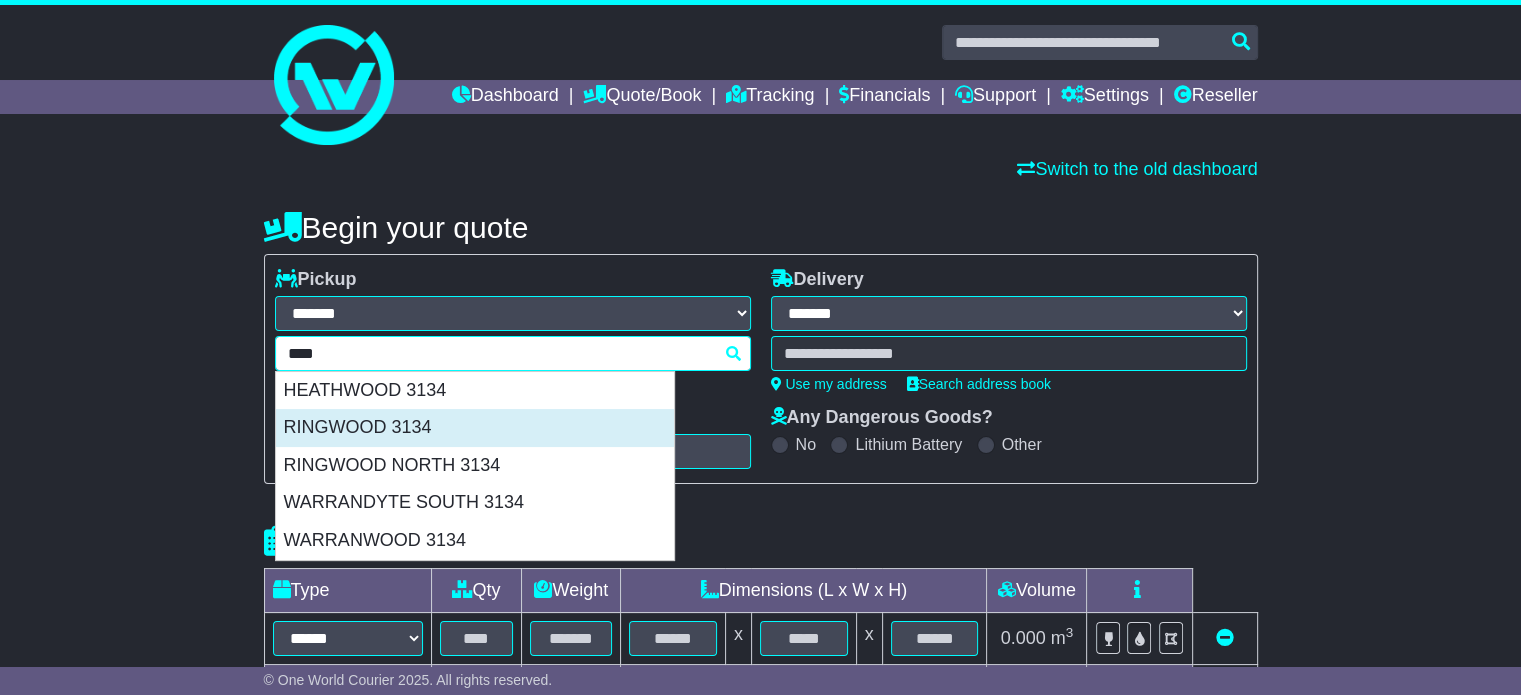 click on "RINGWOOD 3134" at bounding box center (475, 428) 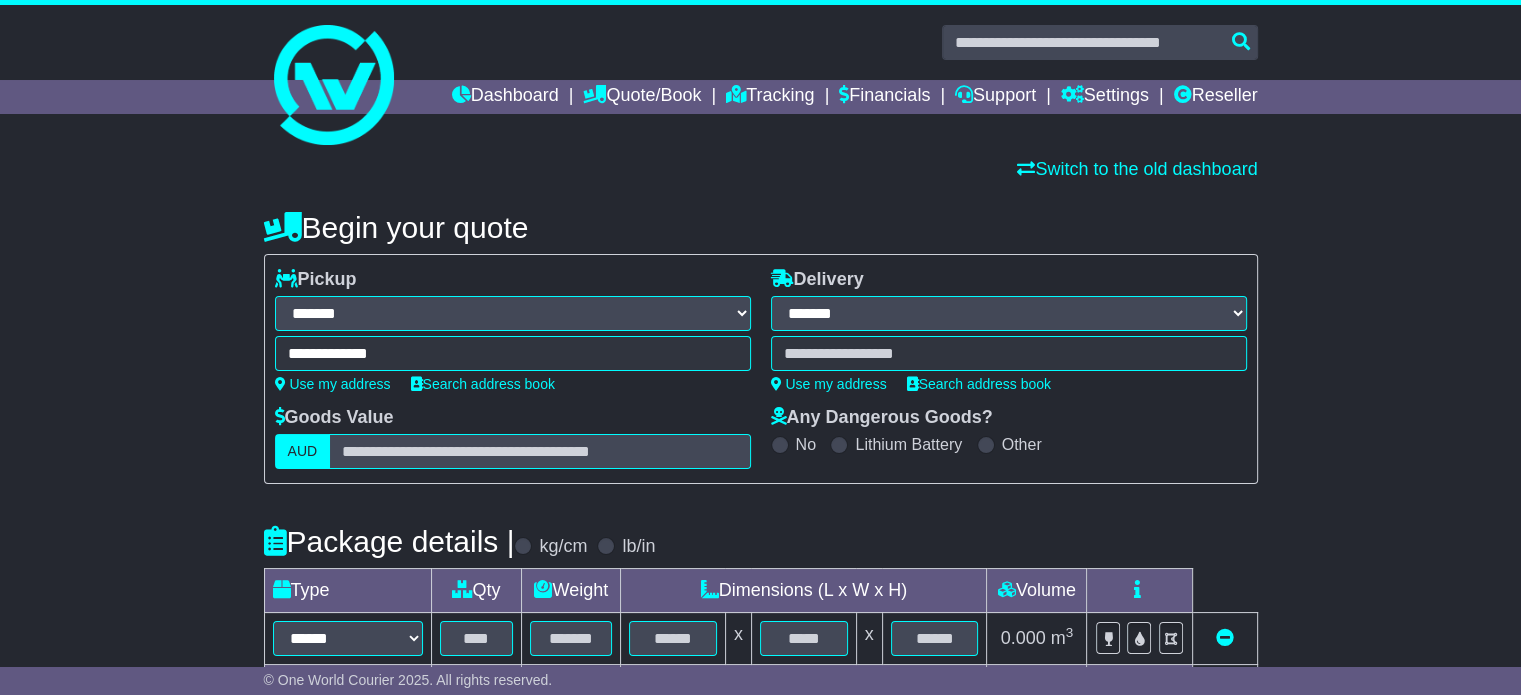 type on "**********" 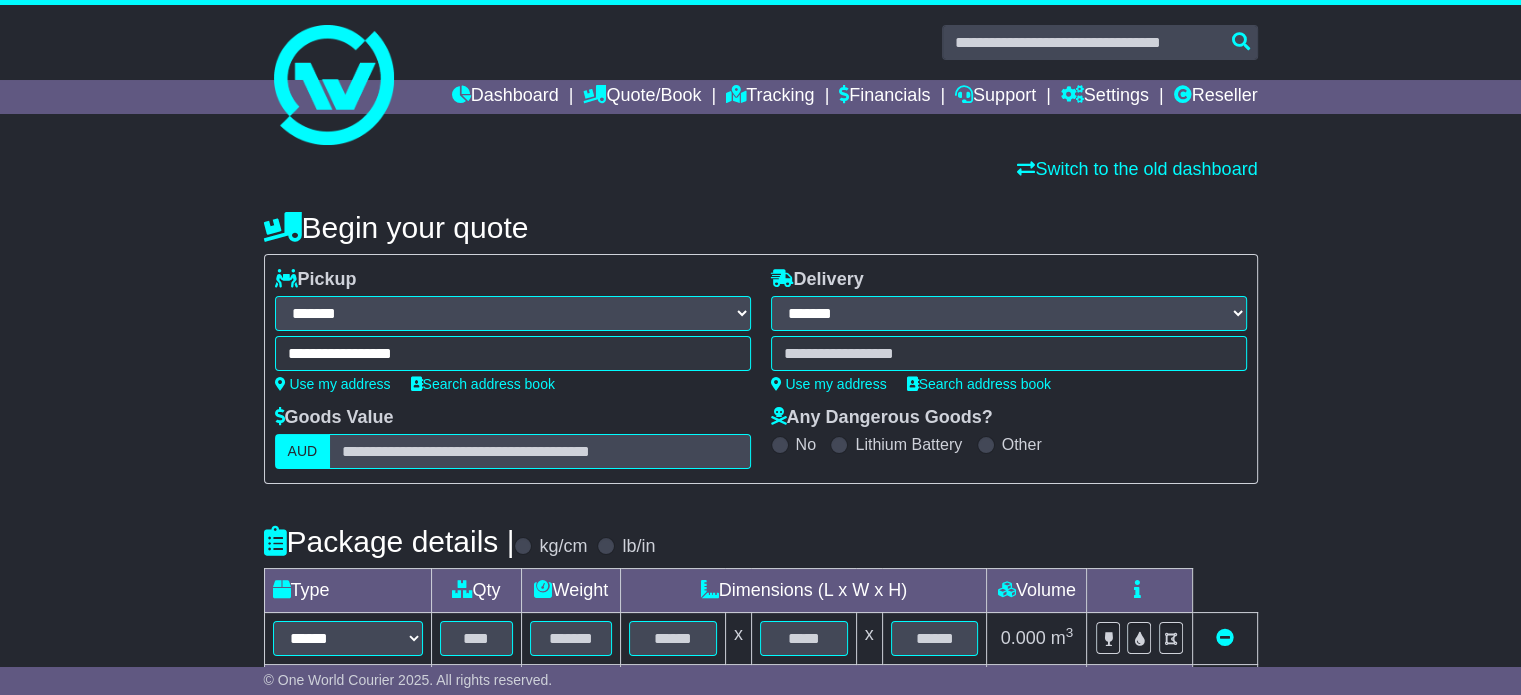 click at bounding box center [1009, 353] 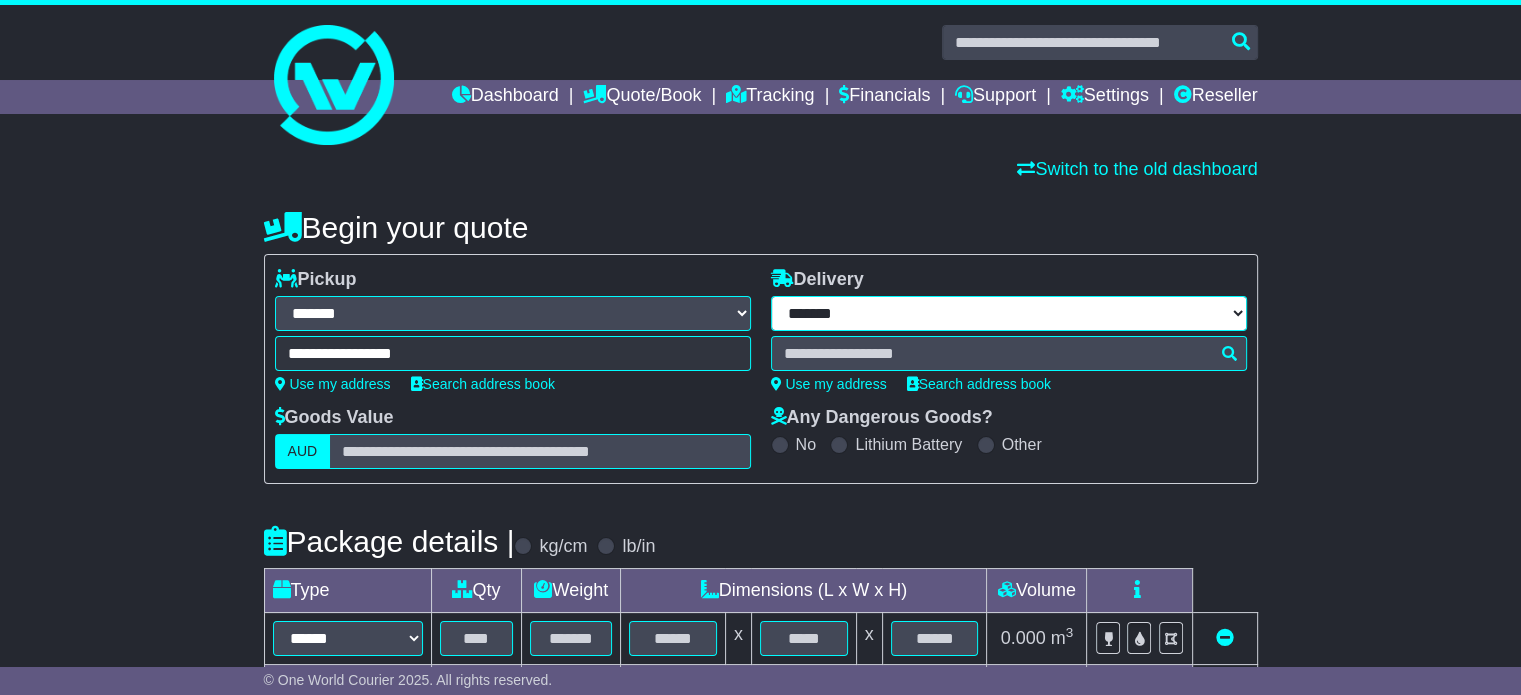 click on "**********" at bounding box center [1009, 313] 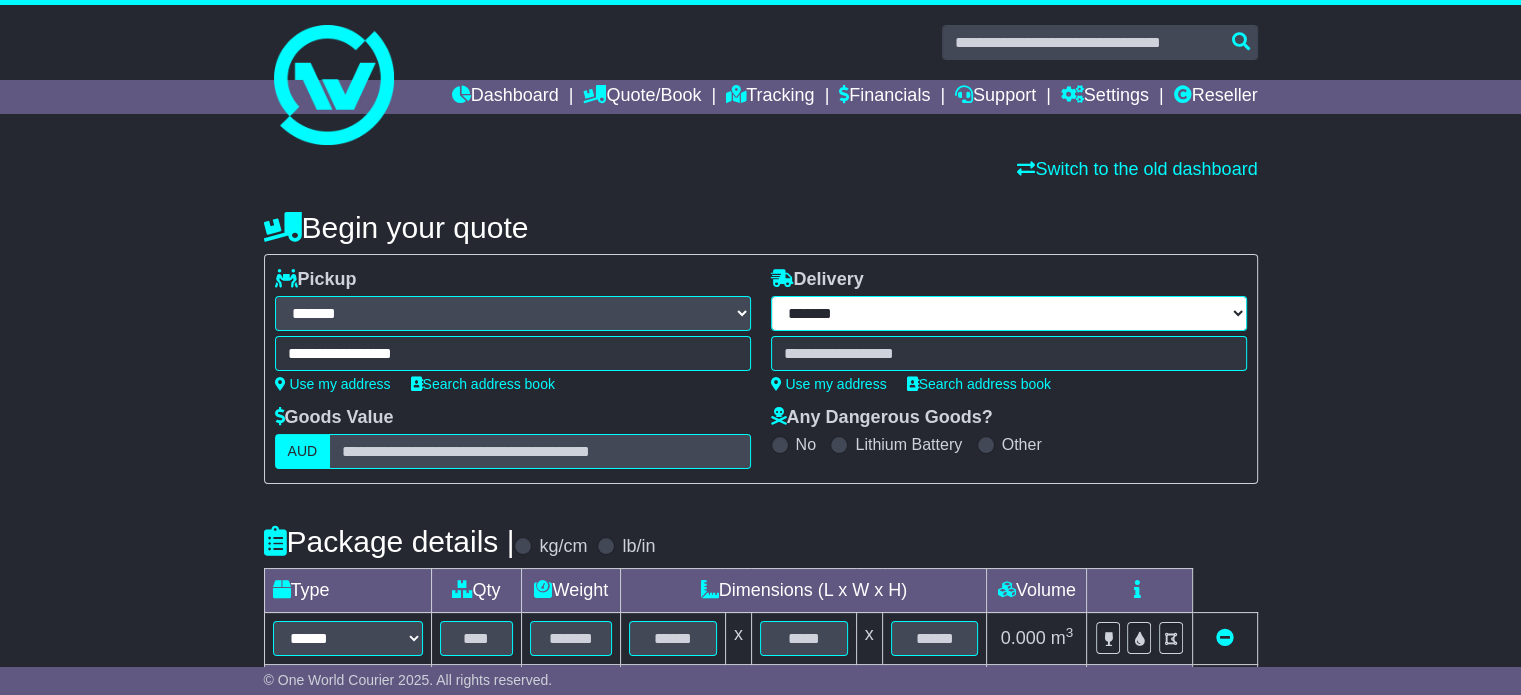 select on "**" 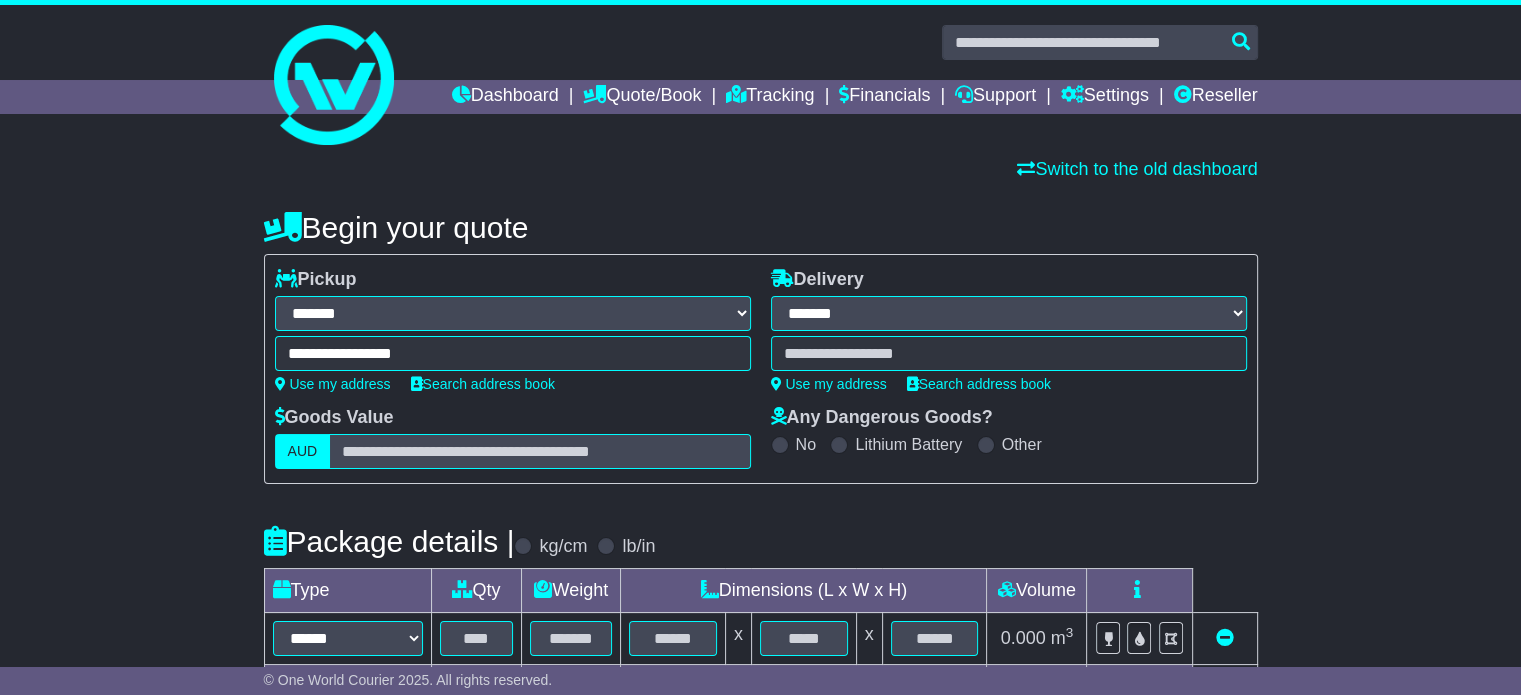 click on "**********" at bounding box center [1009, 313] 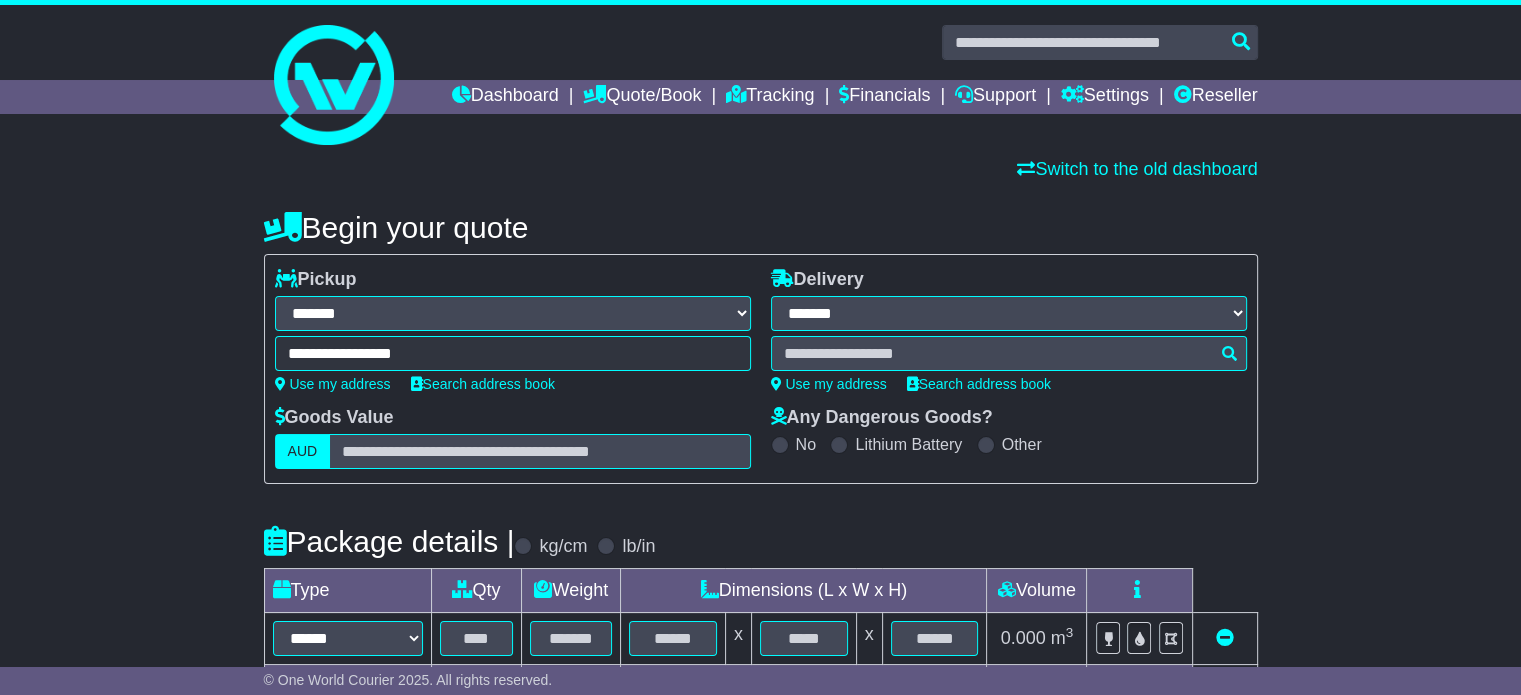 click at bounding box center (1009, 353) 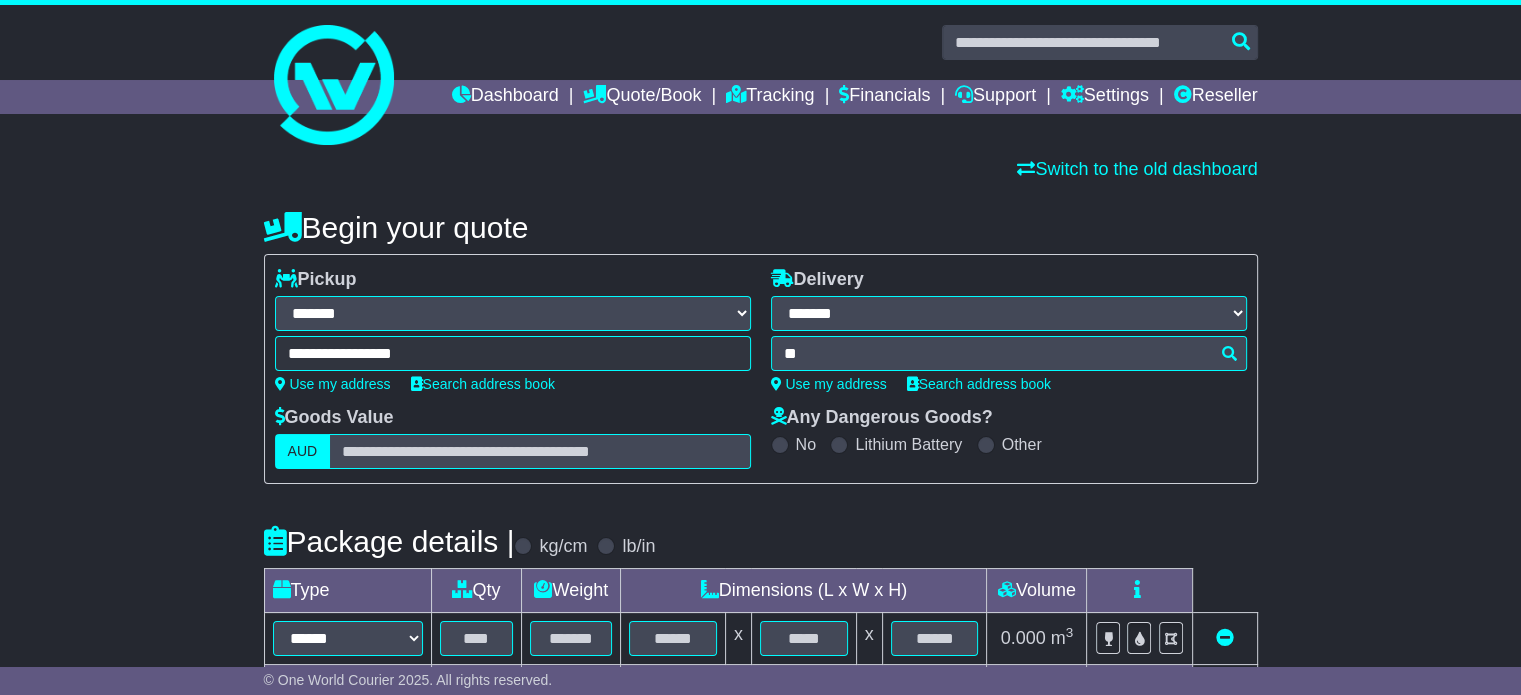 type on "*" 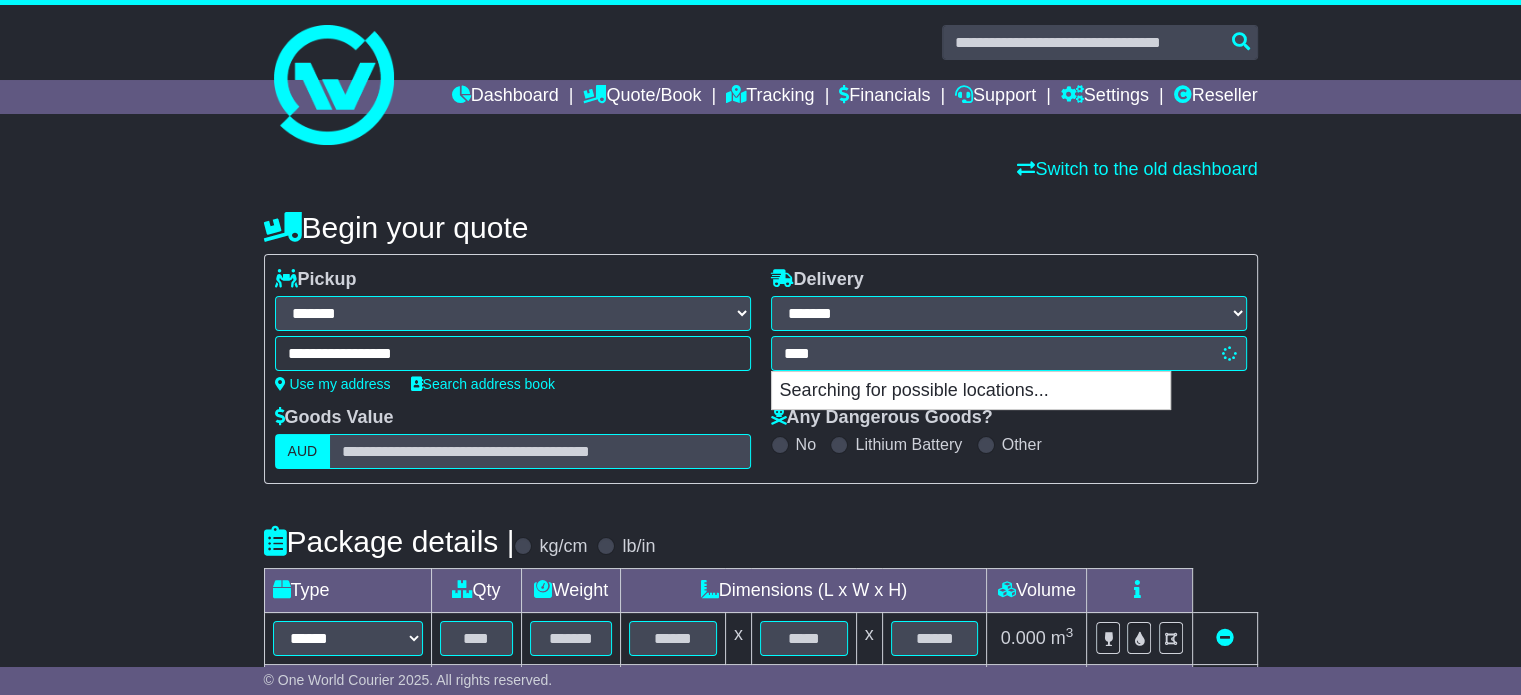 type on "*****" 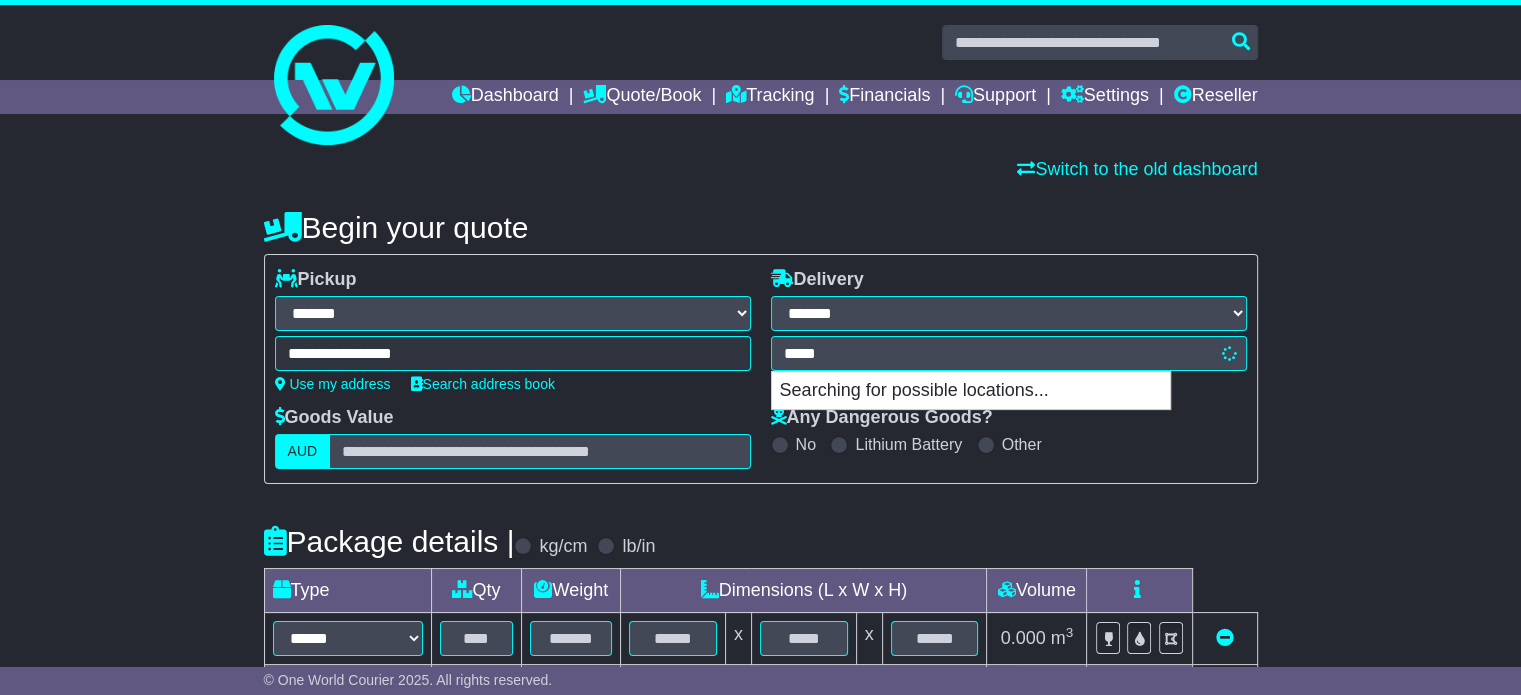 type on "********" 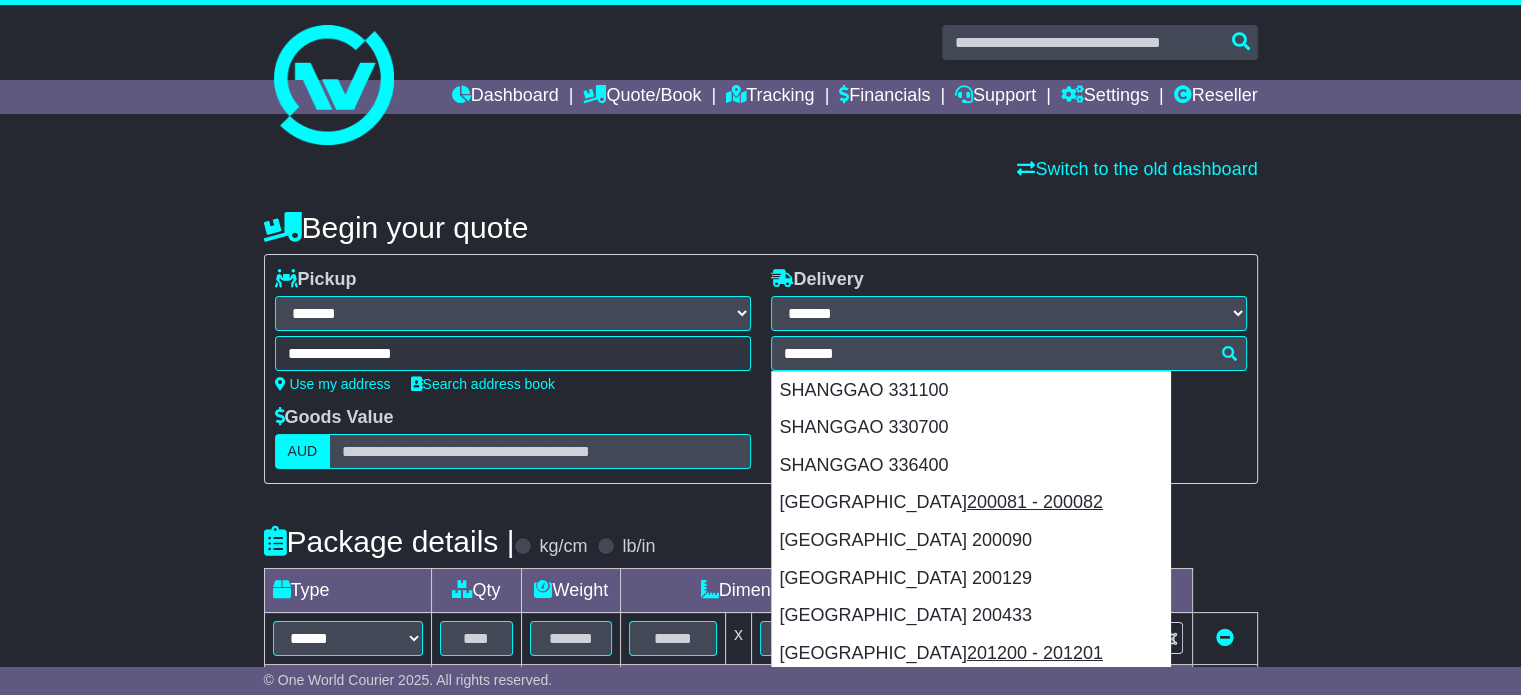 type 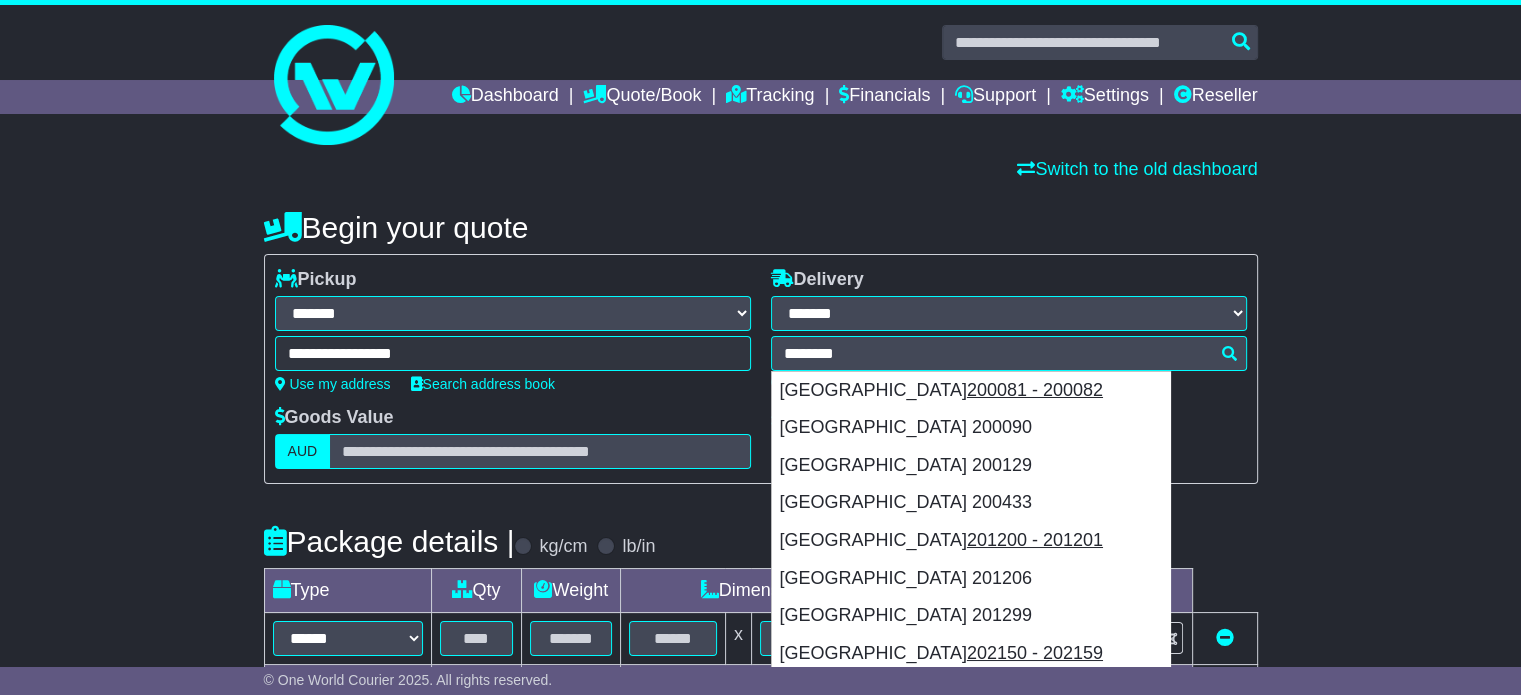 type on "********" 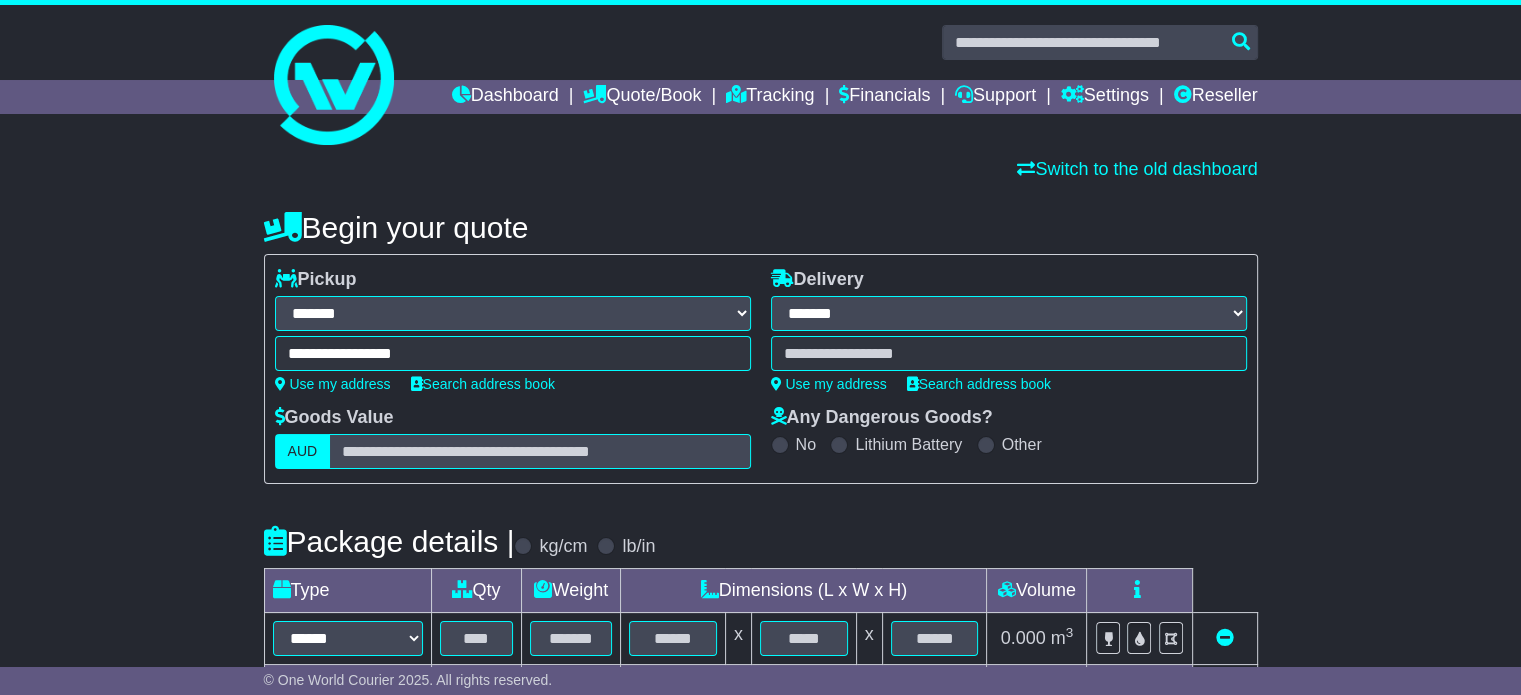 click on "******** shanghai No suggestions found which would match entered search key." at bounding box center (1009, 353) 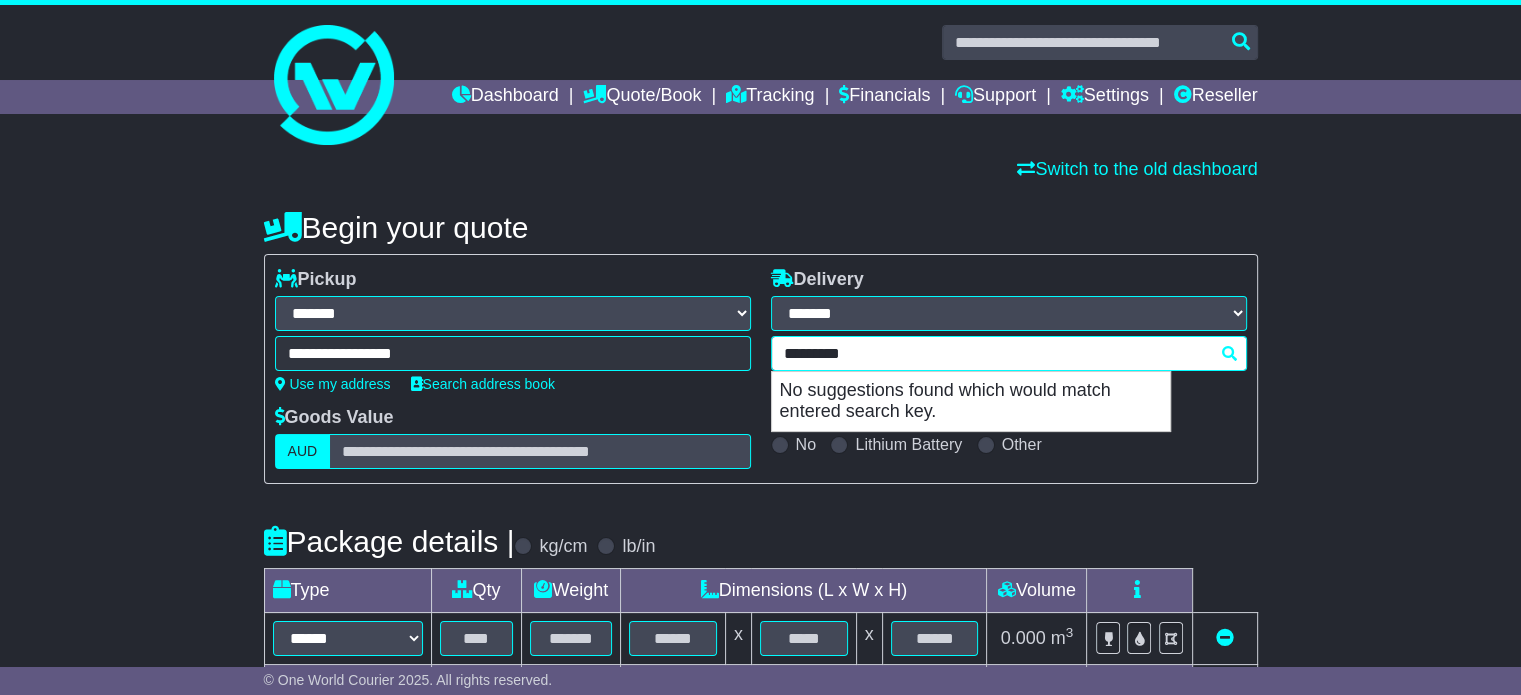 drag, startPoint x: 875, startPoint y: 343, endPoint x: 709, endPoint y: 337, distance: 166.1084 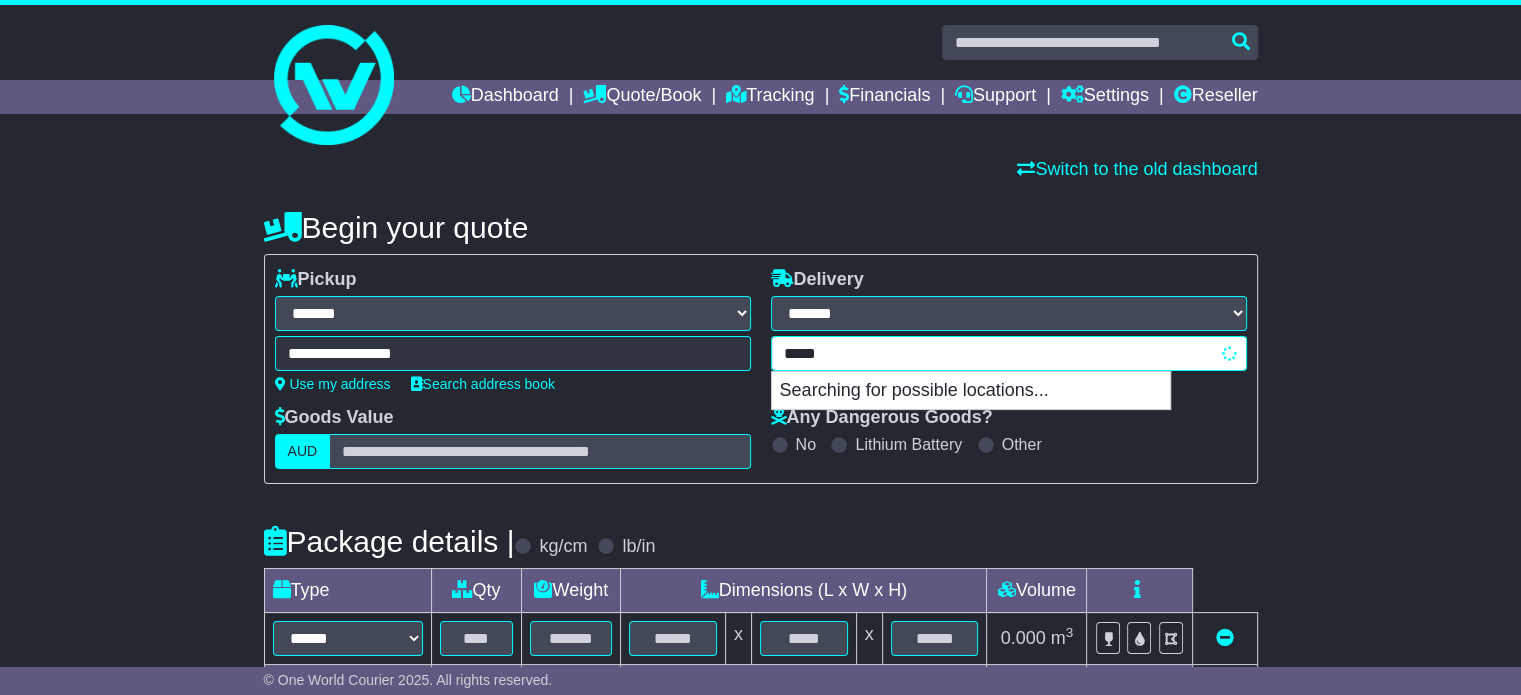 type on "******" 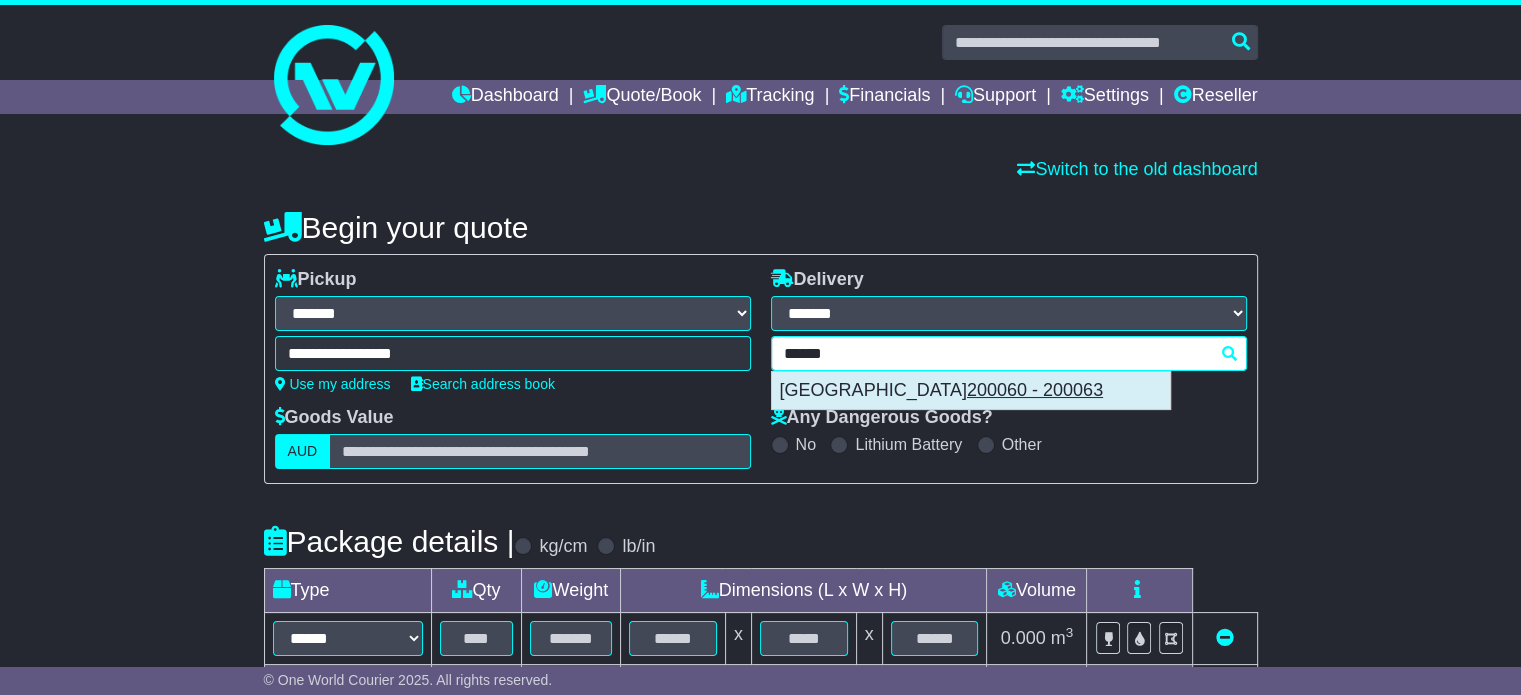 click on "[GEOGRAPHIC_DATA]  200060 - 200063" at bounding box center (971, 391) 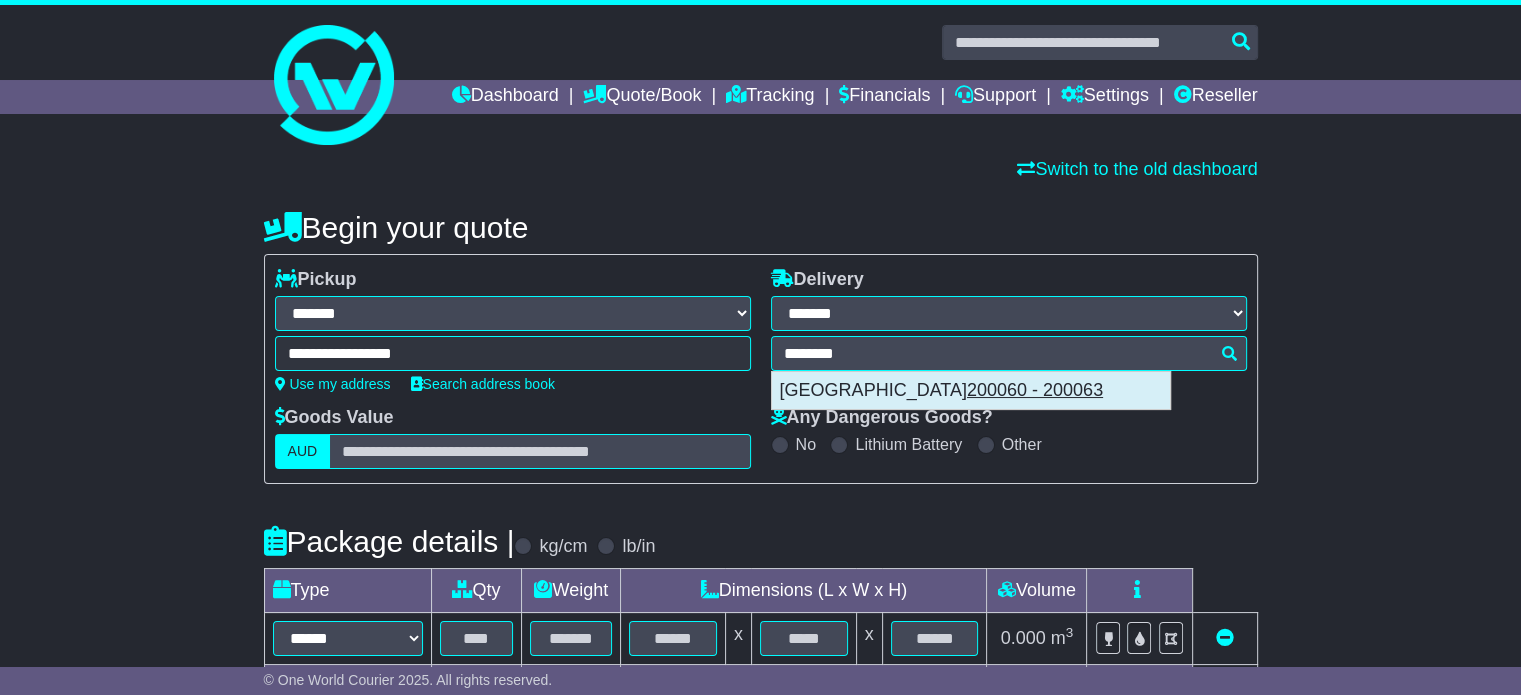 type on "**********" 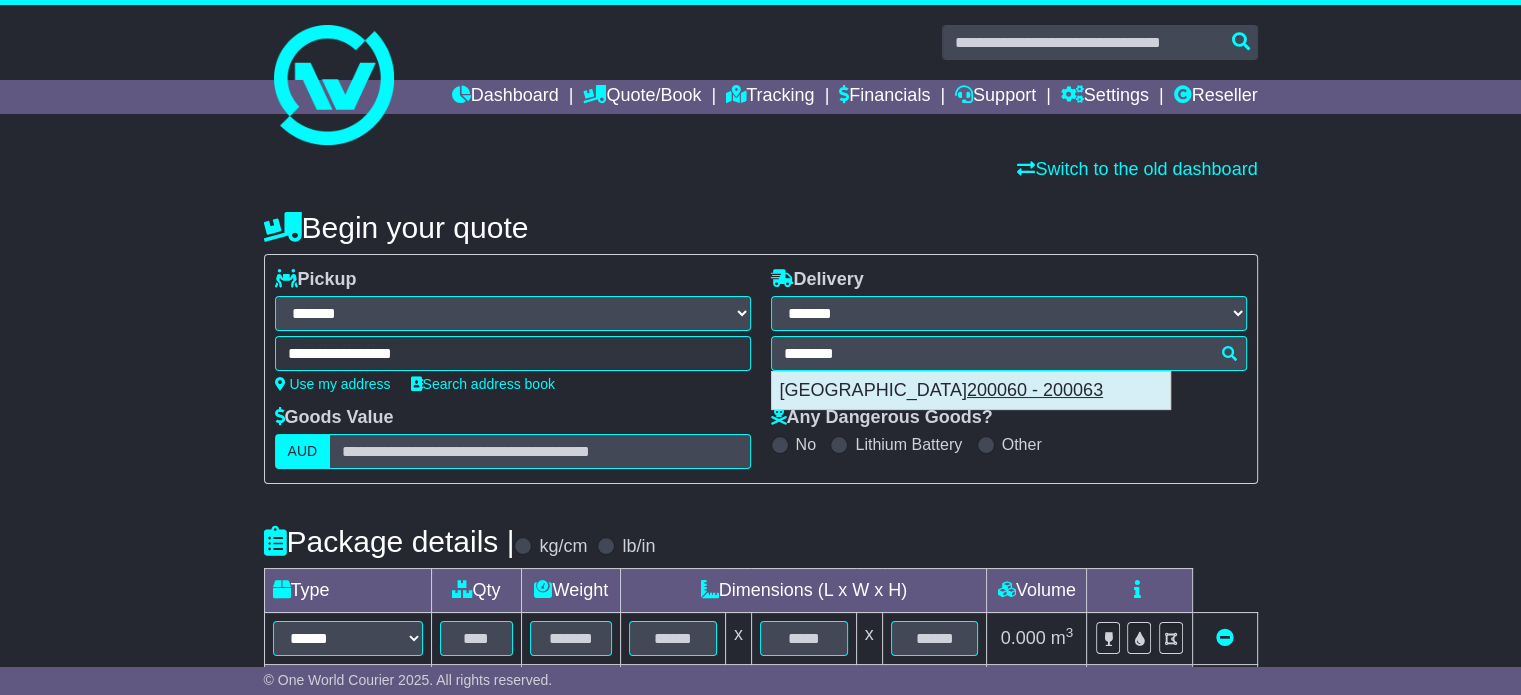 select on "******" 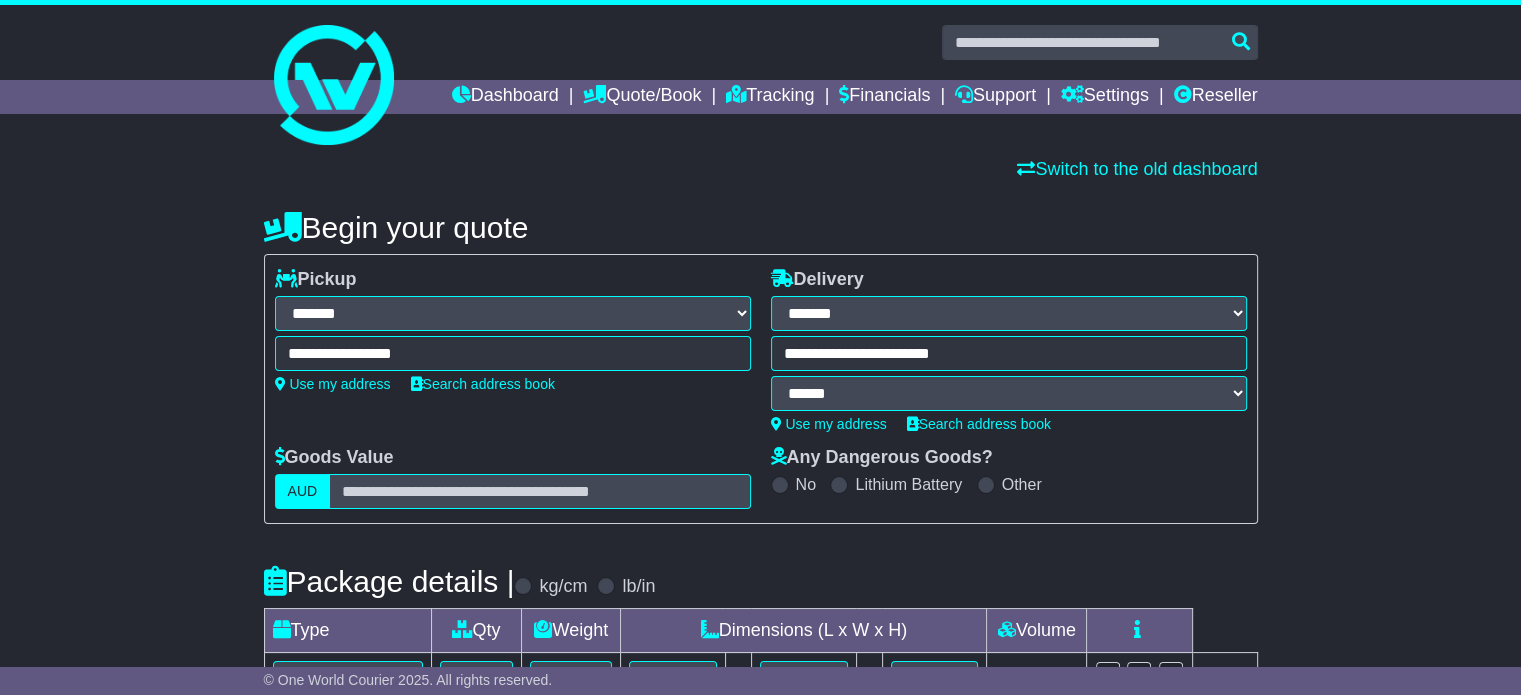 type on "**********" 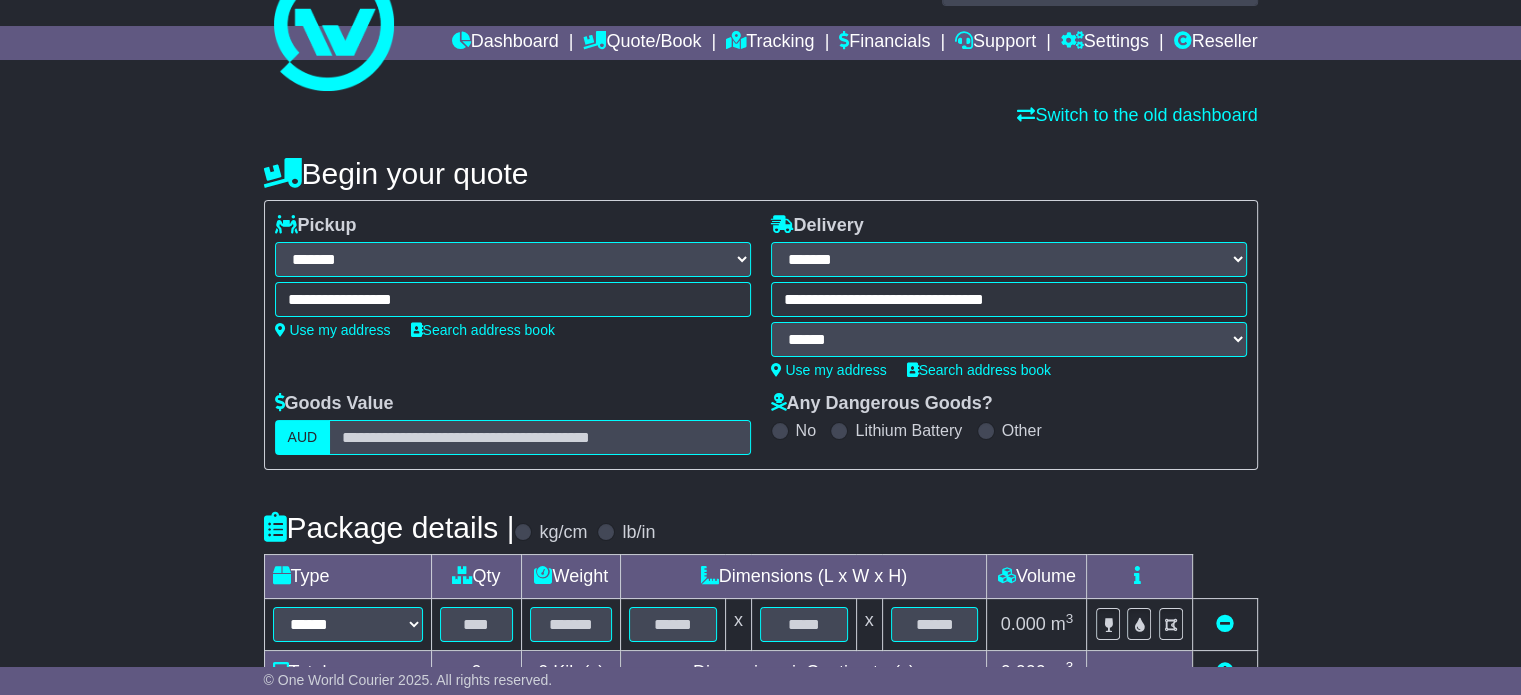scroll, scrollTop: 100, scrollLeft: 0, axis: vertical 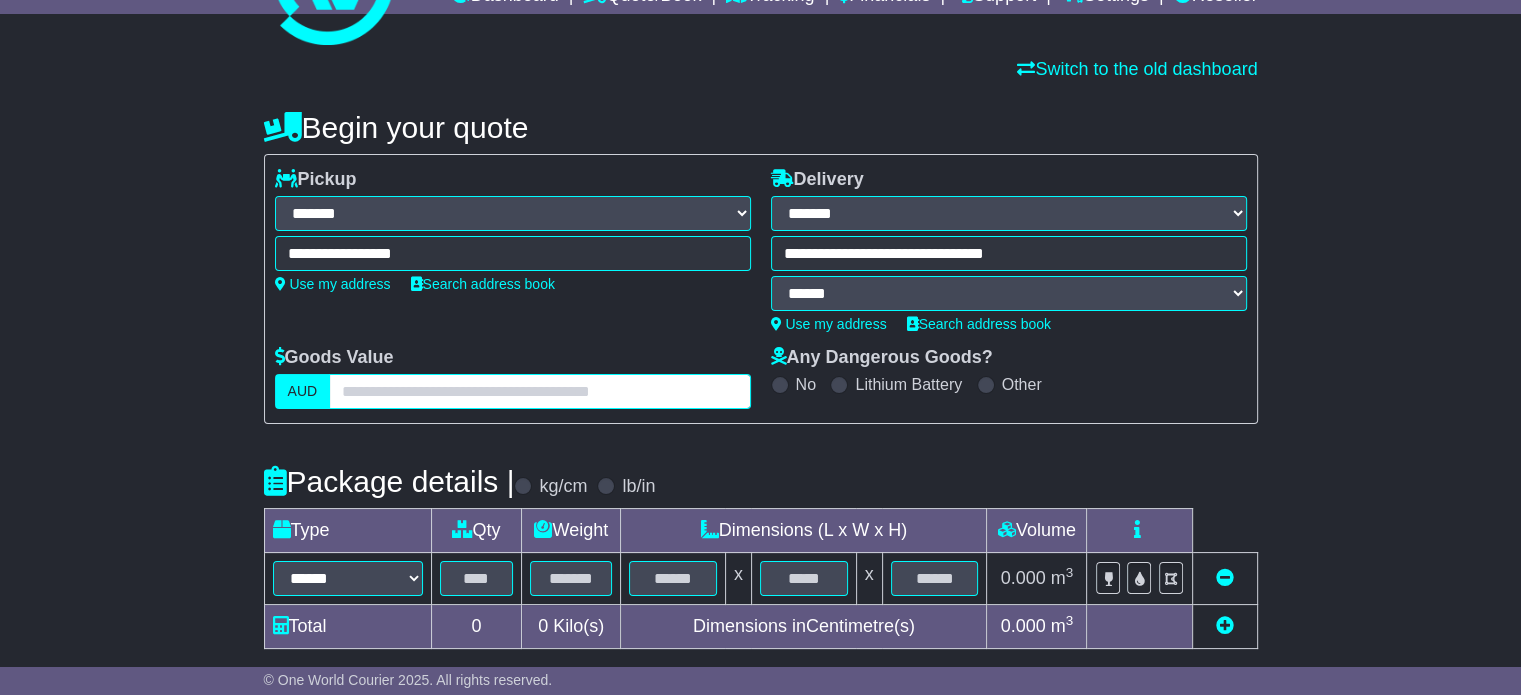 click at bounding box center [539, 391] 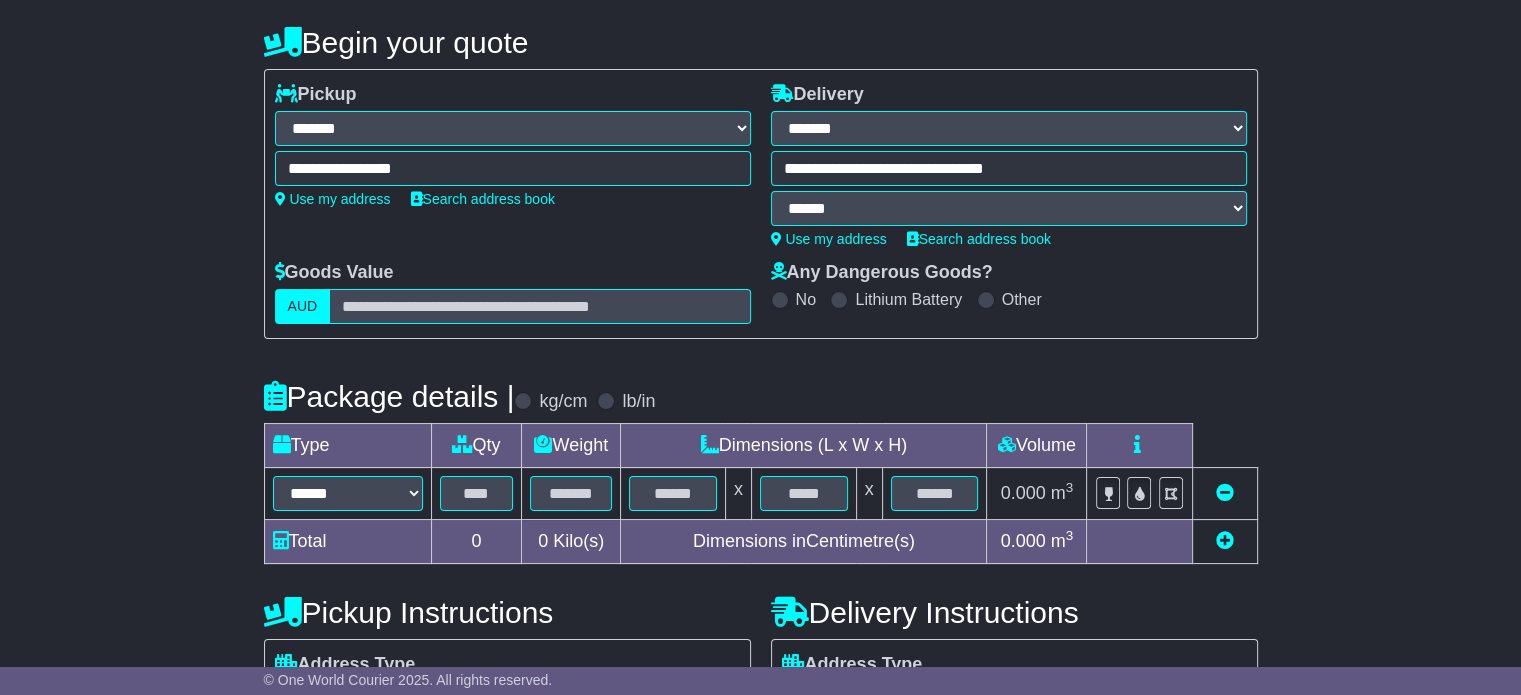 scroll, scrollTop: 300, scrollLeft: 0, axis: vertical 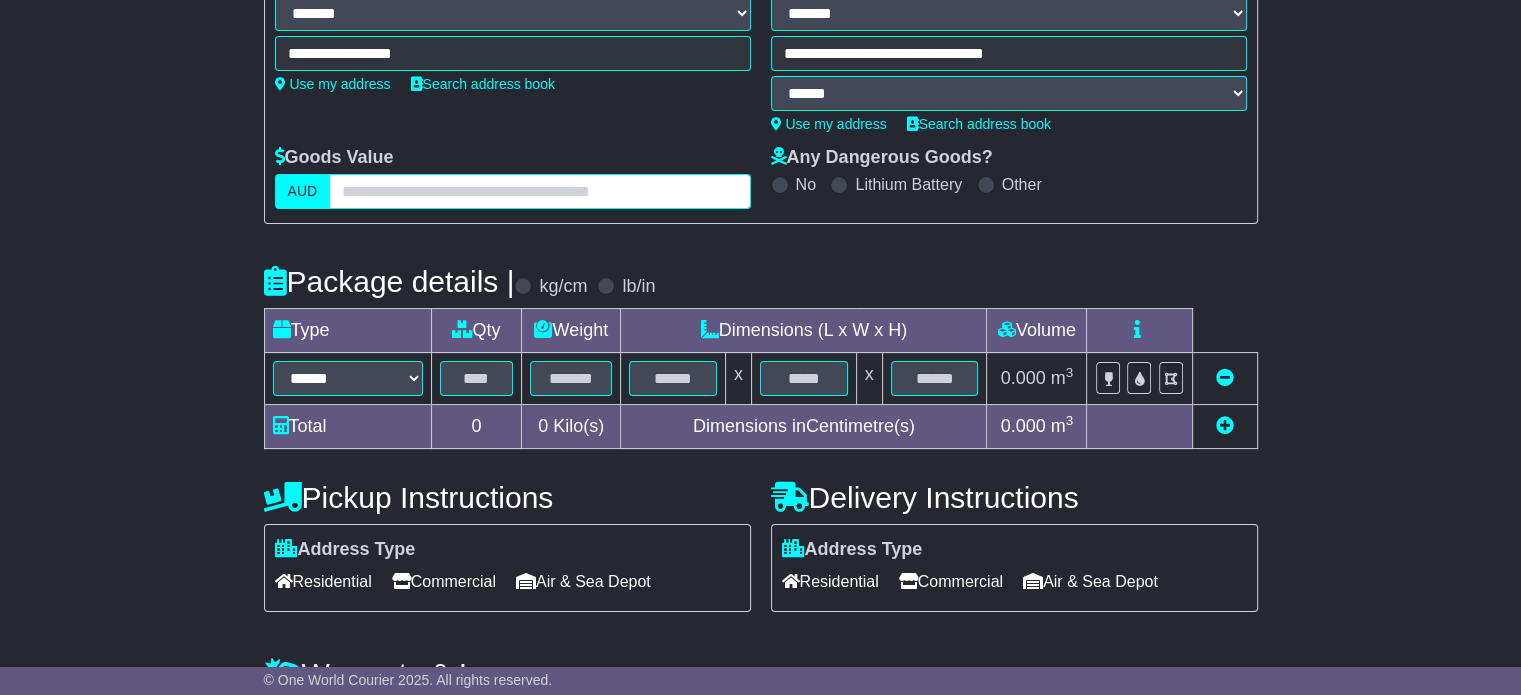 drag, startPoint x: 383, startPoint y: 198, endPoint x: 405, endPoint y: 199, distance: 22.022715 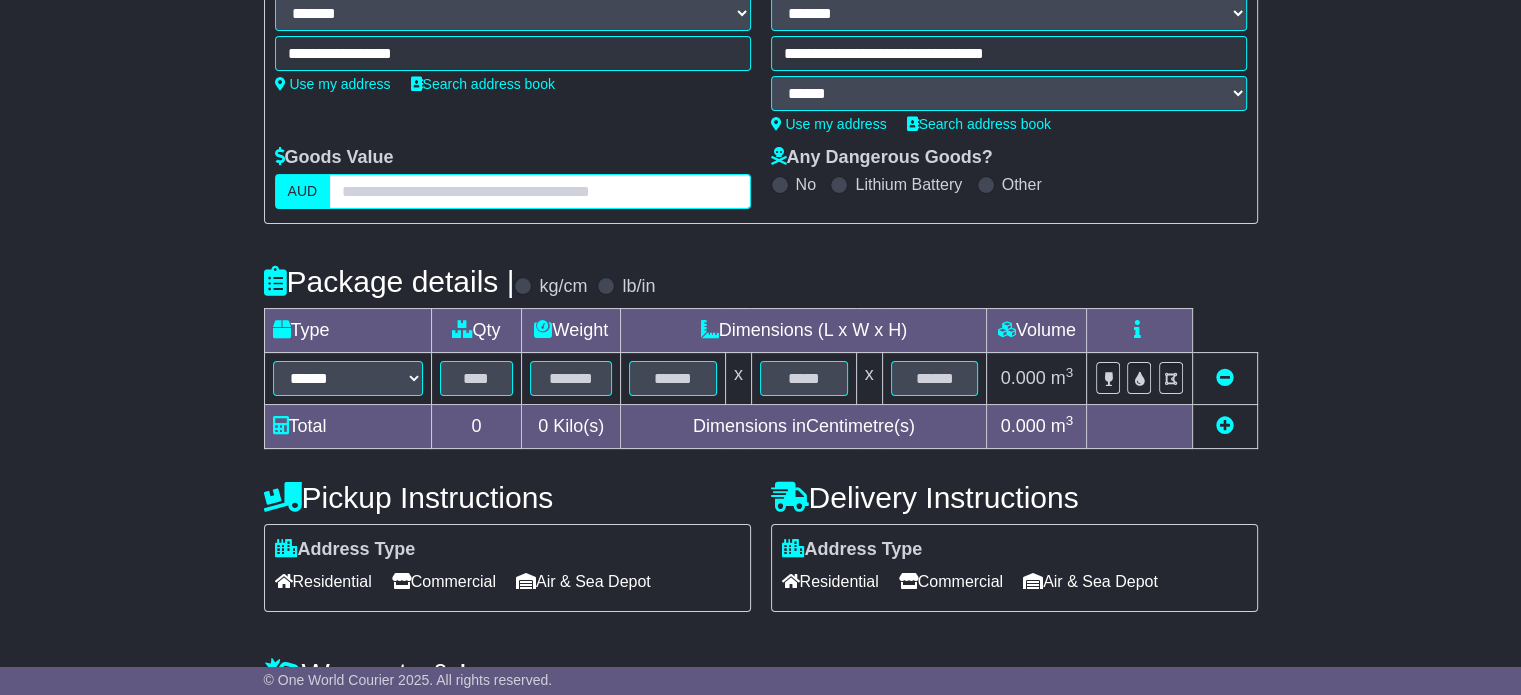 click at bounding box center [539, 191] 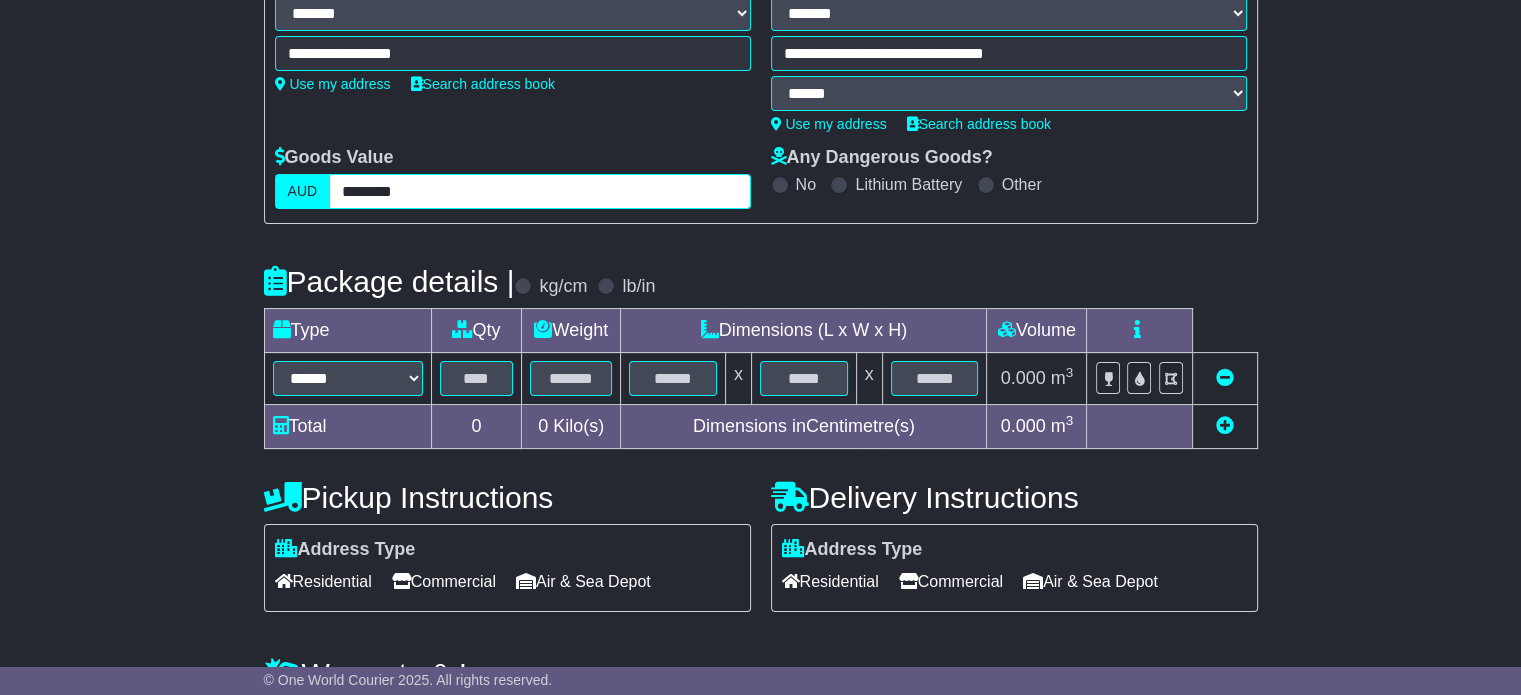 click on "********" at bounding box center (539, 191) 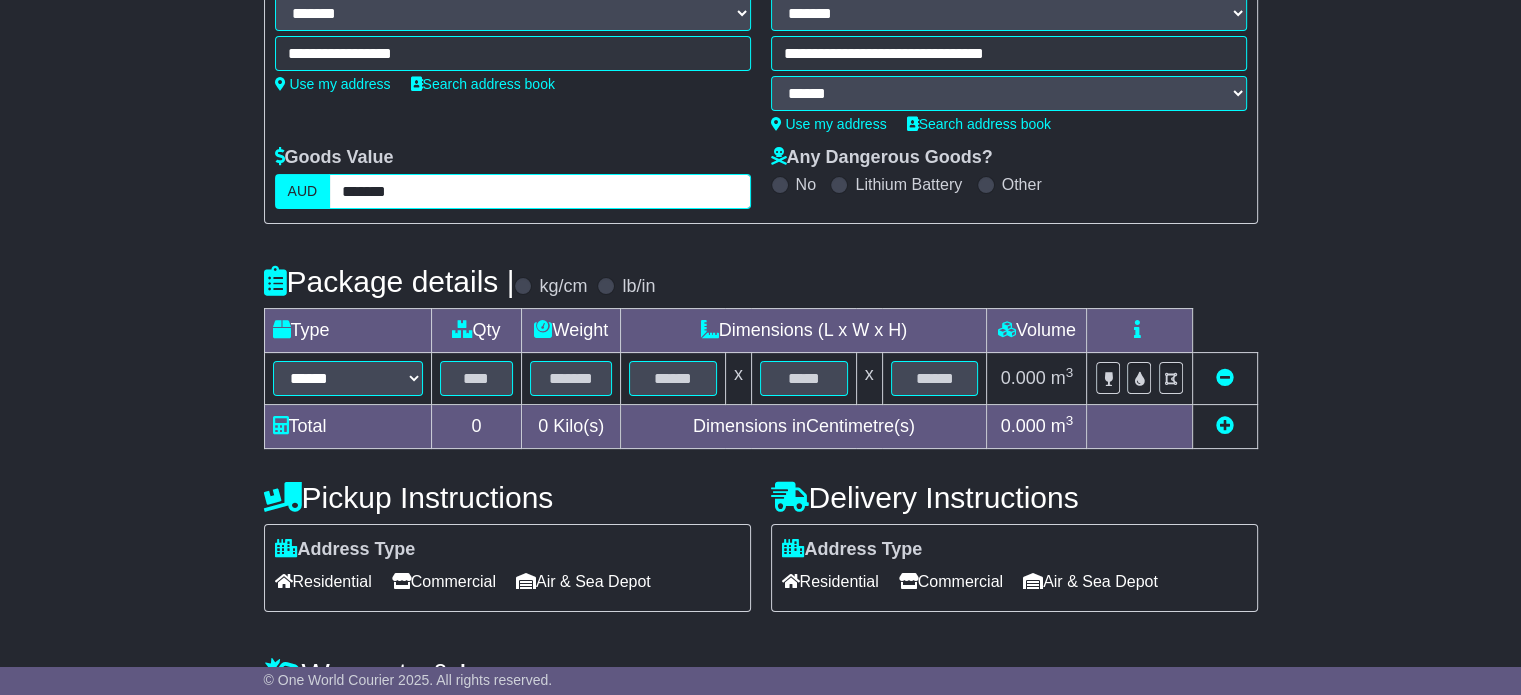 type on "*******" 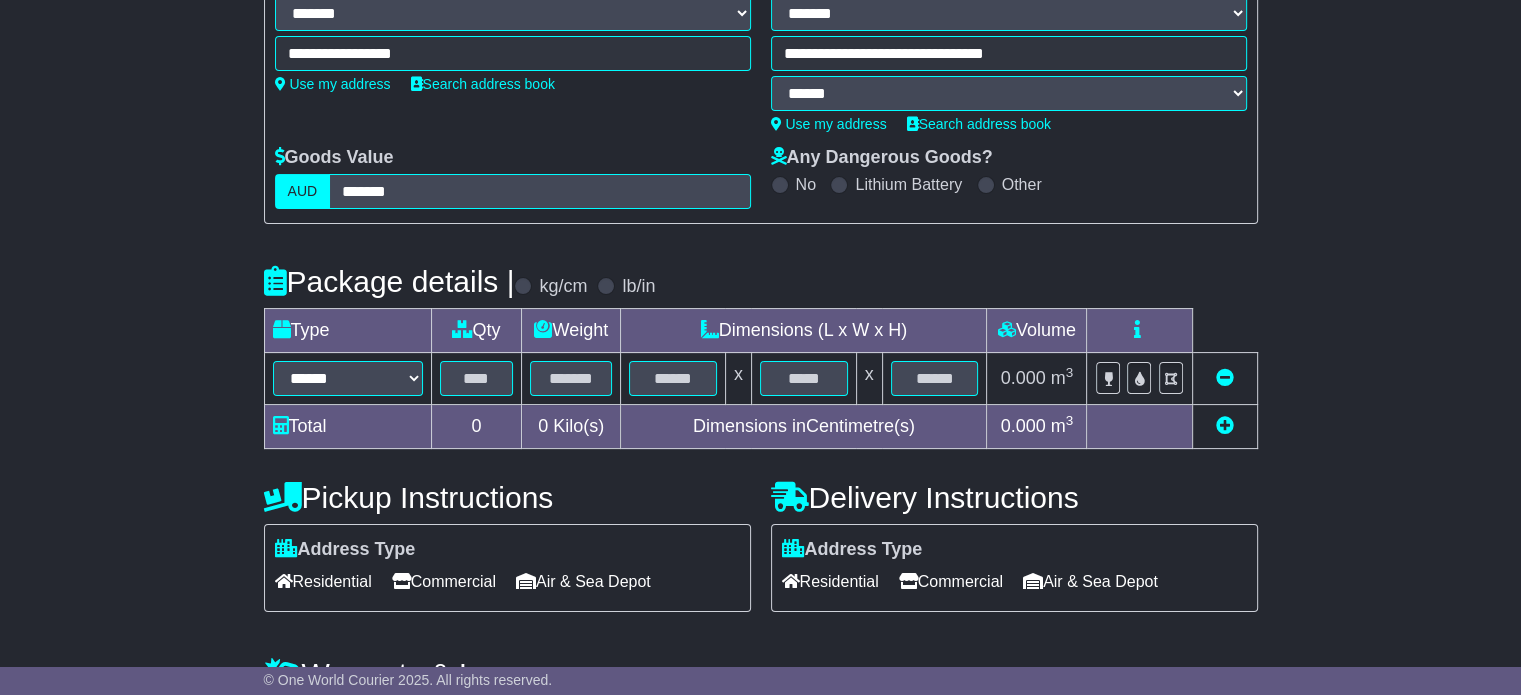 click on "AUD" at bounding box center [303, 191] 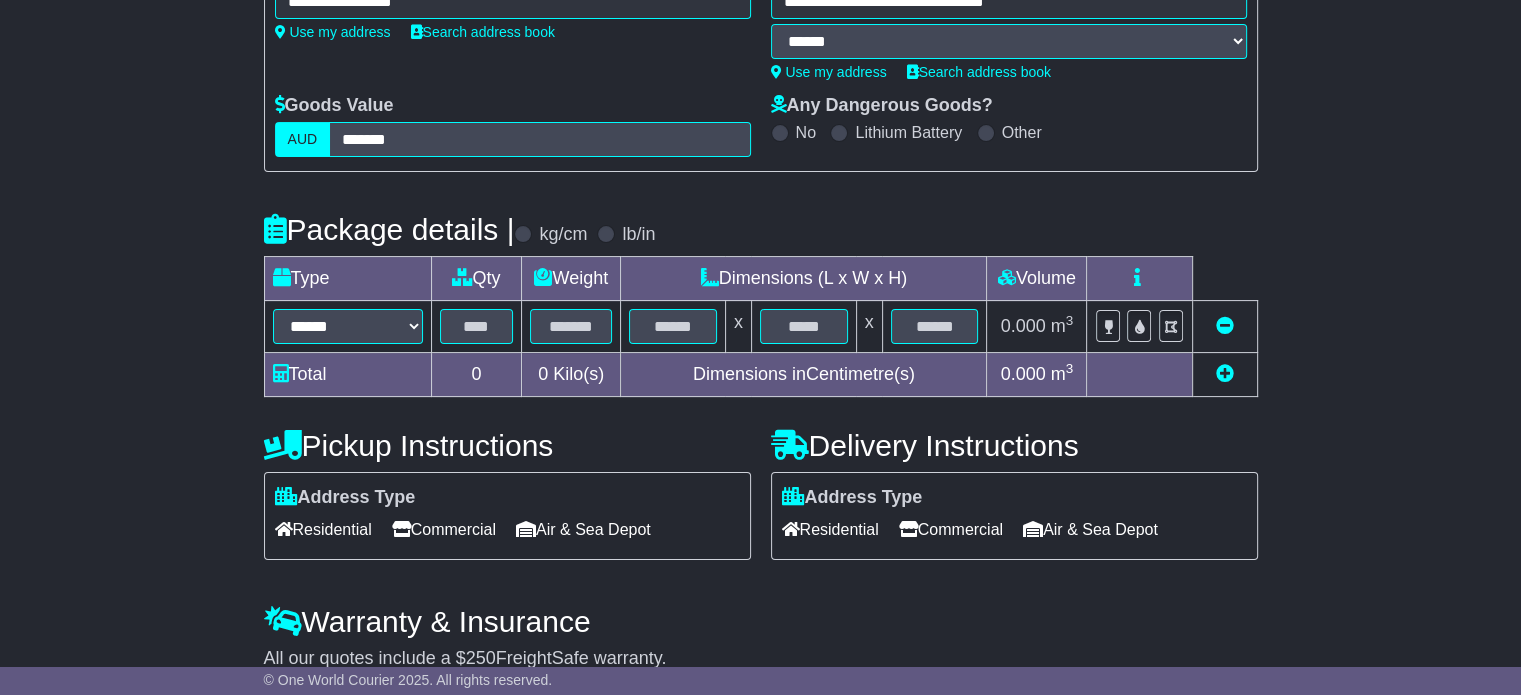 scroll, scrollTop: 400, scrollLeft: 0, axis: vertical 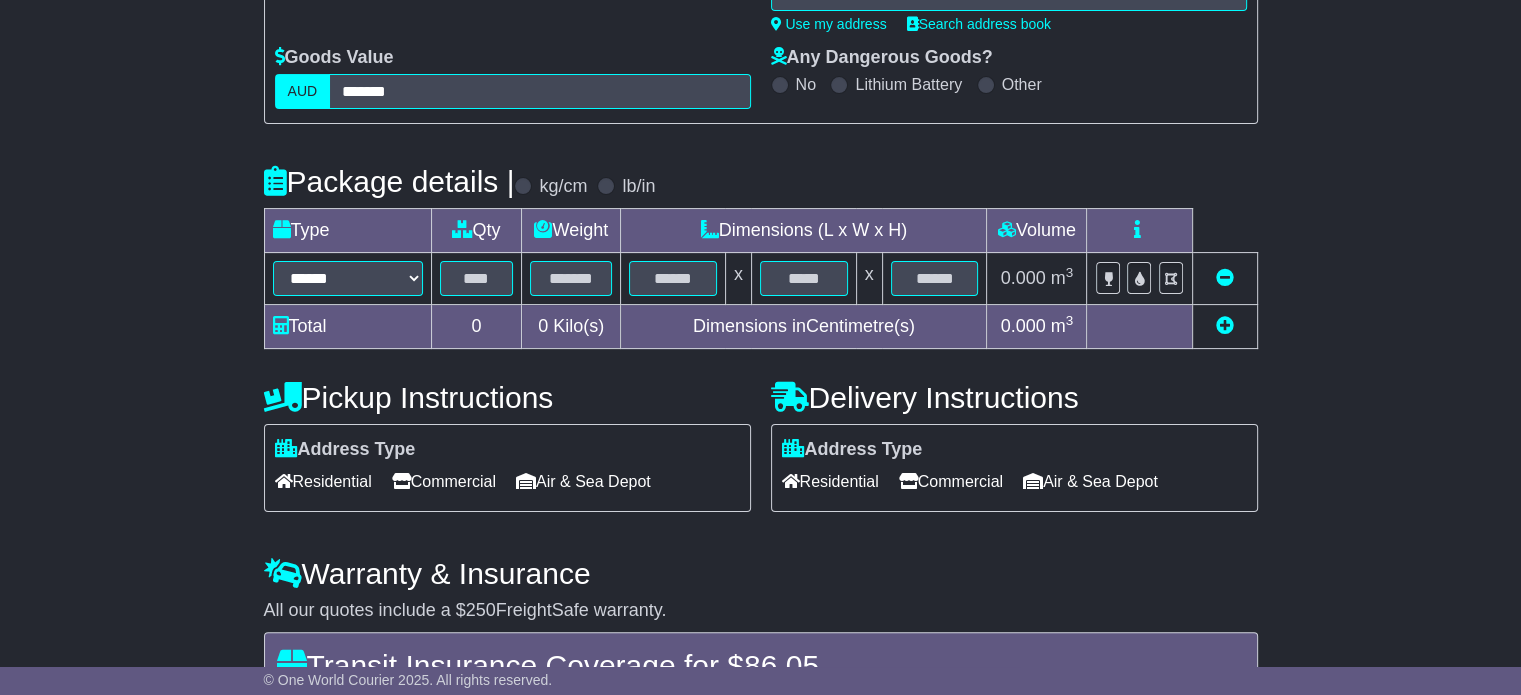 click at bounding box center [1225, 325] 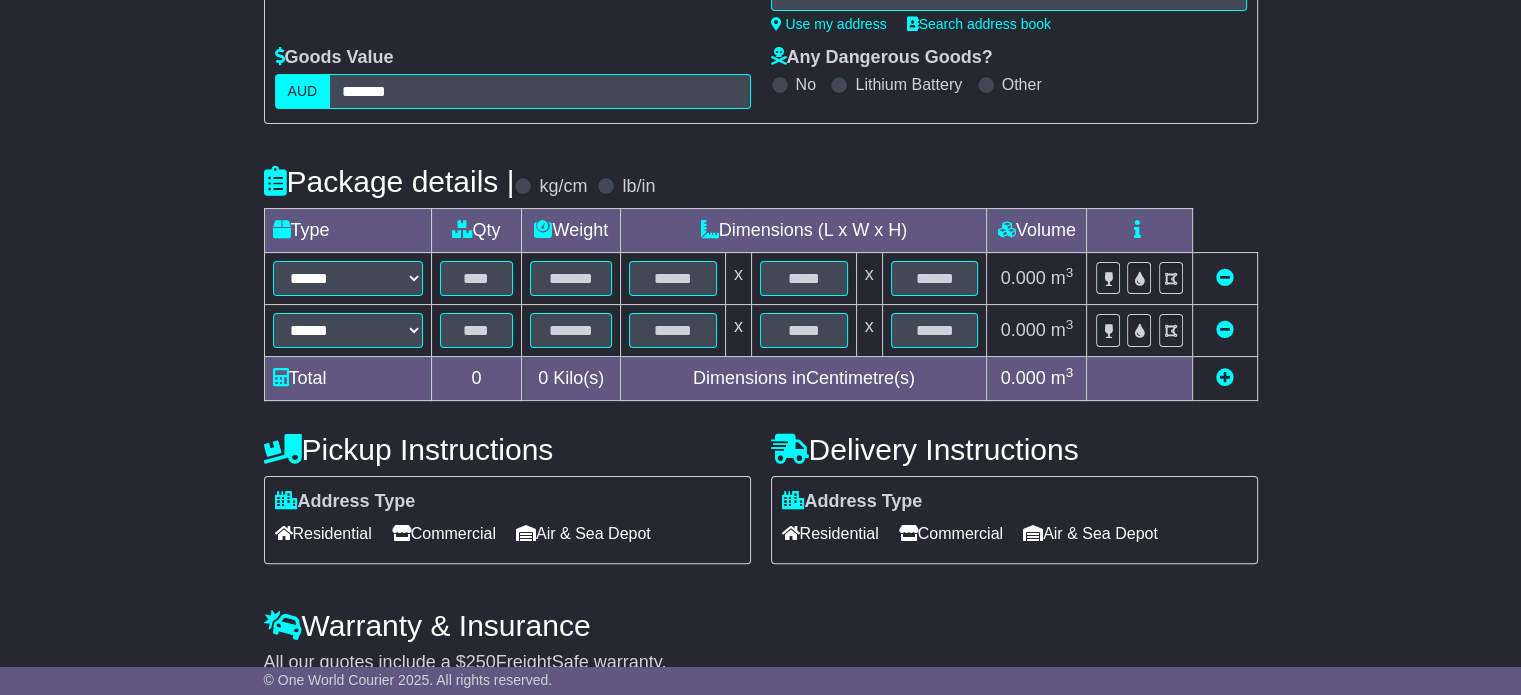 click at bounding box center [1225, 329] 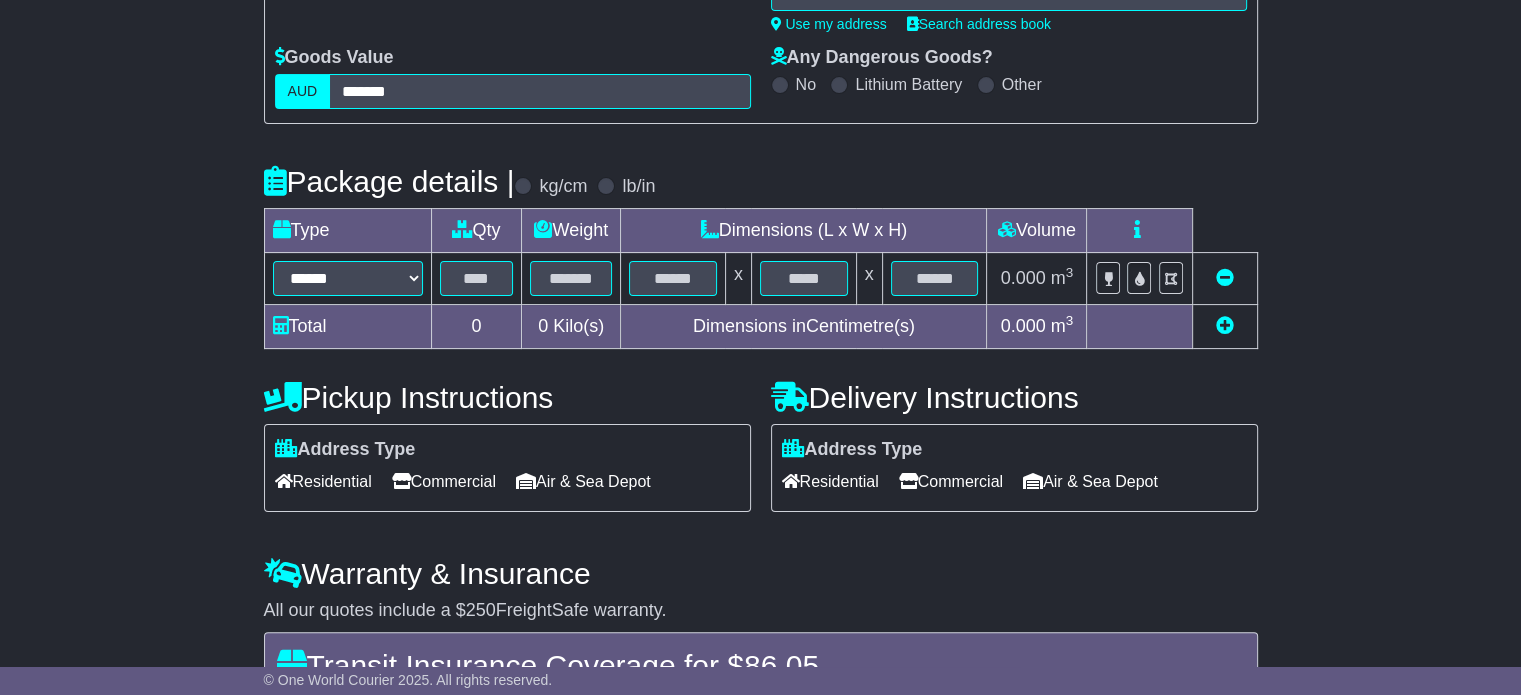 click at bounding box center (1225, 325) 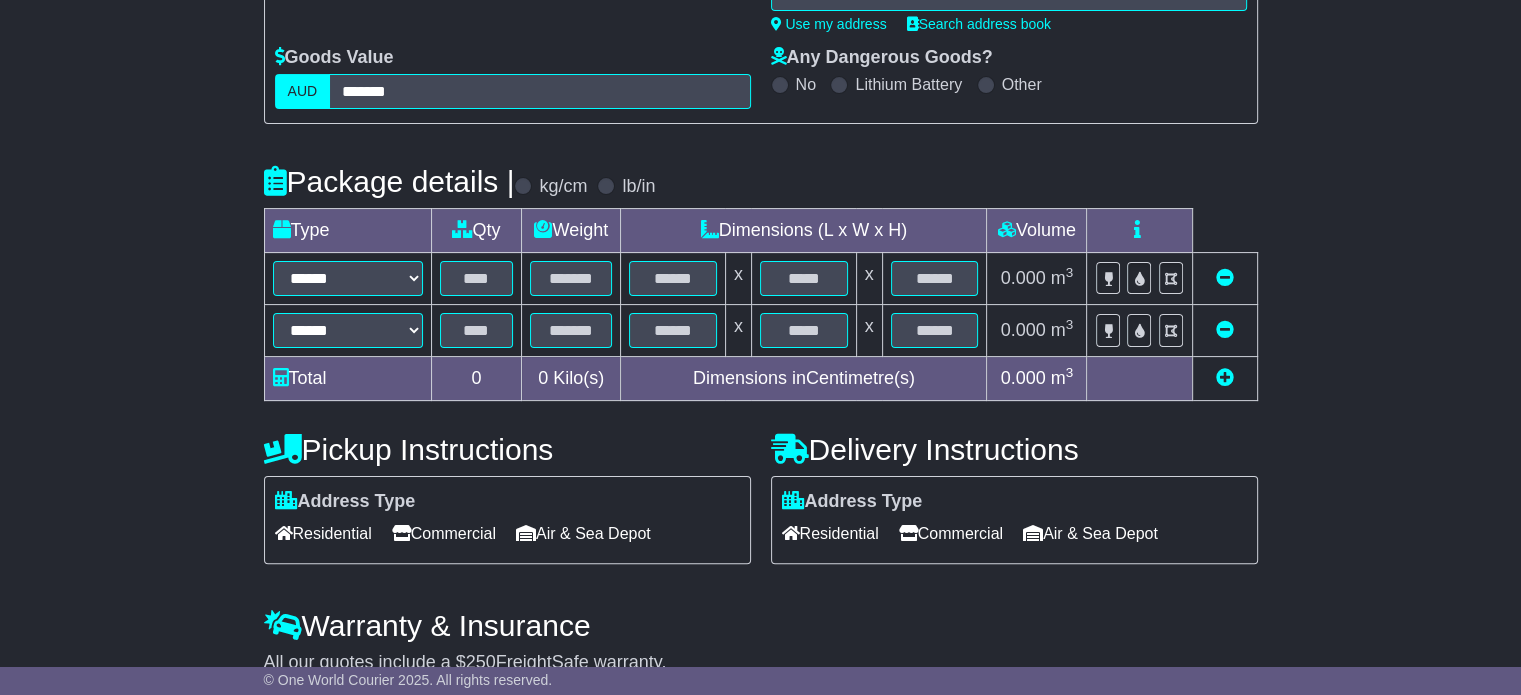 click at bounding box center (1225, 377) 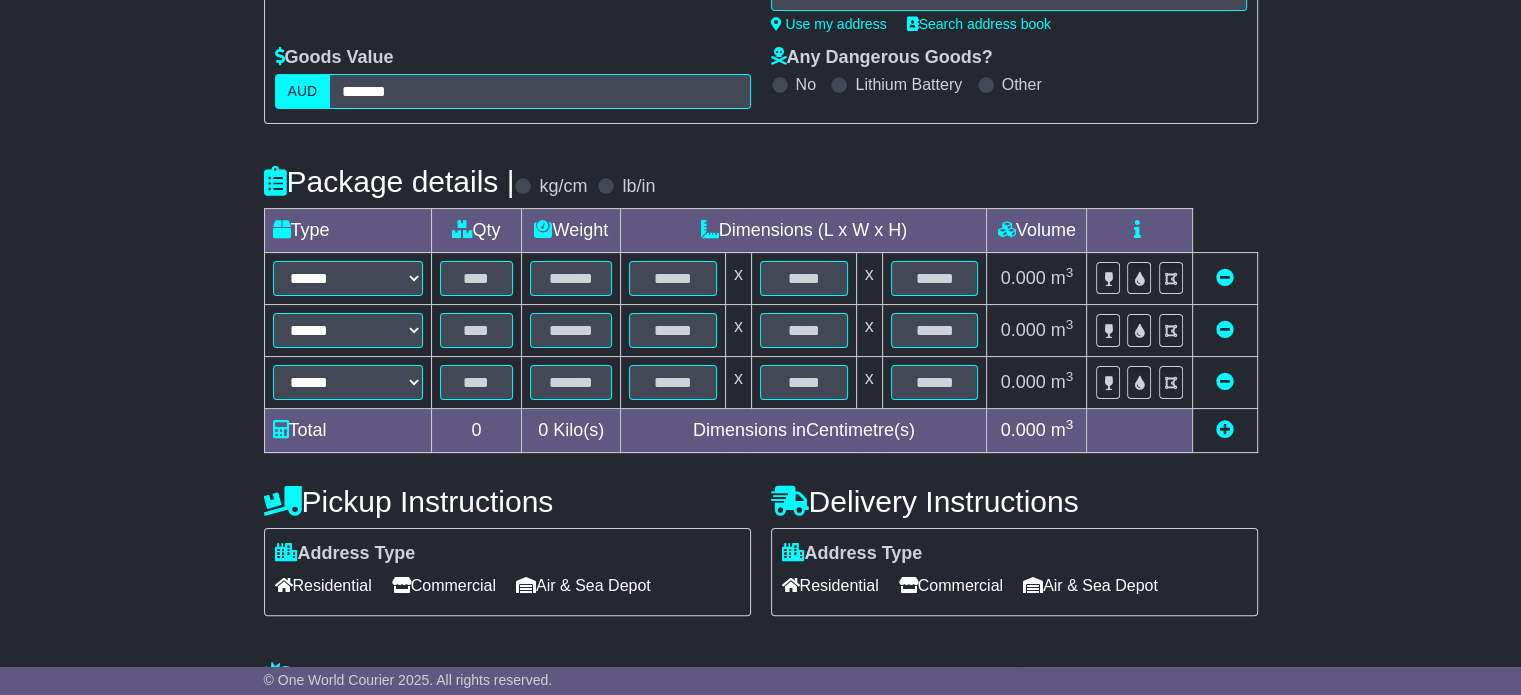 click at bounding box center [1225, 429] 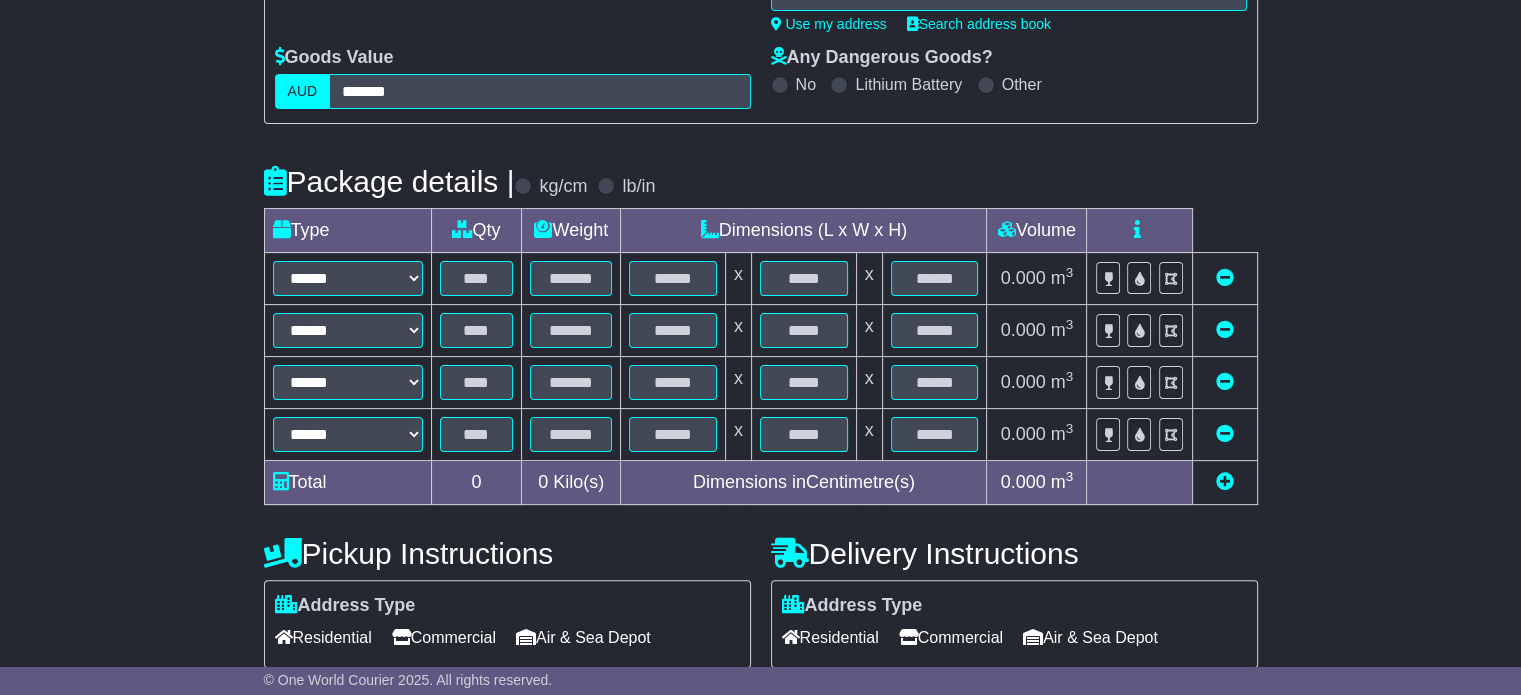 click at bounding box center (1225, 481) 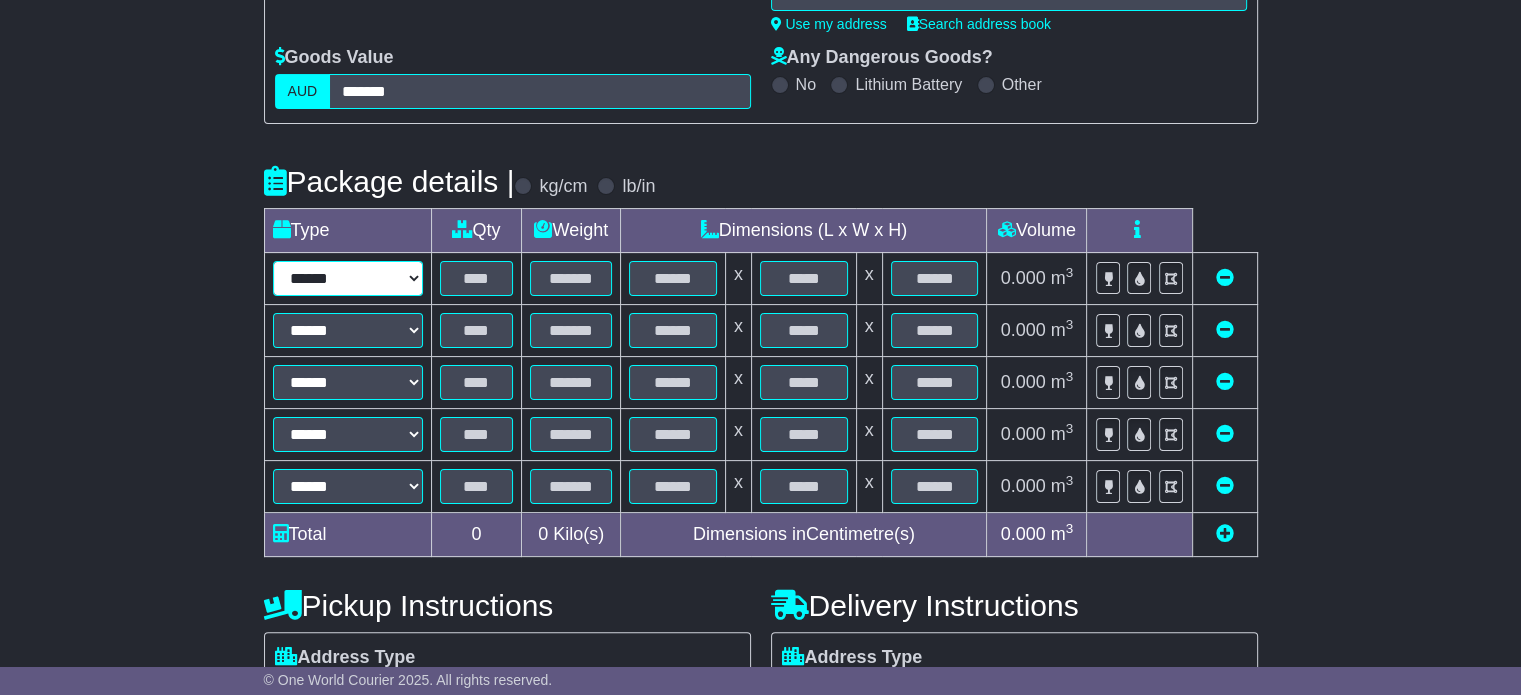 click on "****** ****** *** ******** ***** **** **** ****** *** *******" at bounding box center (348, 278) 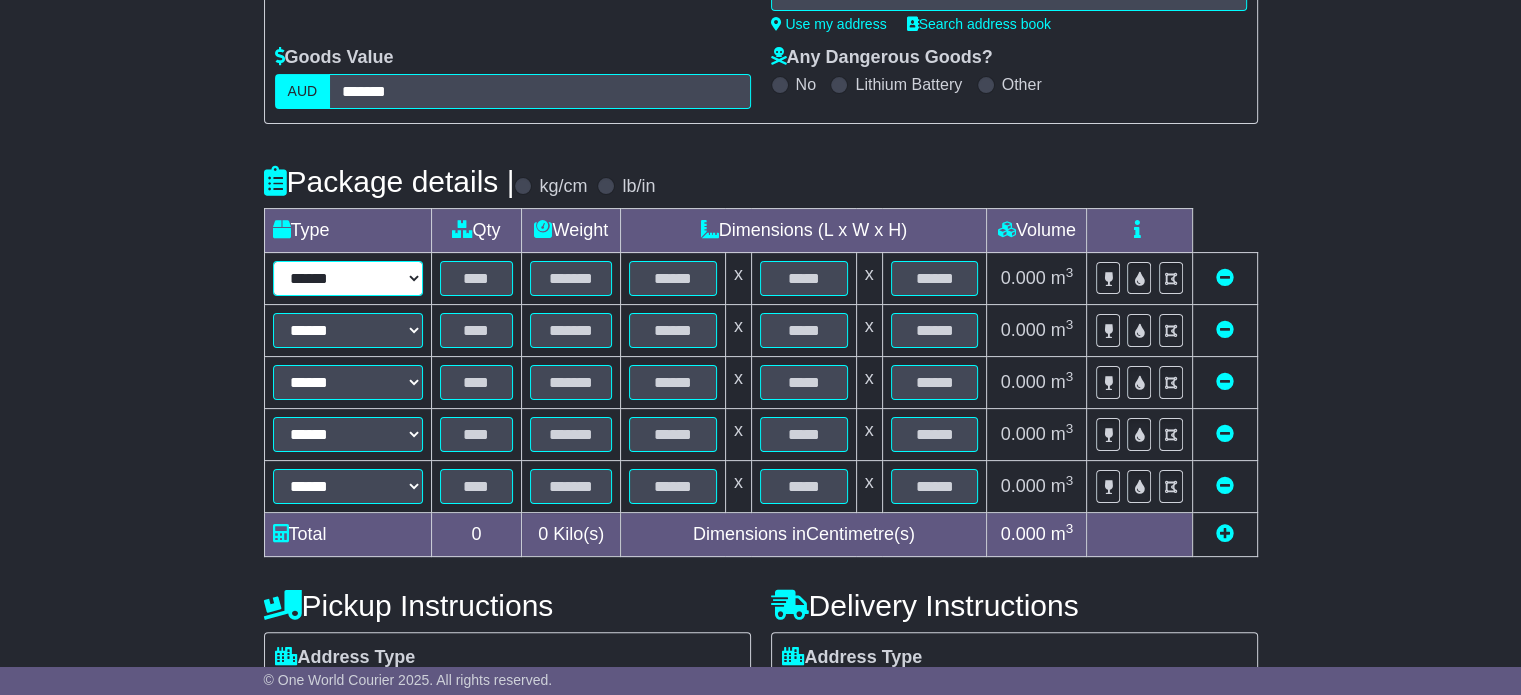 select on "****" 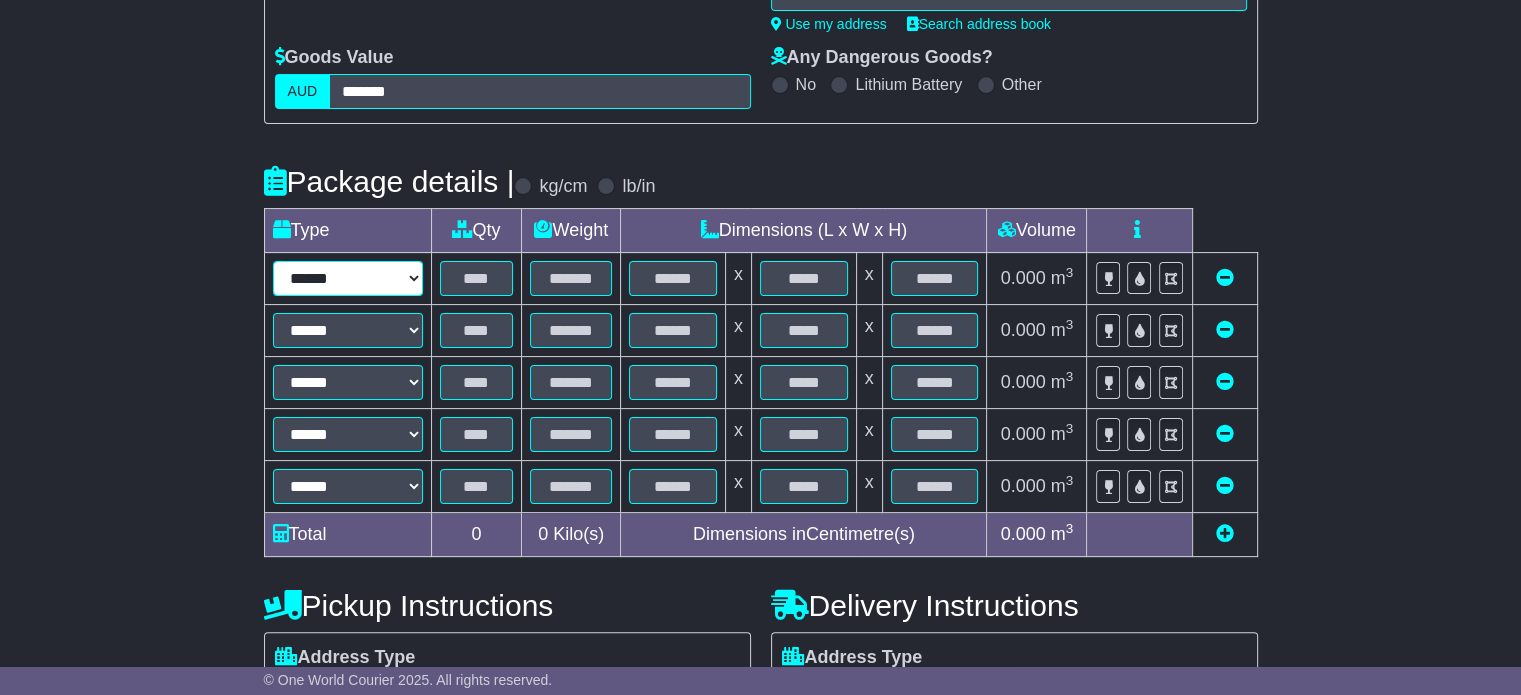 click on "****** ****** *** ******** ***** **** **** ****** *** *******" at bounding box center (348, 278) 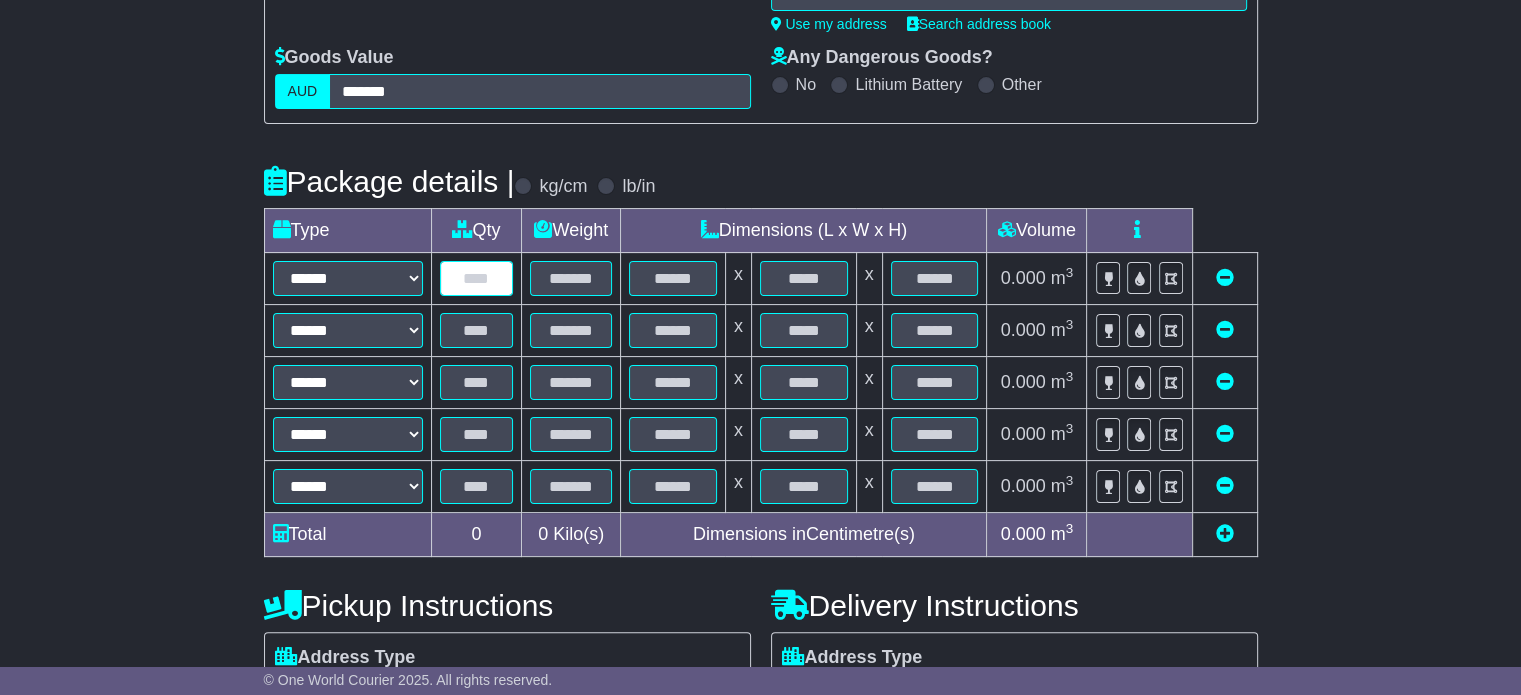 click at bounding box center (477, 278) 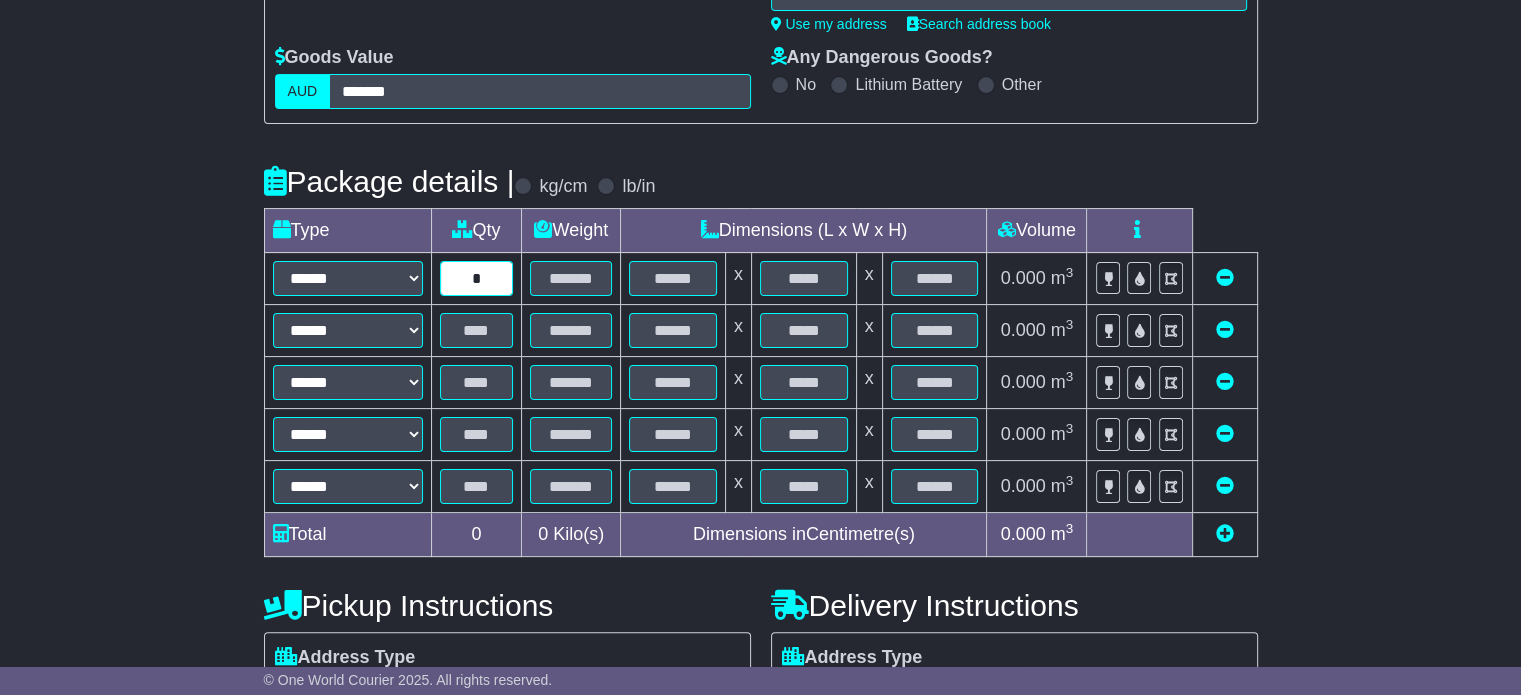 type on "*" 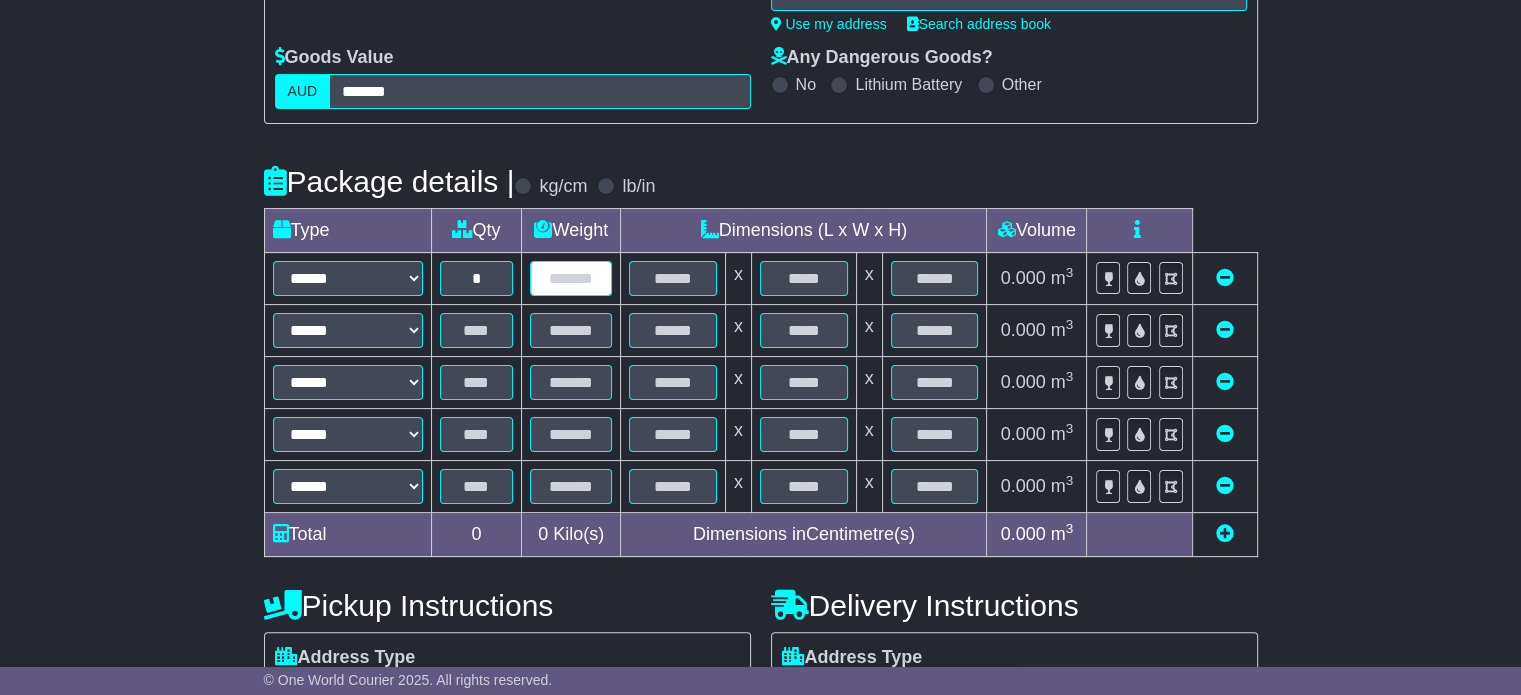 click at bounding box center (571, 278) 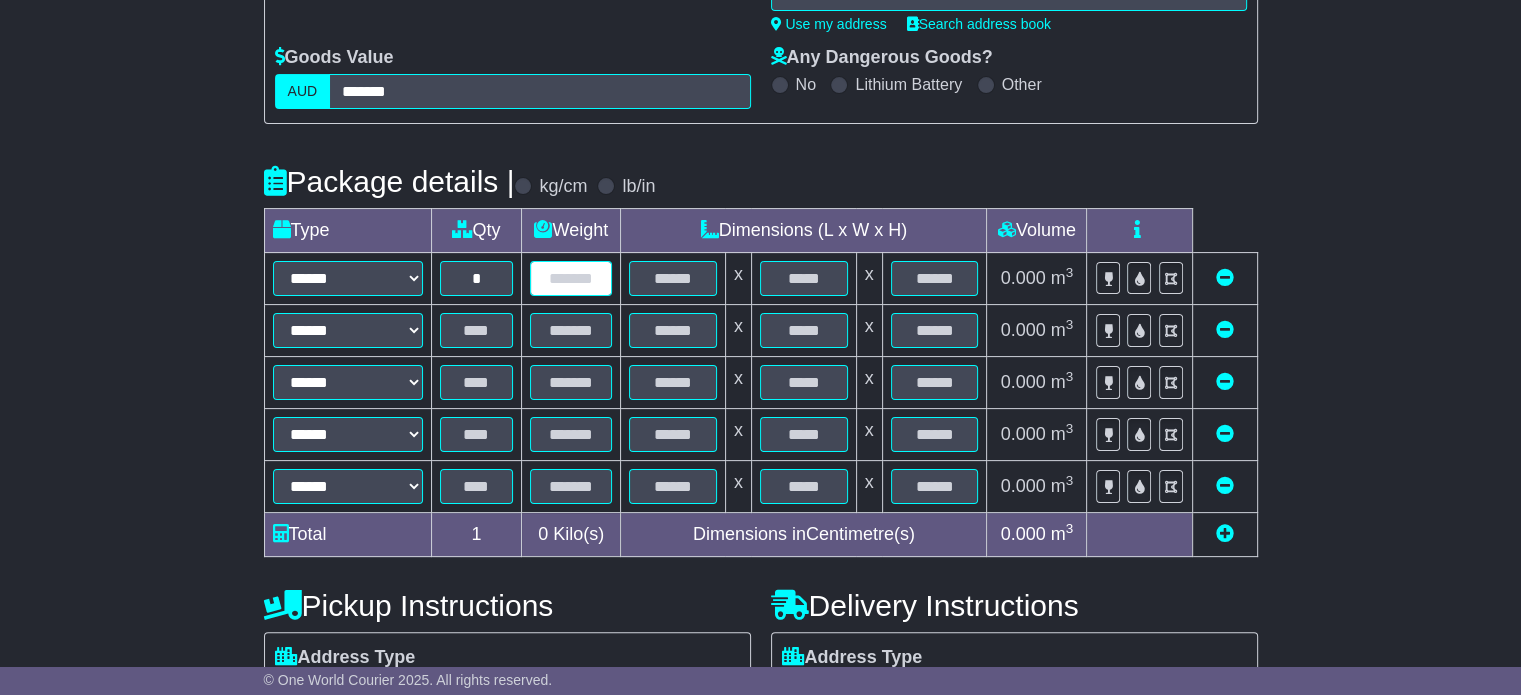 click at bounding box center (571, 278) 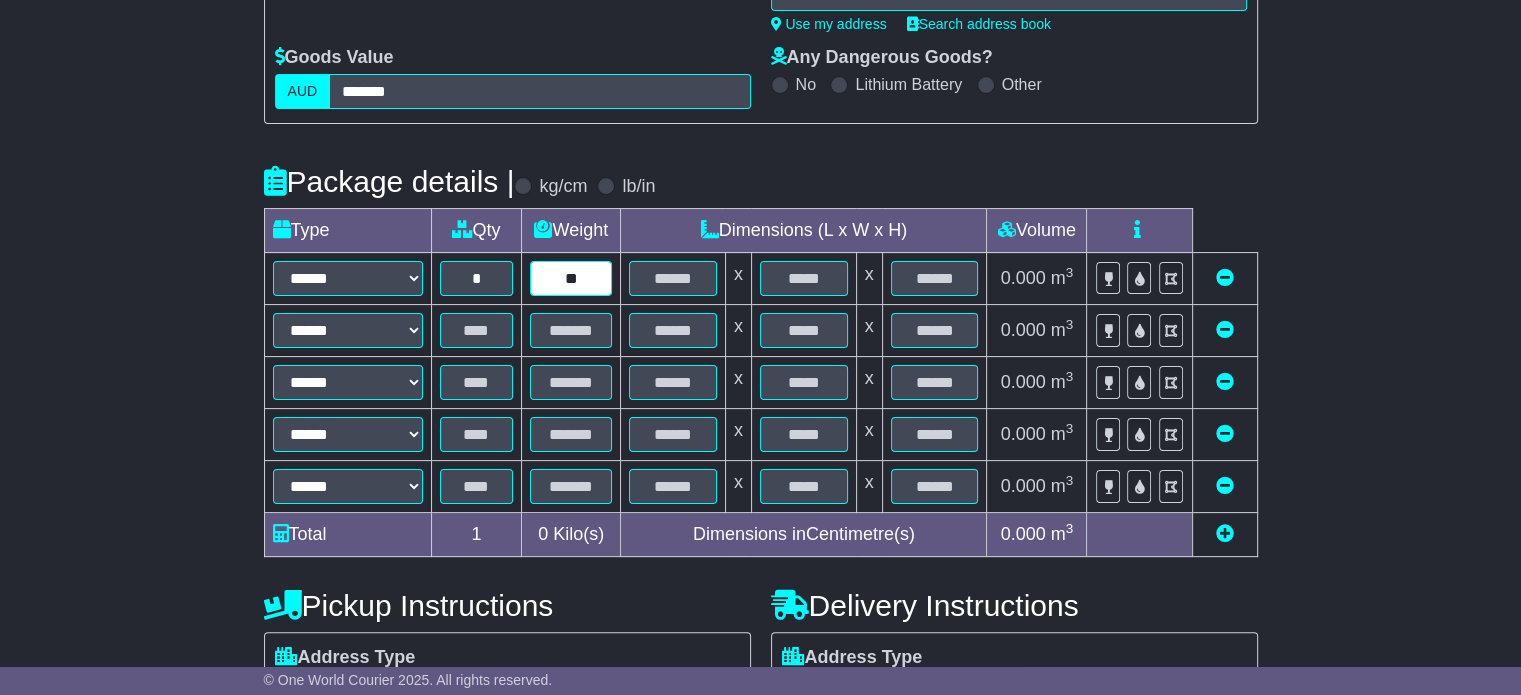 type on "**" 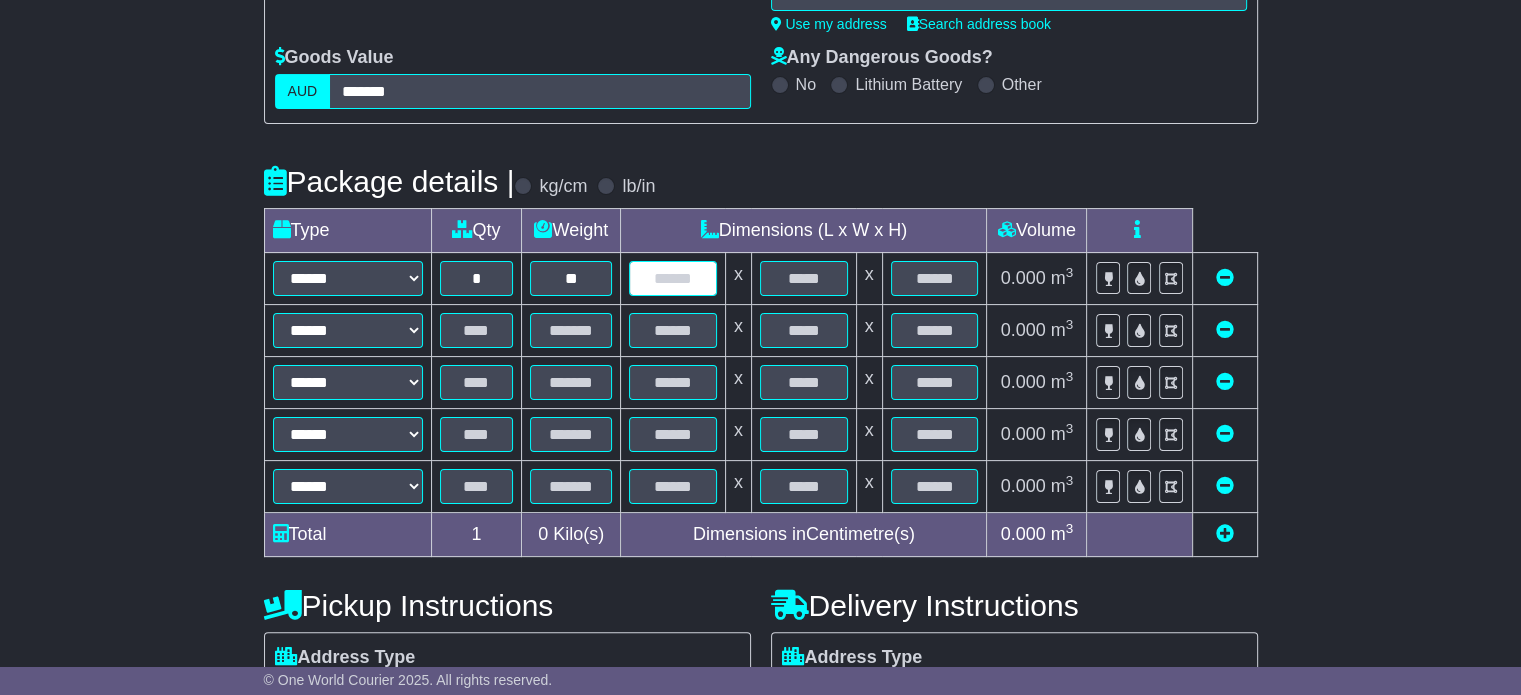 click at bounding box center [673, 278] 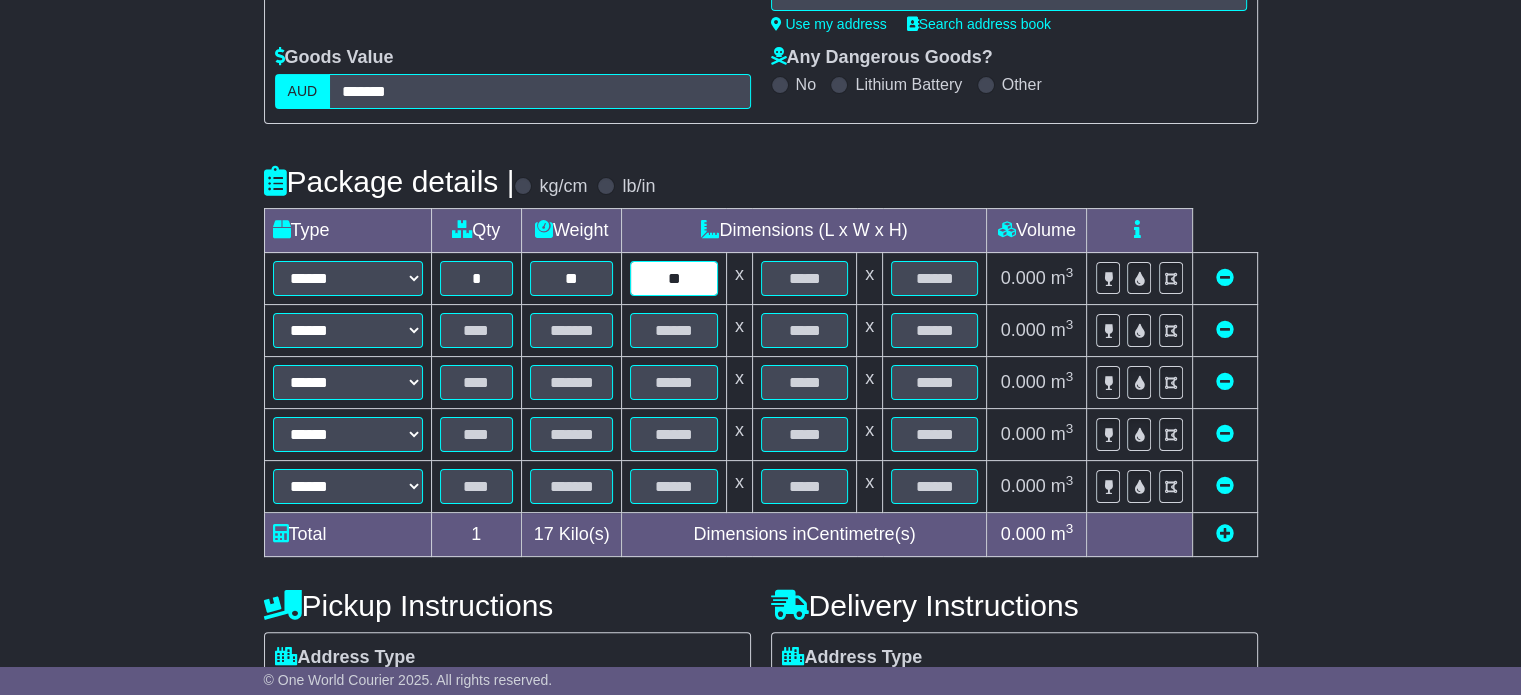 type on "**" 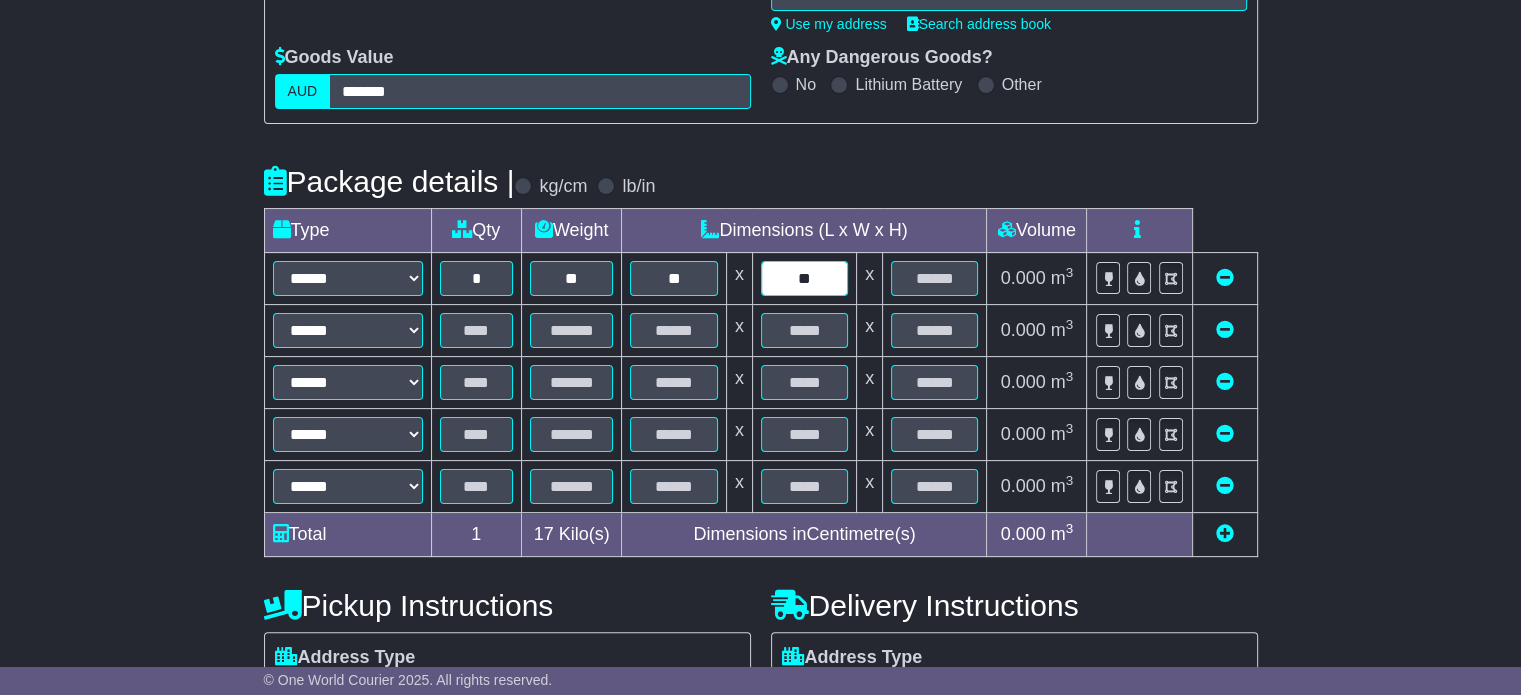 type on "**" 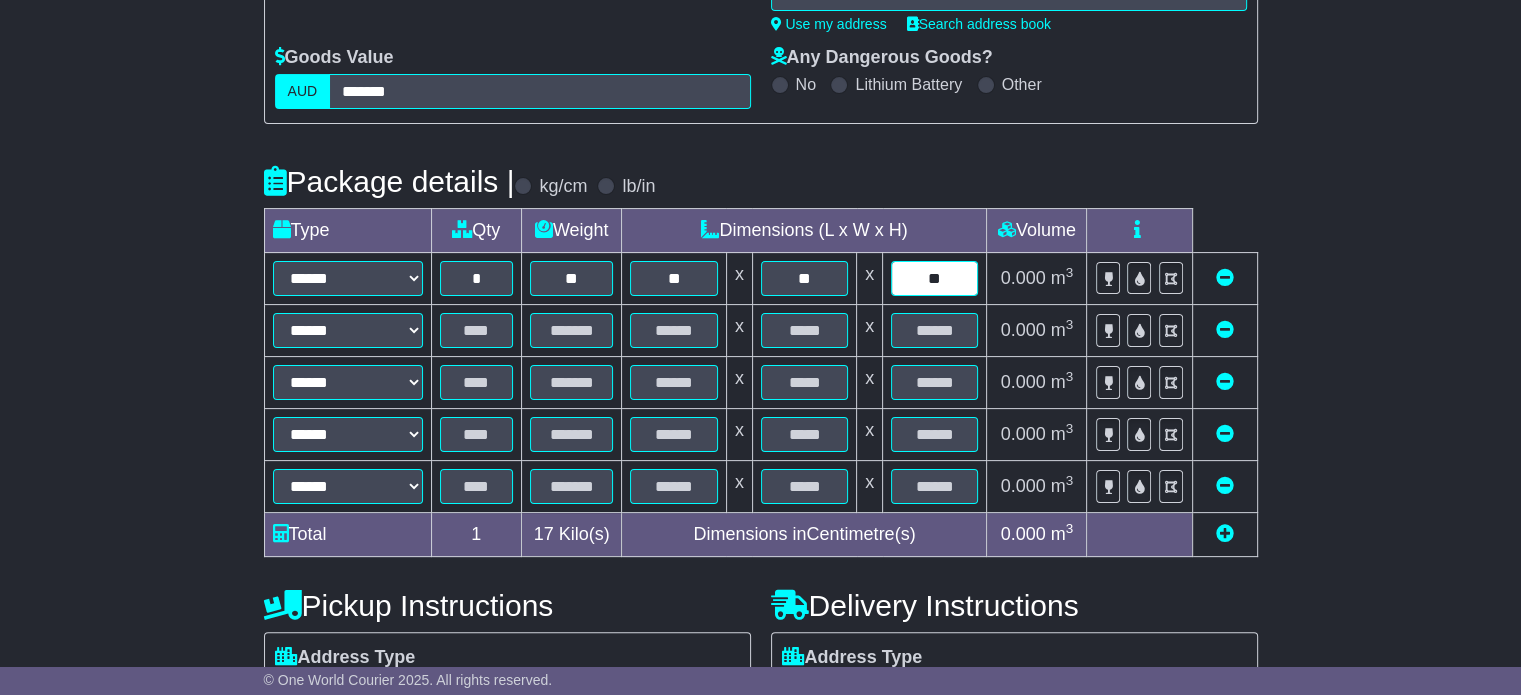 type on "**" 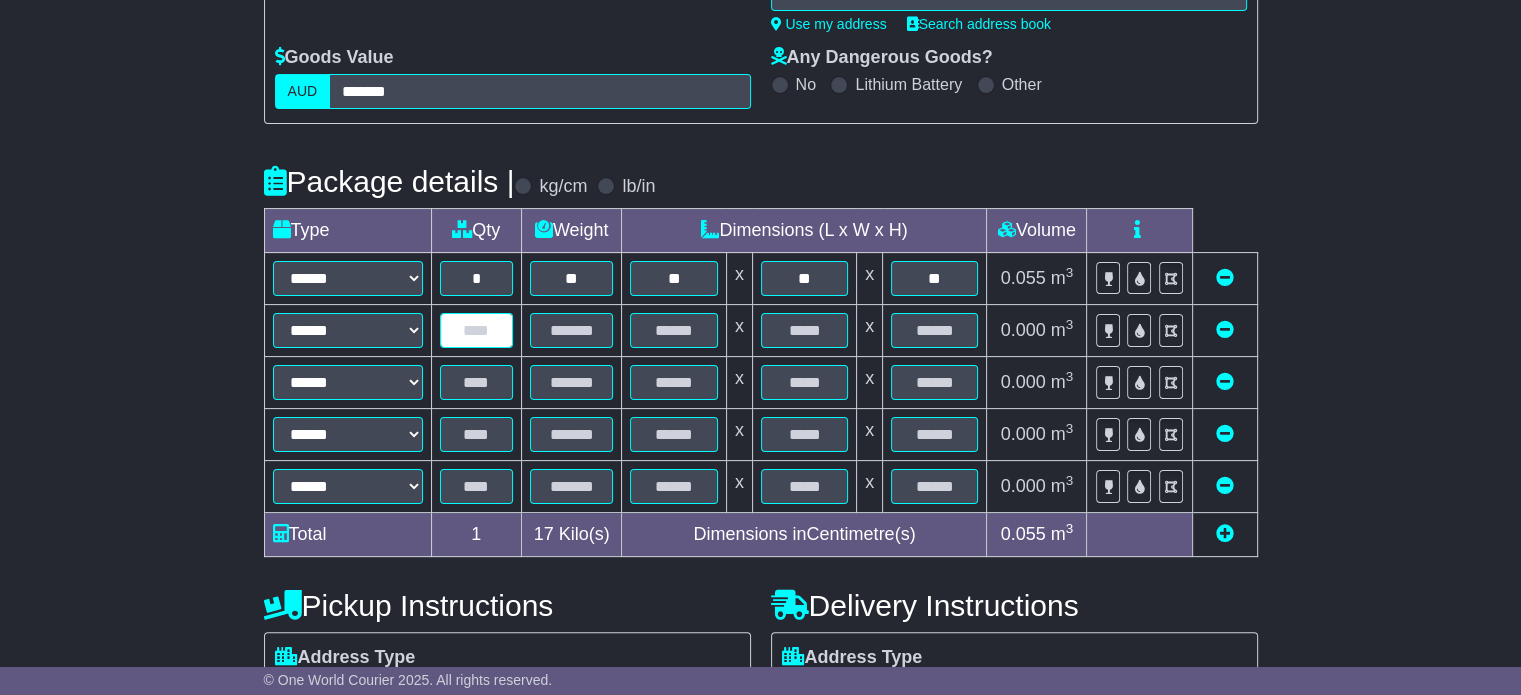 click at bounding box center [476, 330] 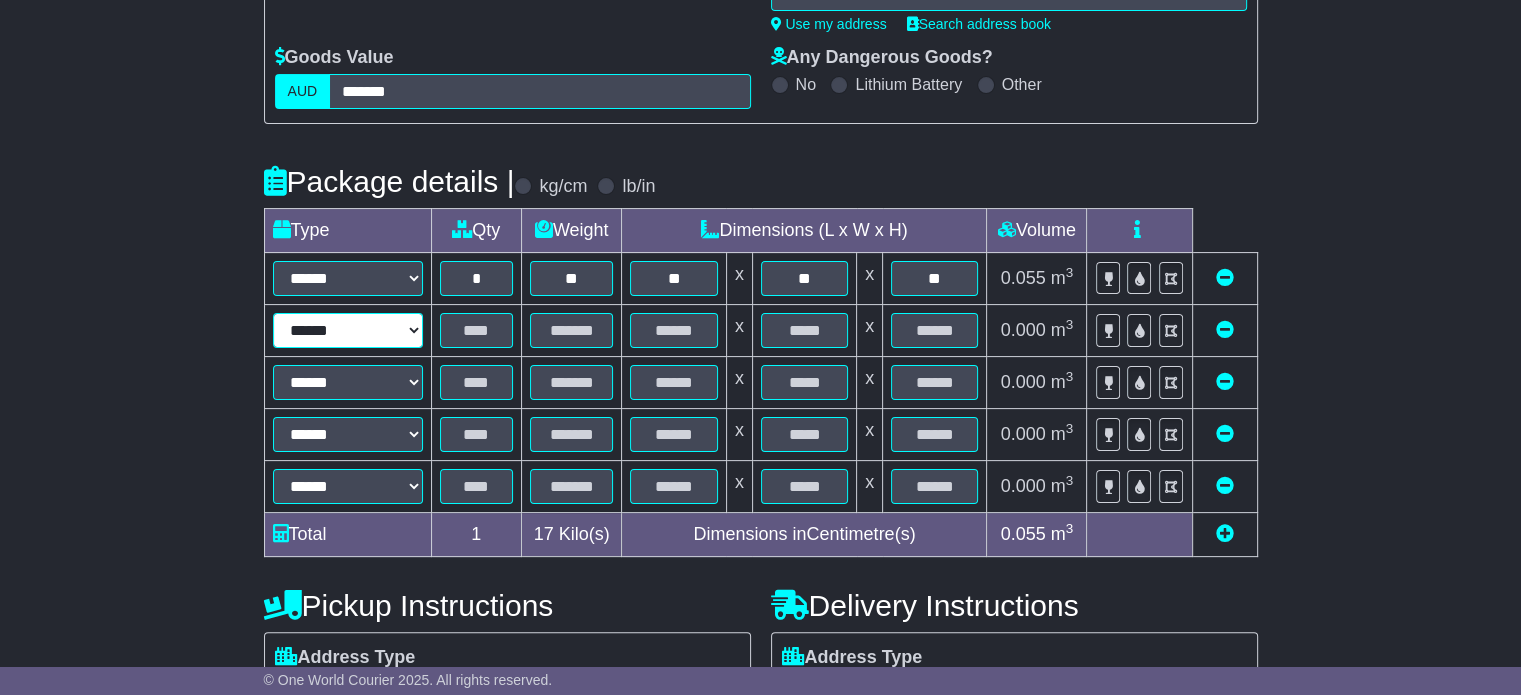 click on "****** ****** *** ******** ***** **** **** ****** *** *******" at bounding box center (348, 330) 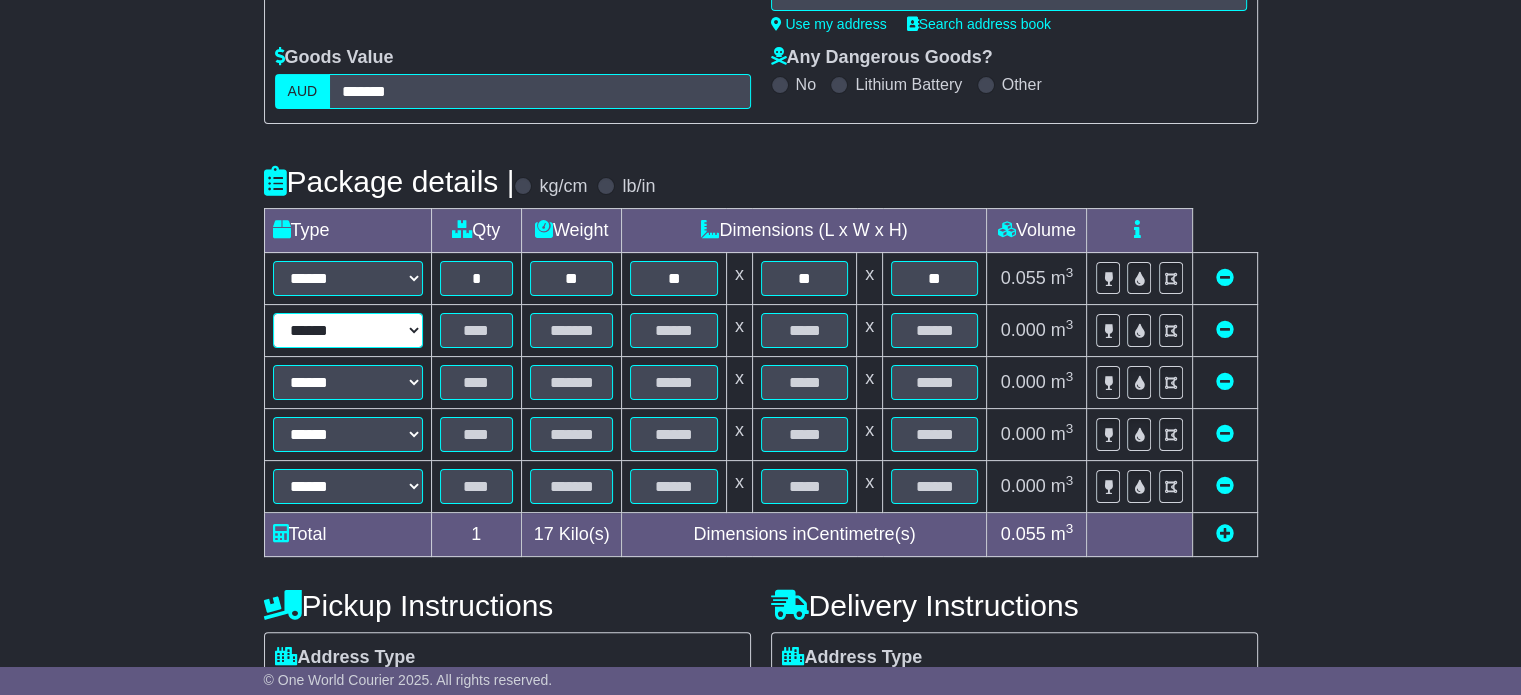 select on "****" 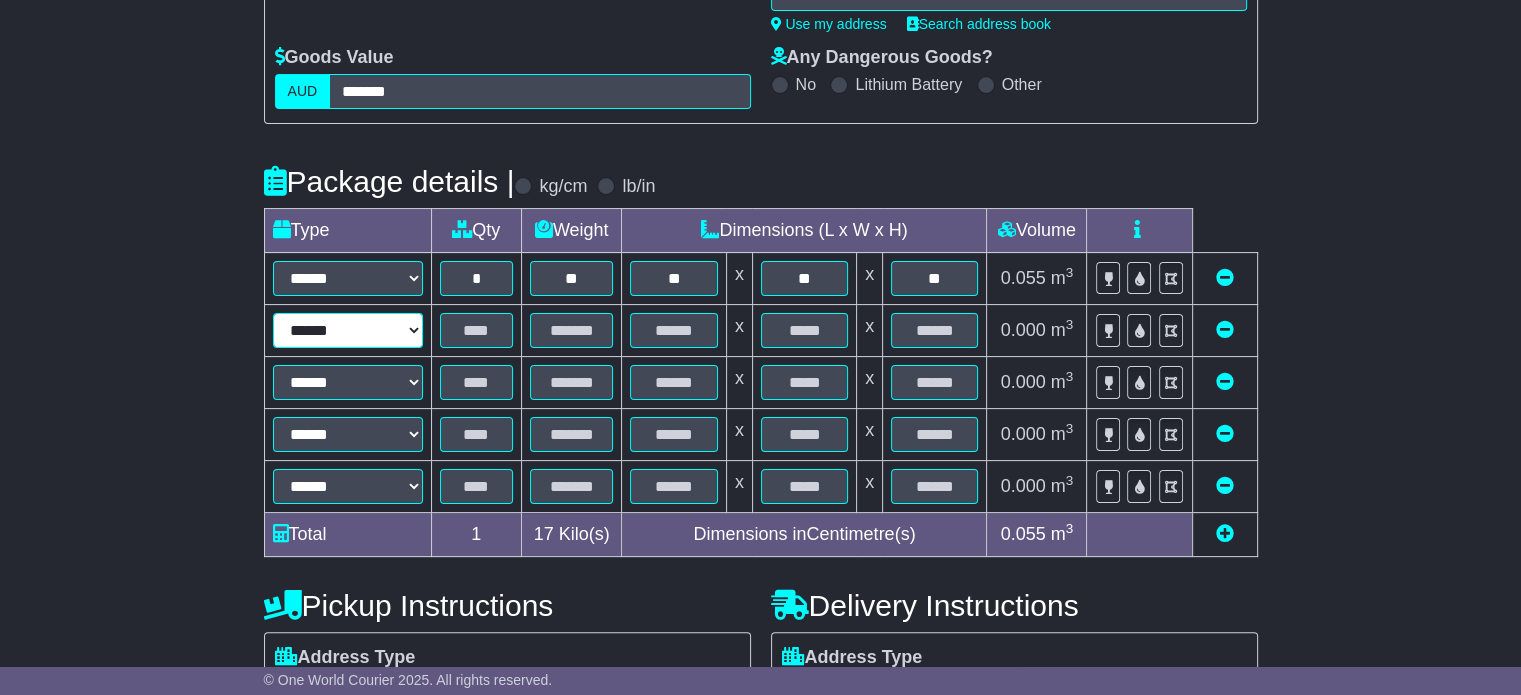 click on "****** ****** *** ******** ***** **** **** ****** *** *******" at bounding box center (348, 330) 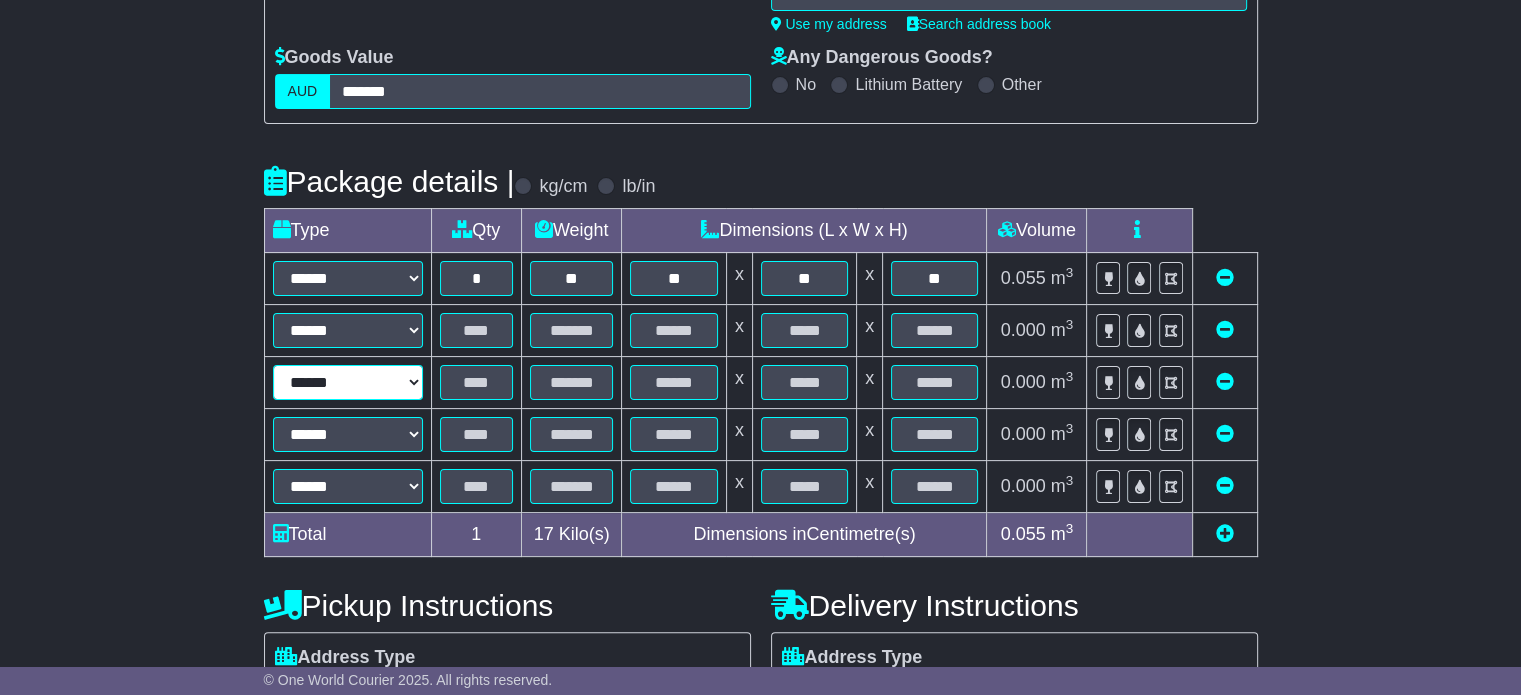 drag, startPoint x: 361, startPoint y: 377, endPoint x: 359, endPoint y: 394, distance: 17.117243 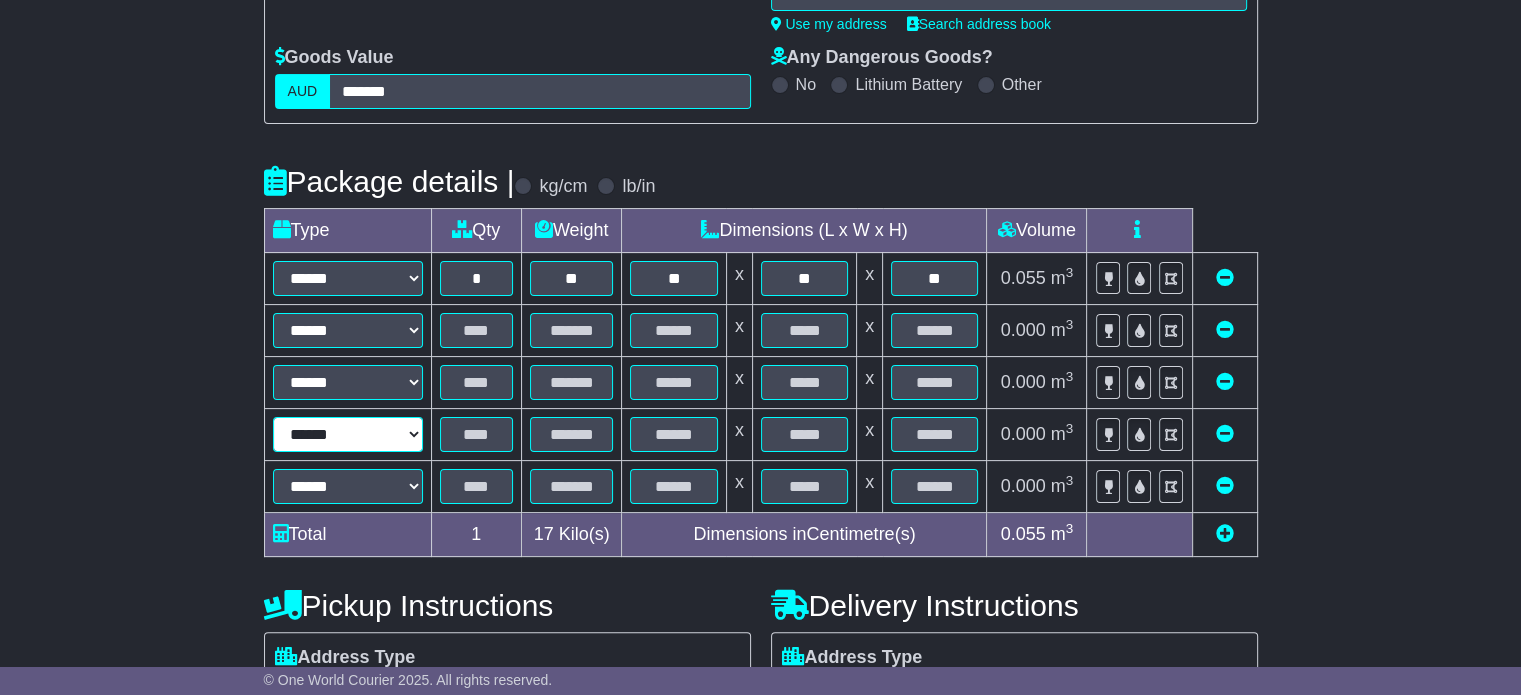 click on "****** ****** *** ******** ***** **** **** ****** *** *******" at bounding box center [348, 434] 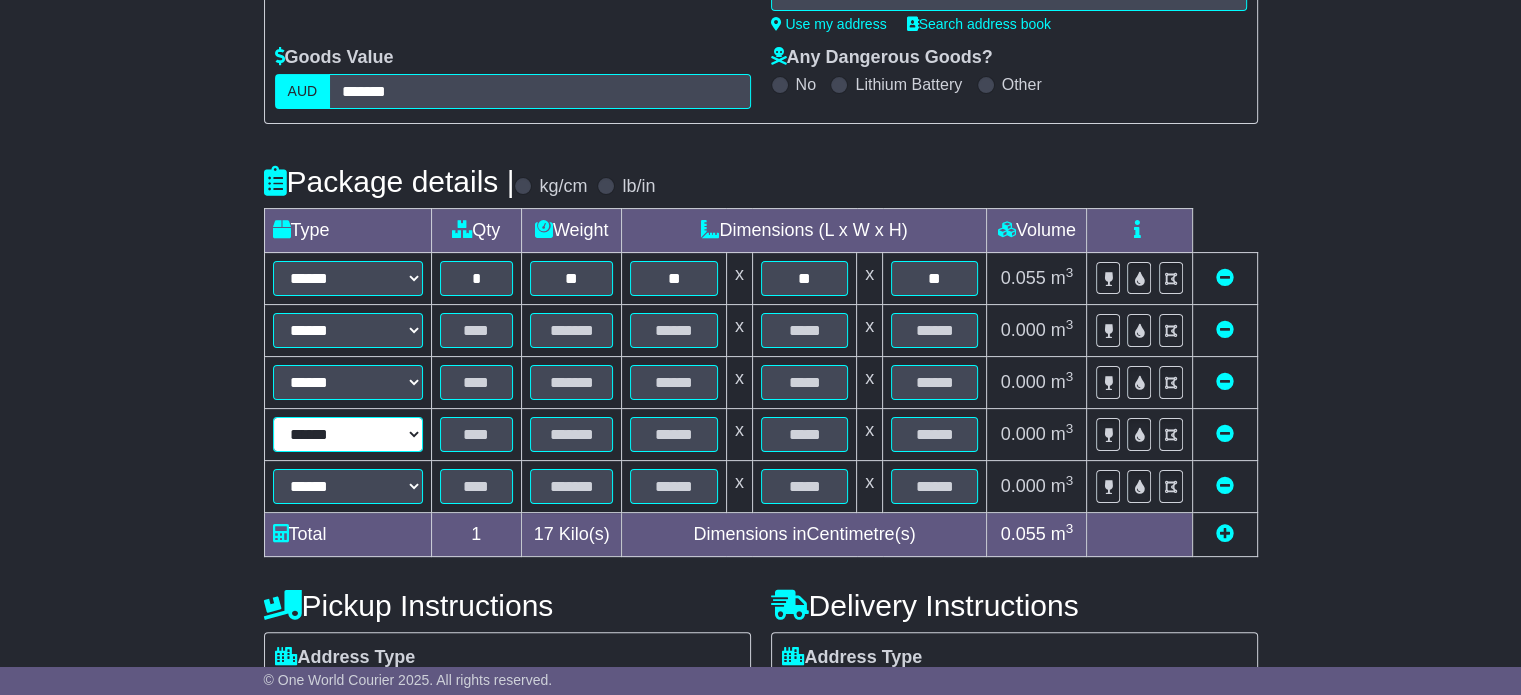 select on "****" 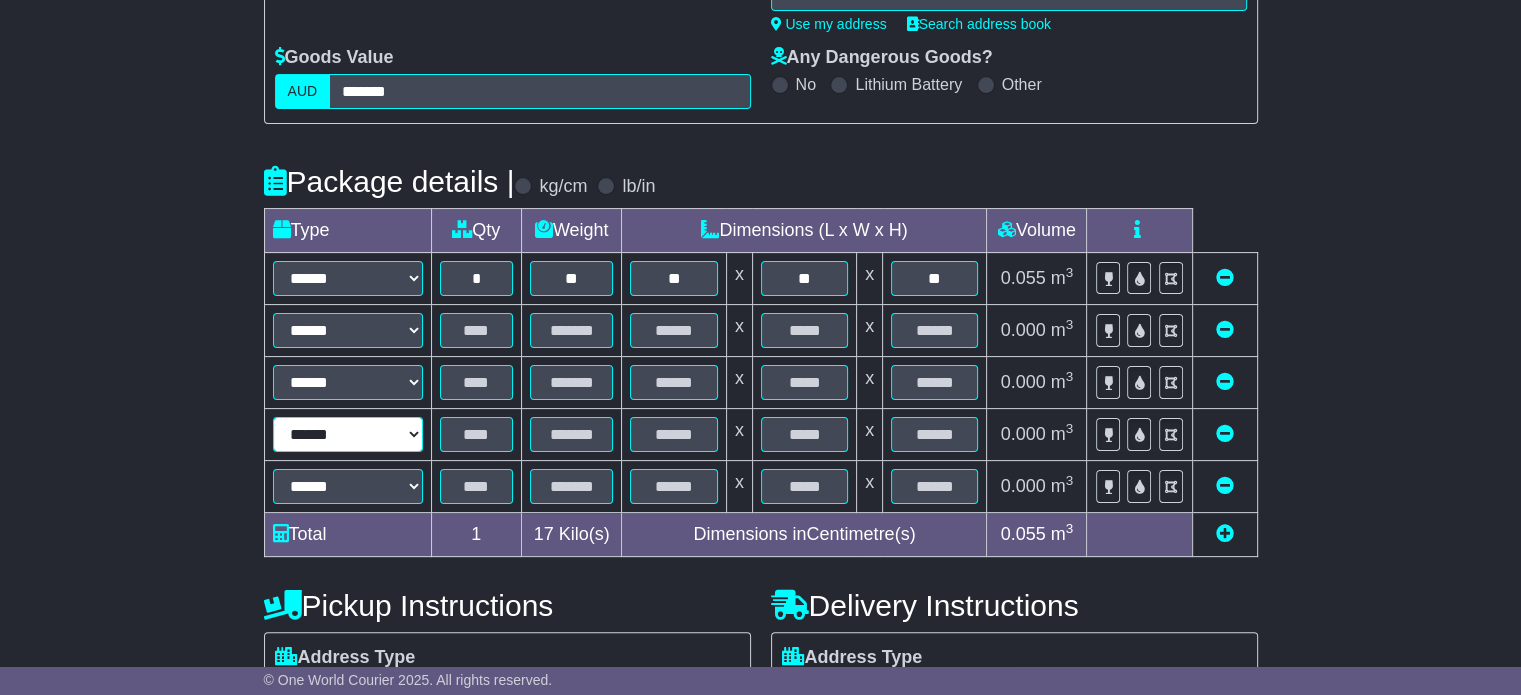 click on "****** ****** *** ******** ***** **** **** ****** *** *******" at bounding box center [348, 434] 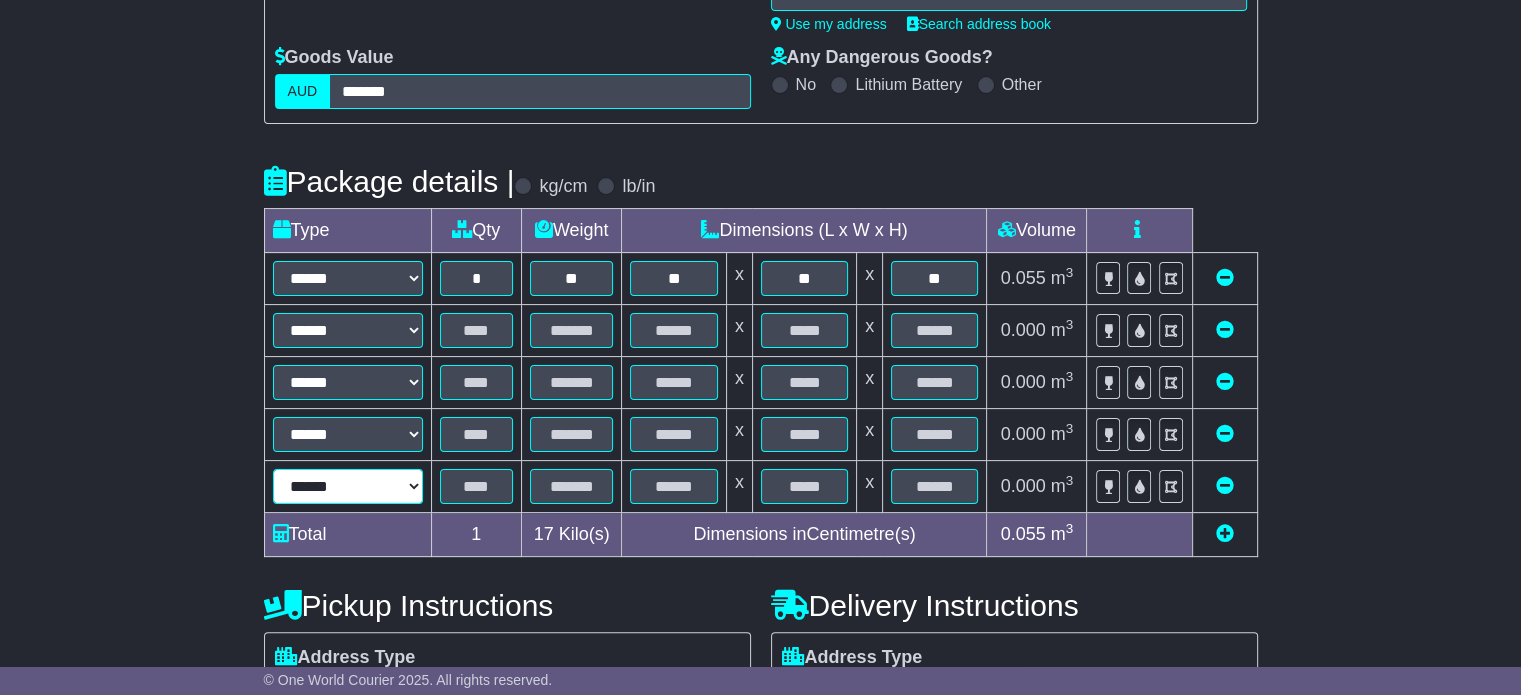 click on "****** ****** *** ******** ***** **** **** ****** *** *******" at bounding box center [348, 486] 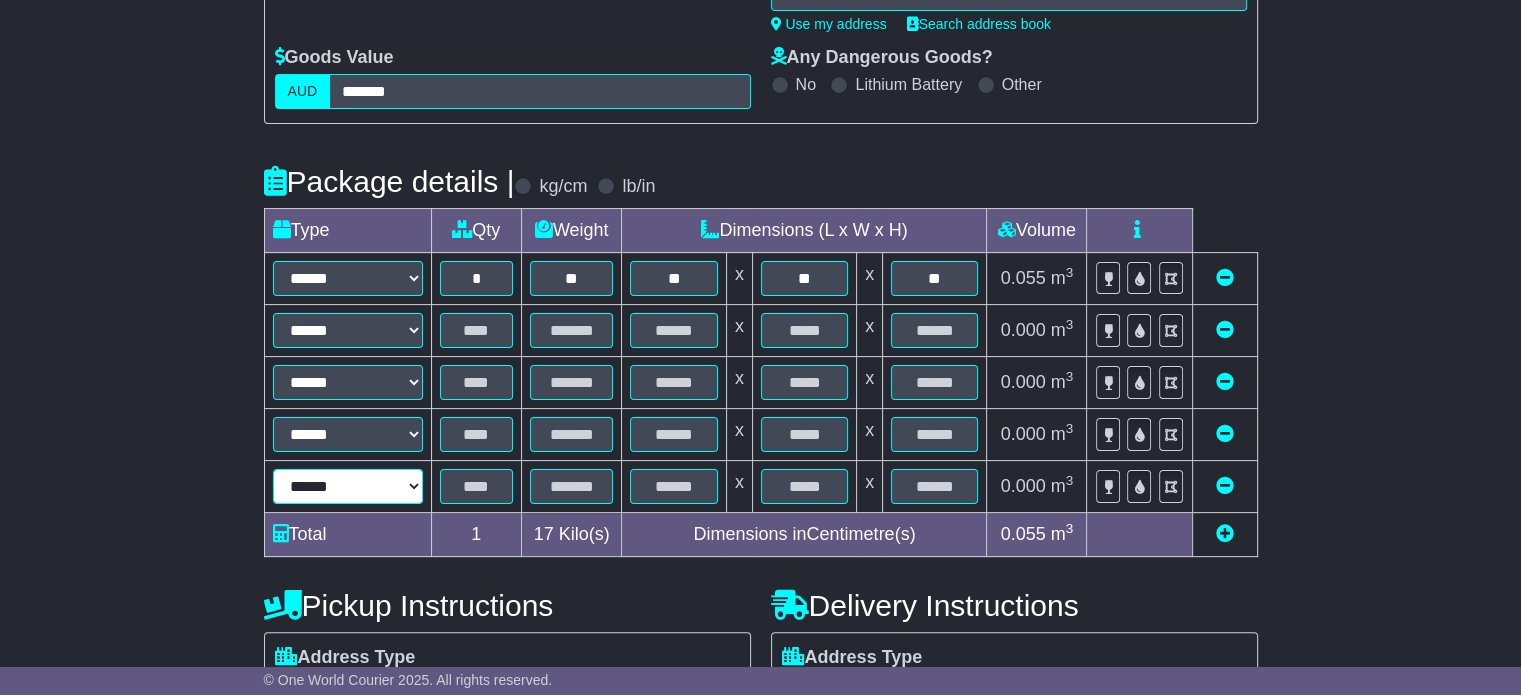 select on "****" 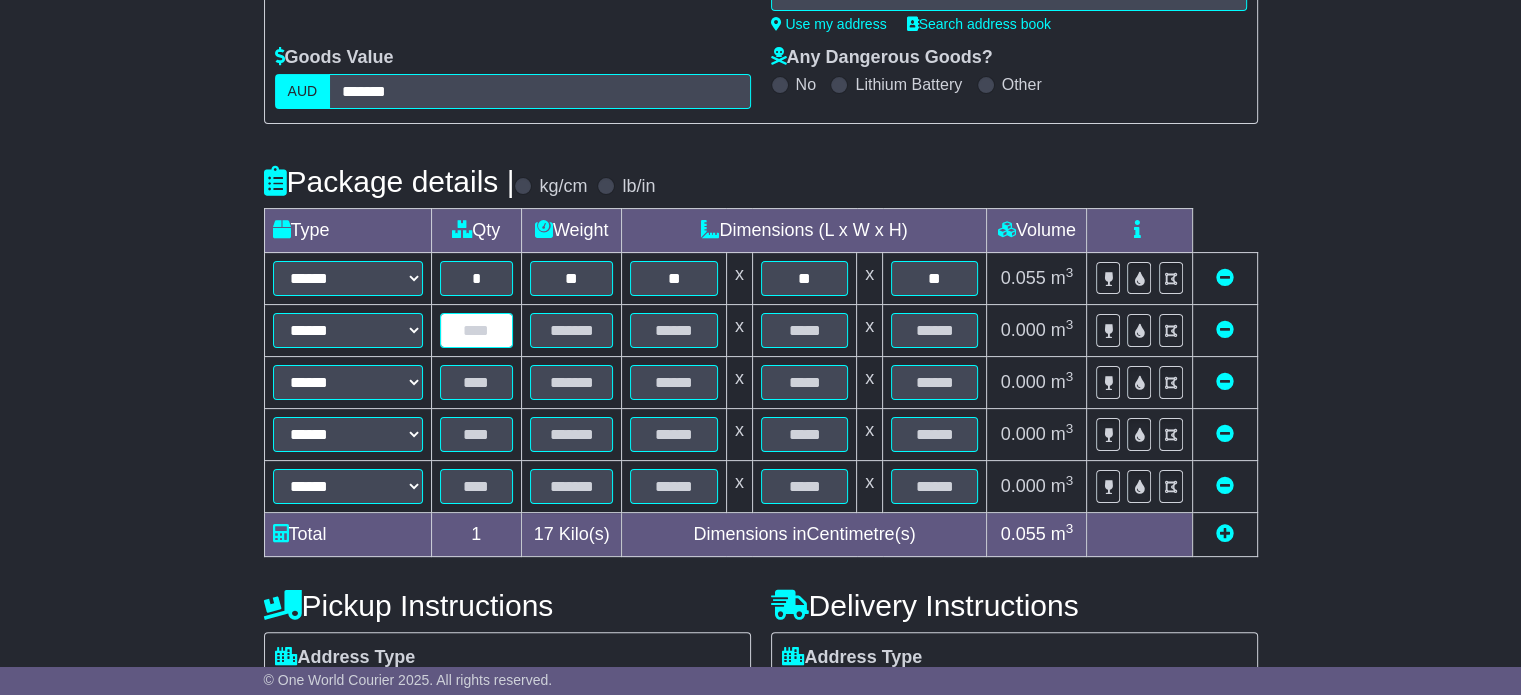 click at bounding box center [476, 330] 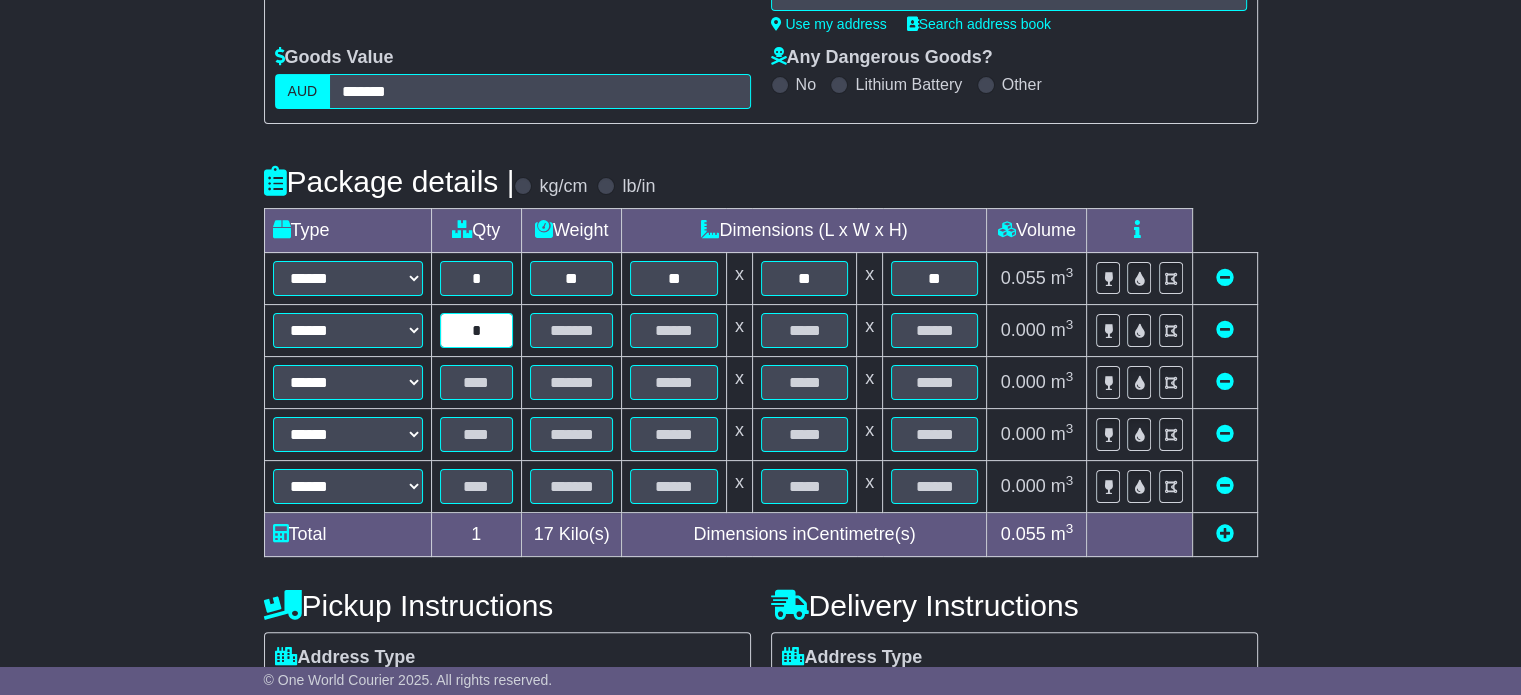 type on "*" 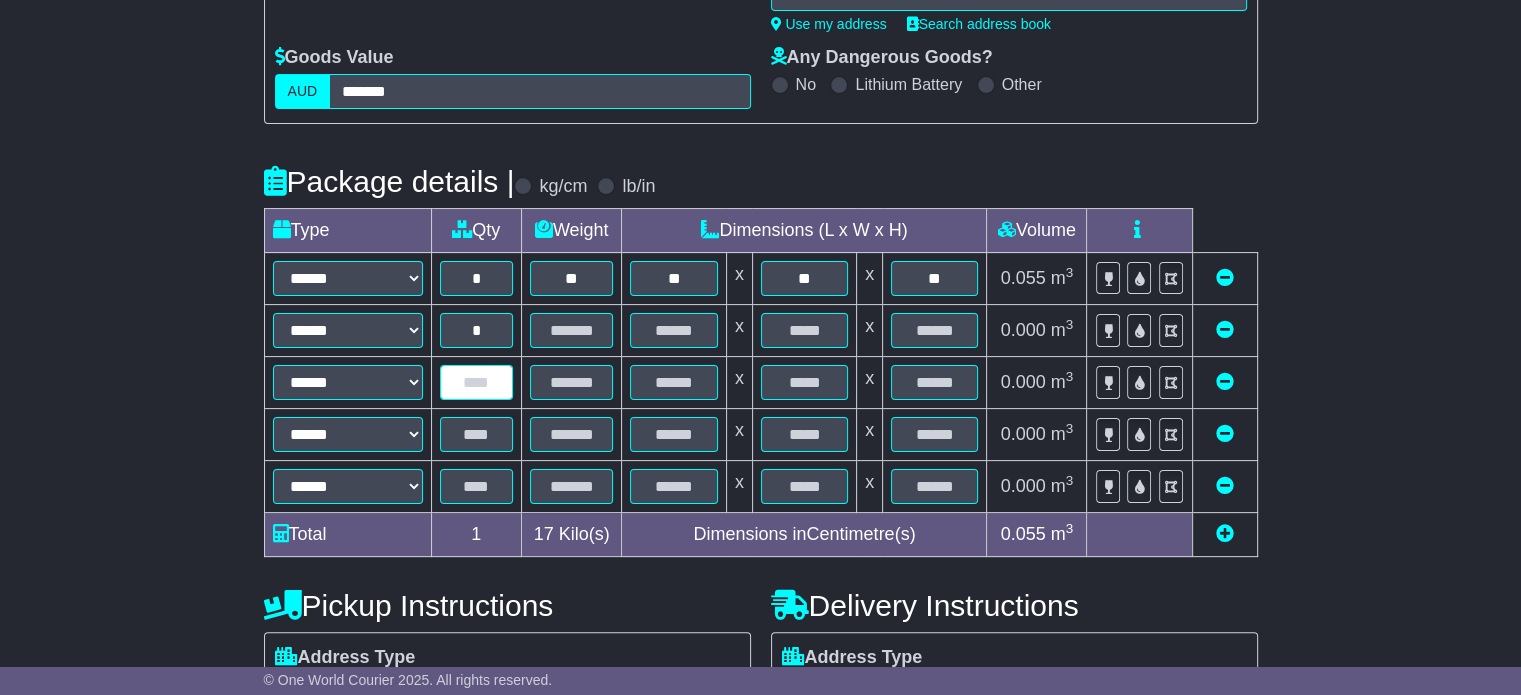 click at bounding box center [476, 382] 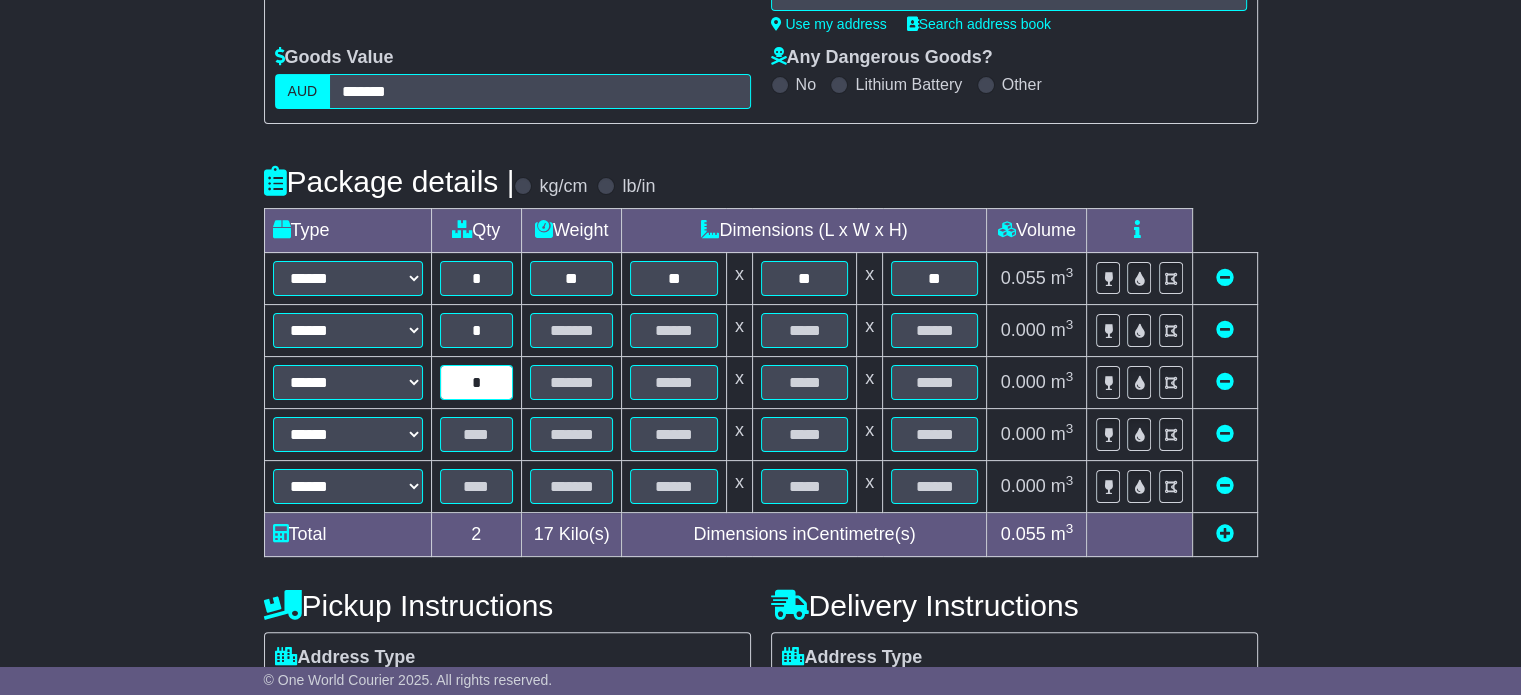 type on "*" 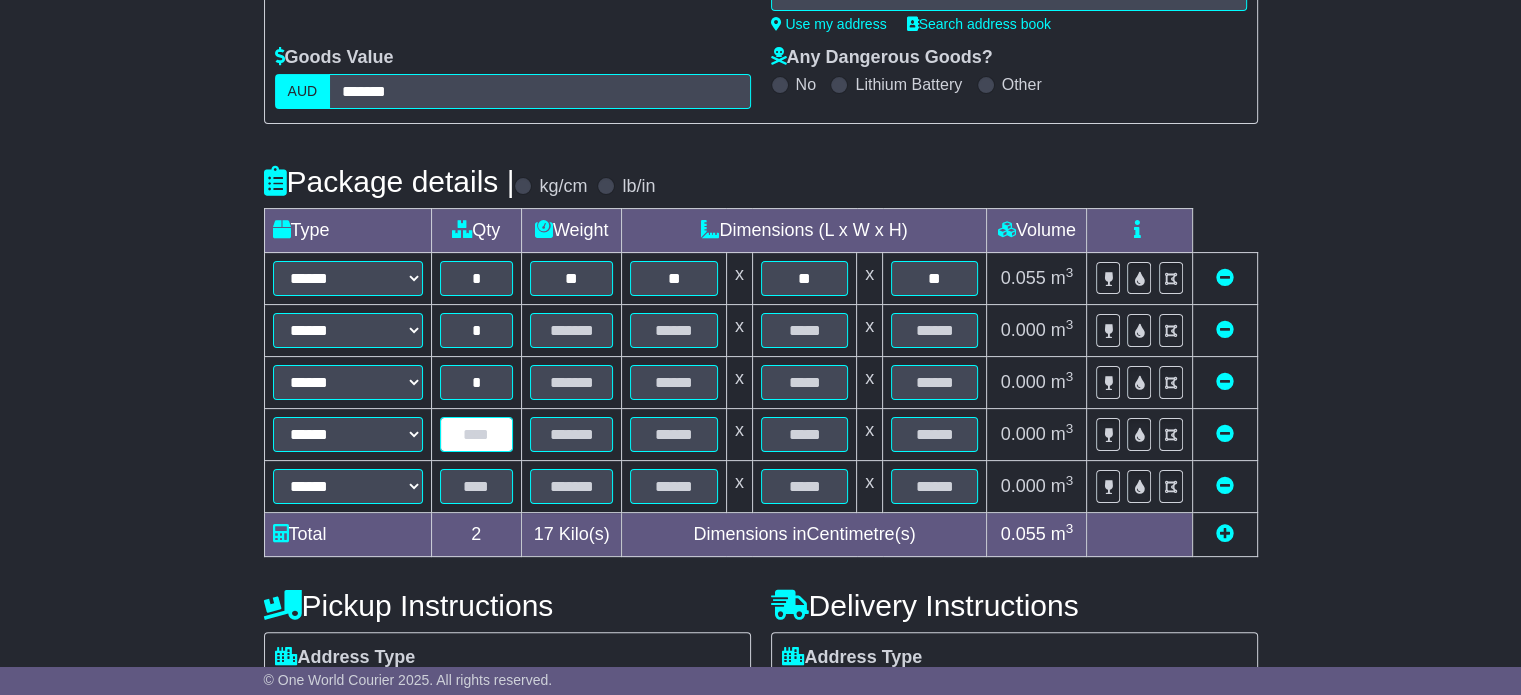click at bounding box center [476, 434] 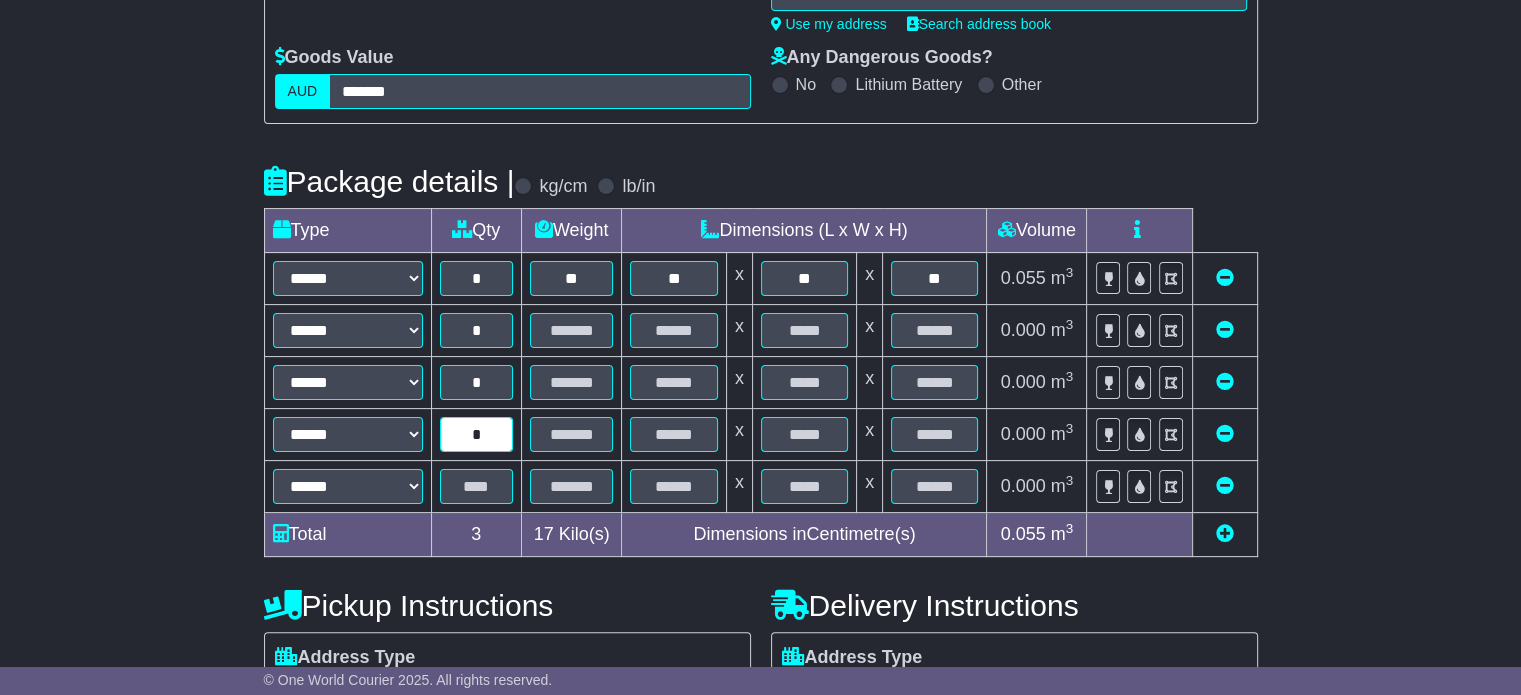type on "*" 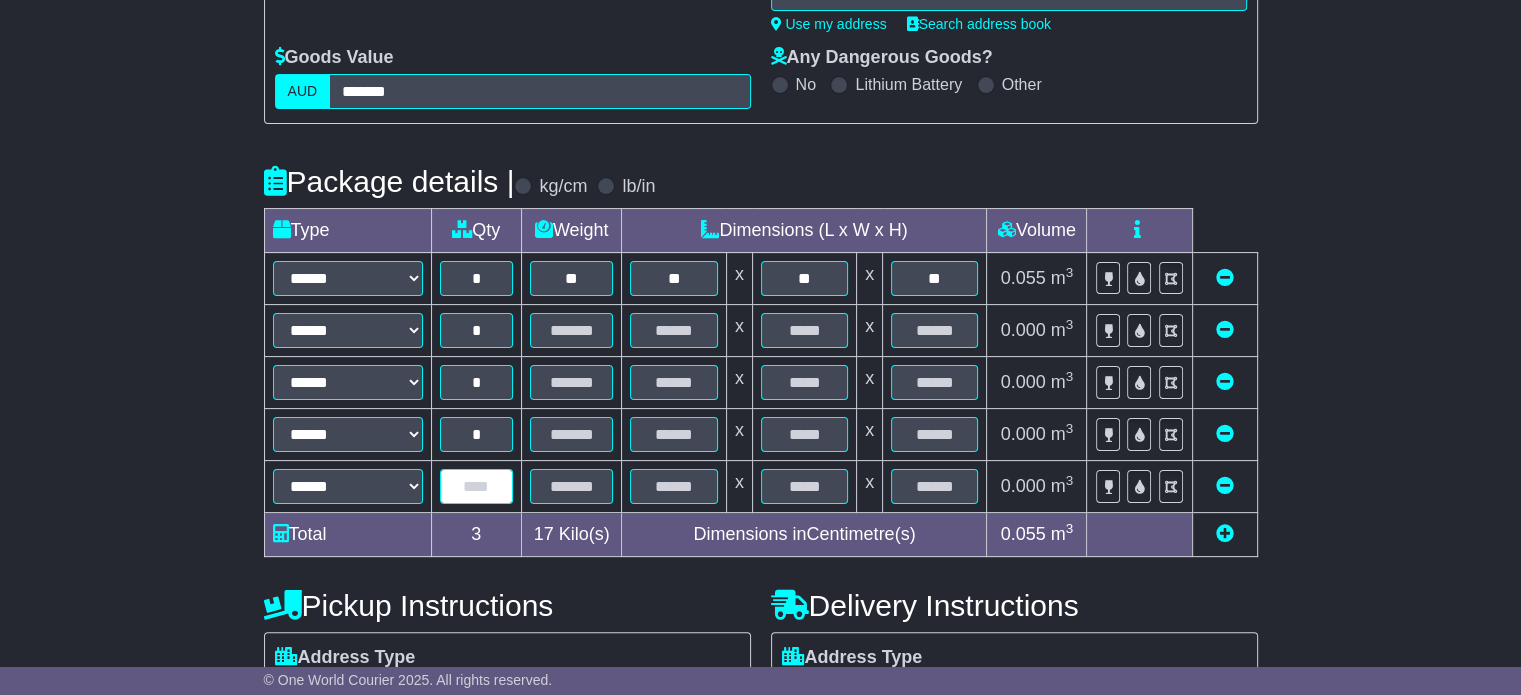 click at bounding box center (476, 486) 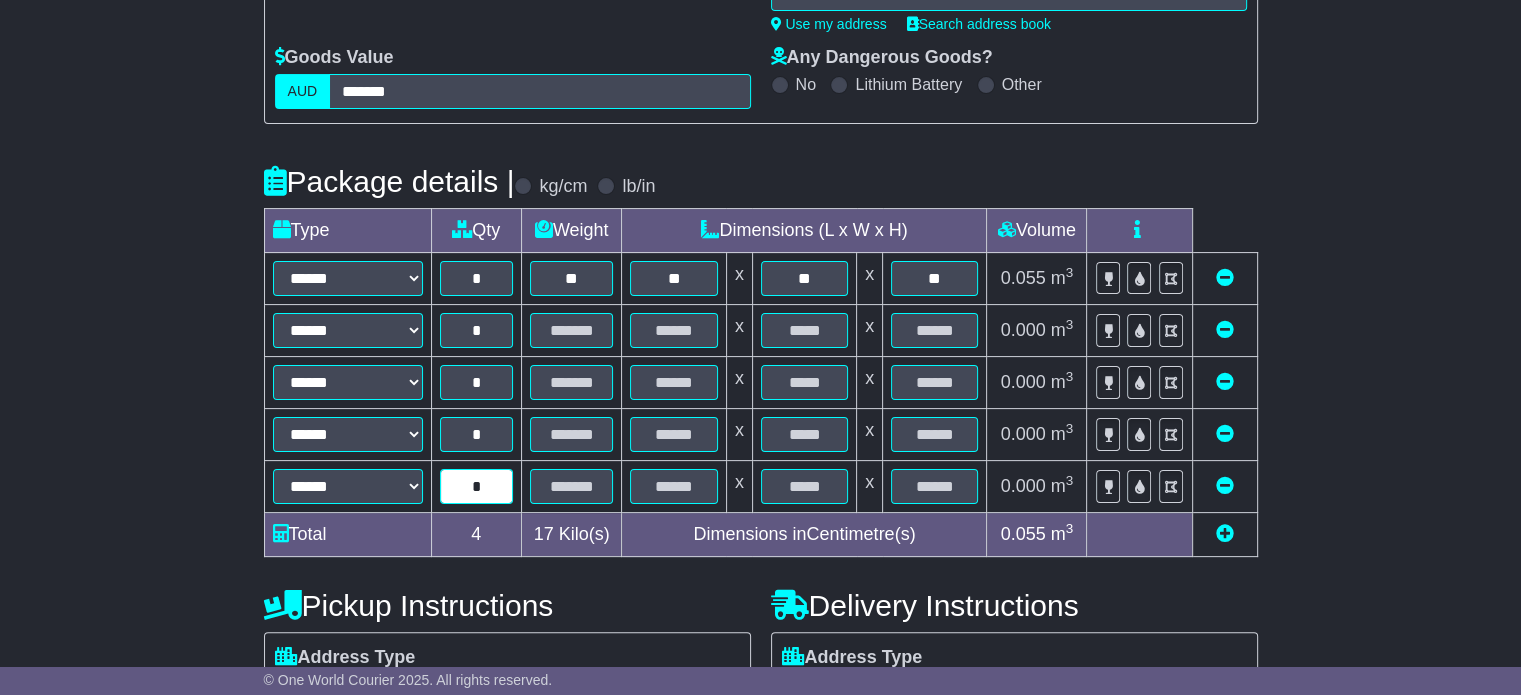 type on "*" 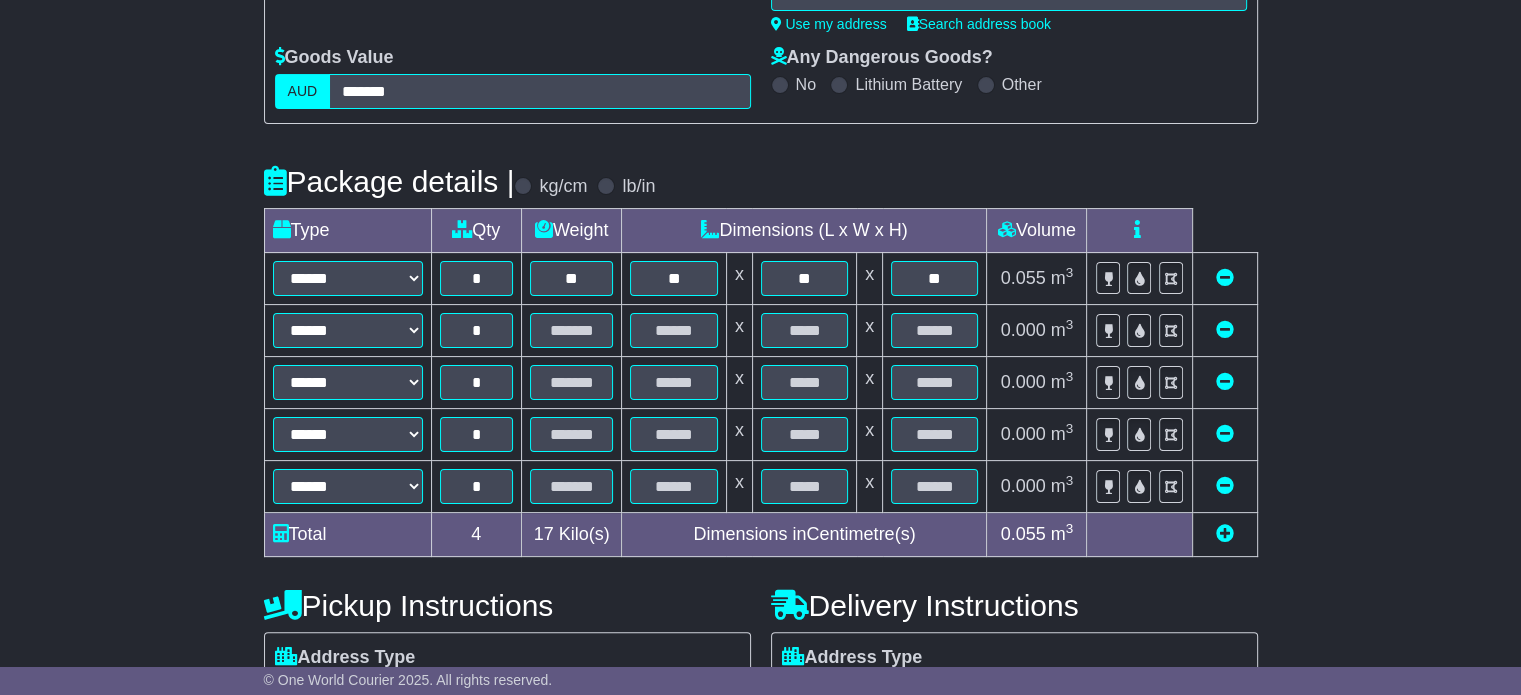 click on "Pickup Instructions" at bounding box center (507, 605) 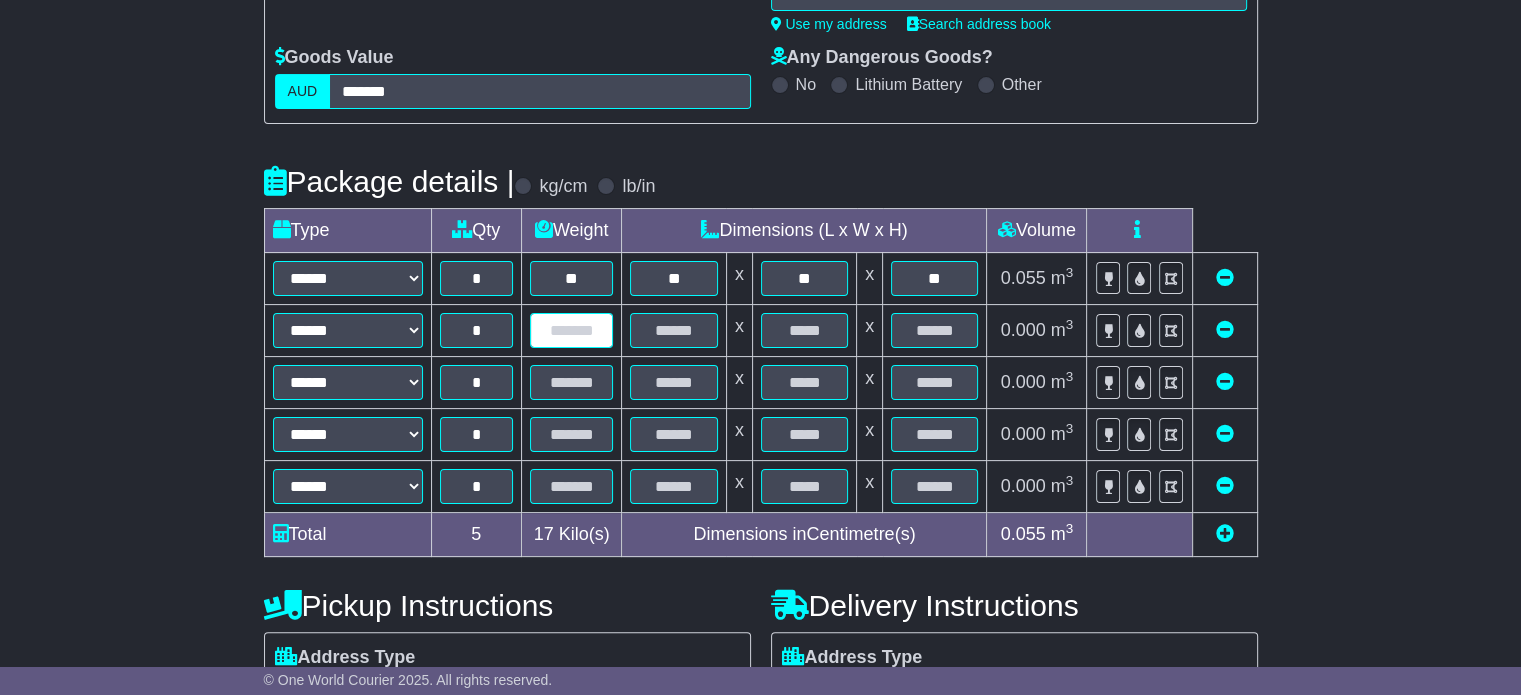 click at bounding box center [572, 330] 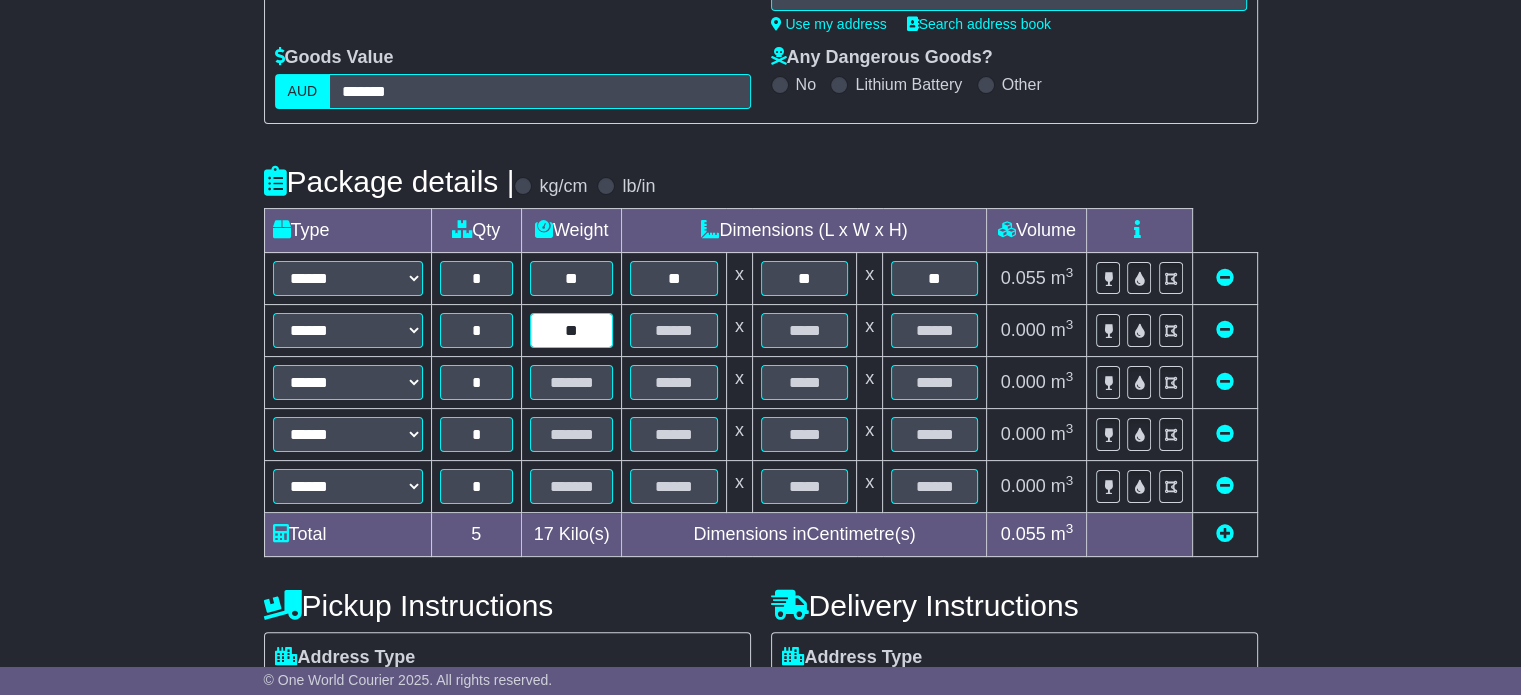 type on "**" 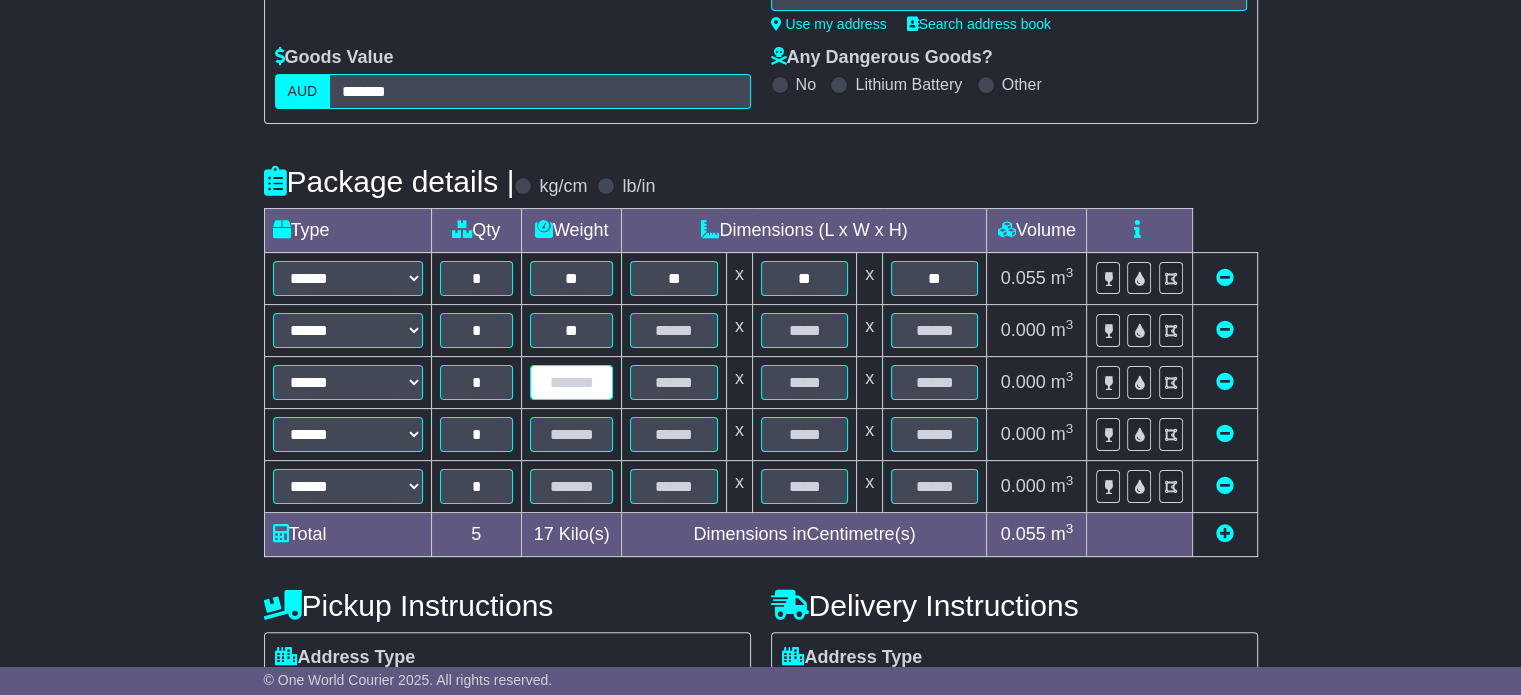 click at bounding box center [572, 382] 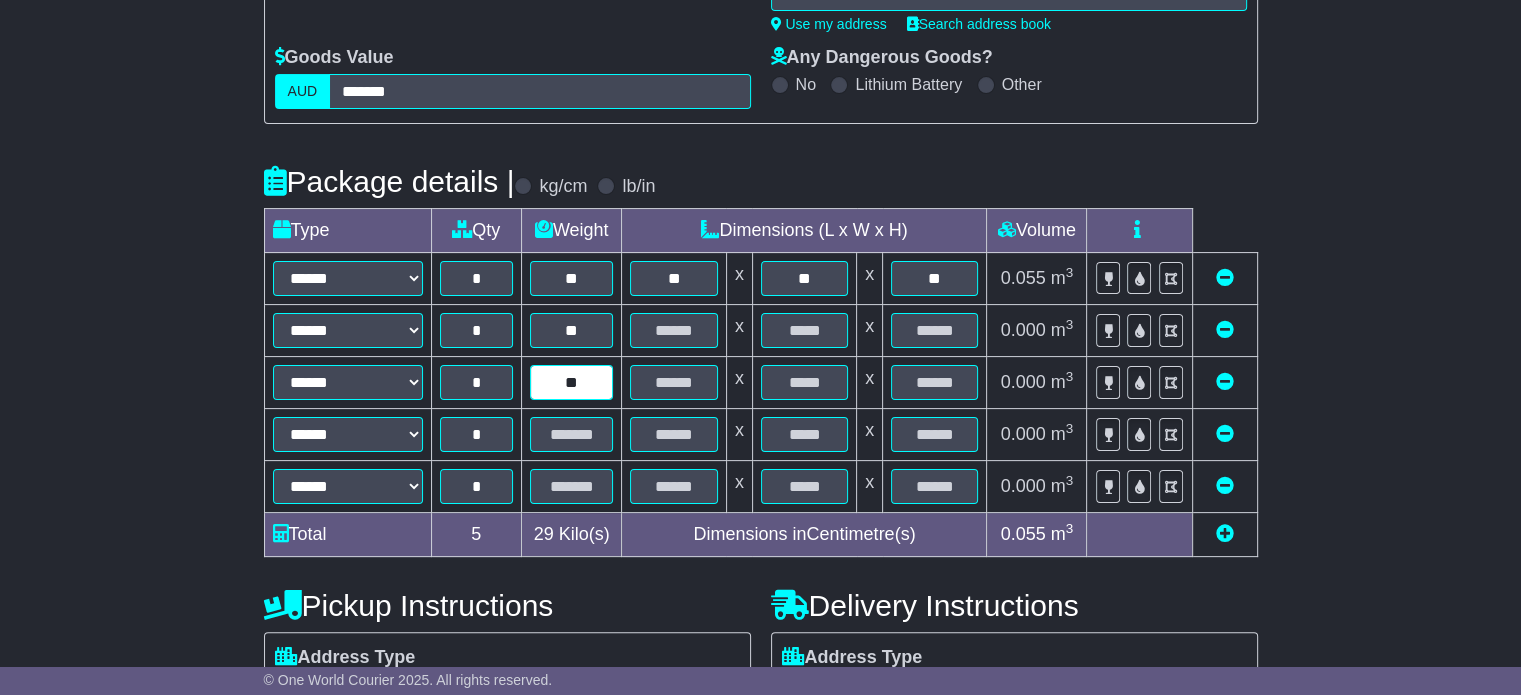 type on "**" 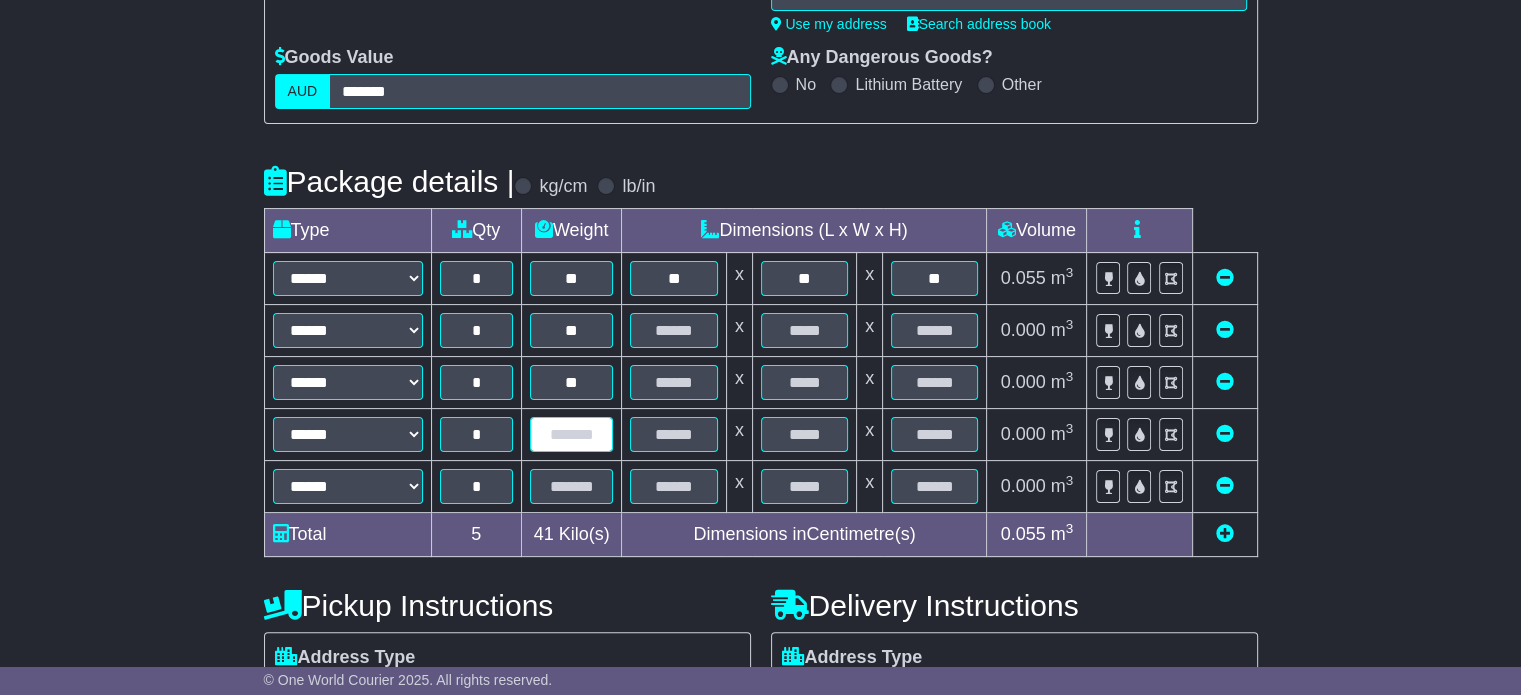 click at bounding box center [572, 434] 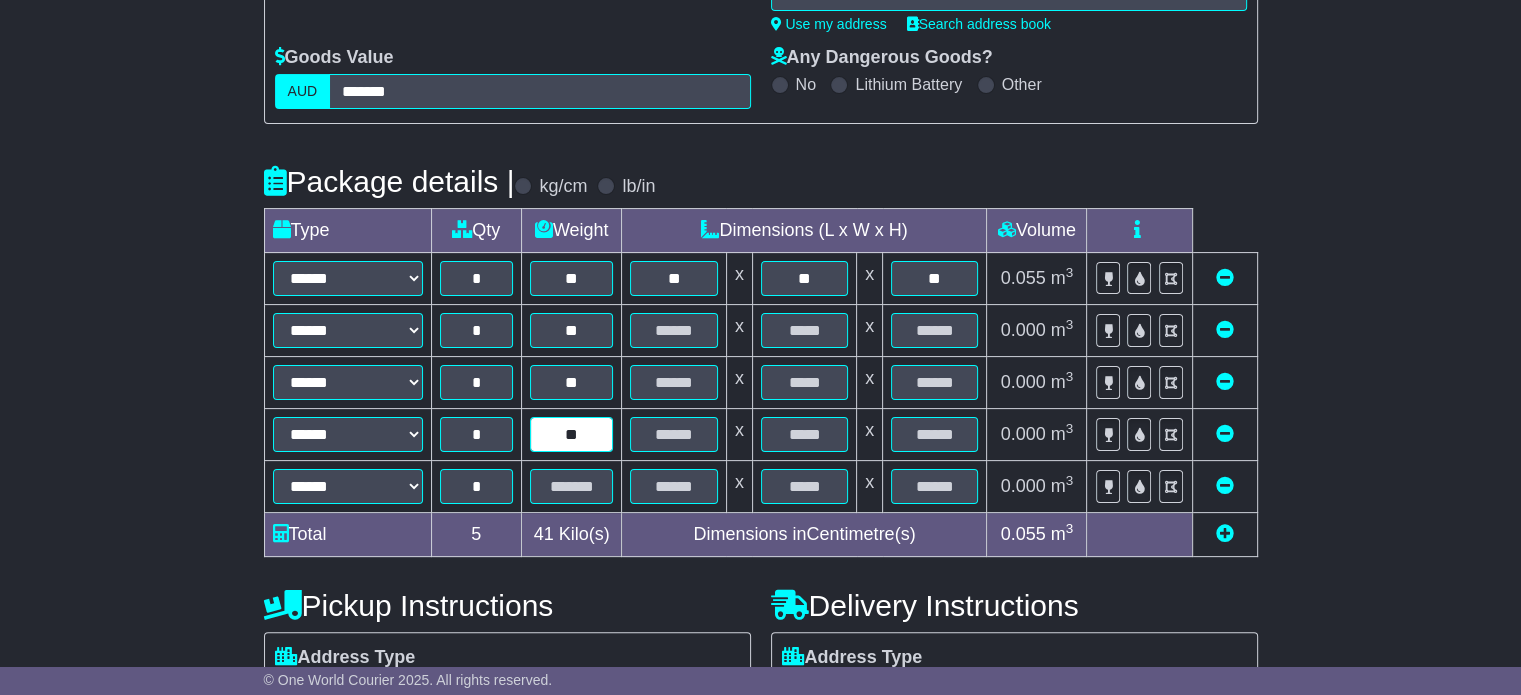 type on "**" 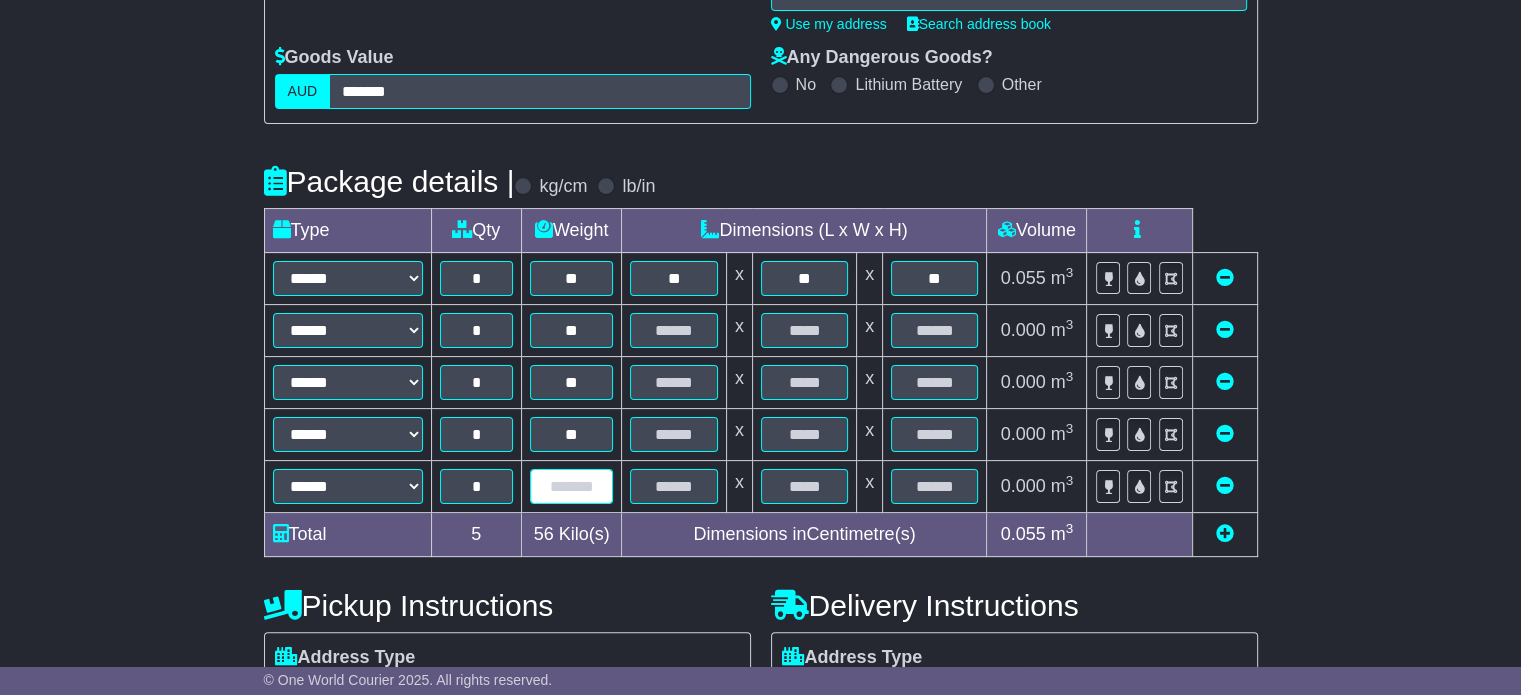 click at bounding box center [572, 486] 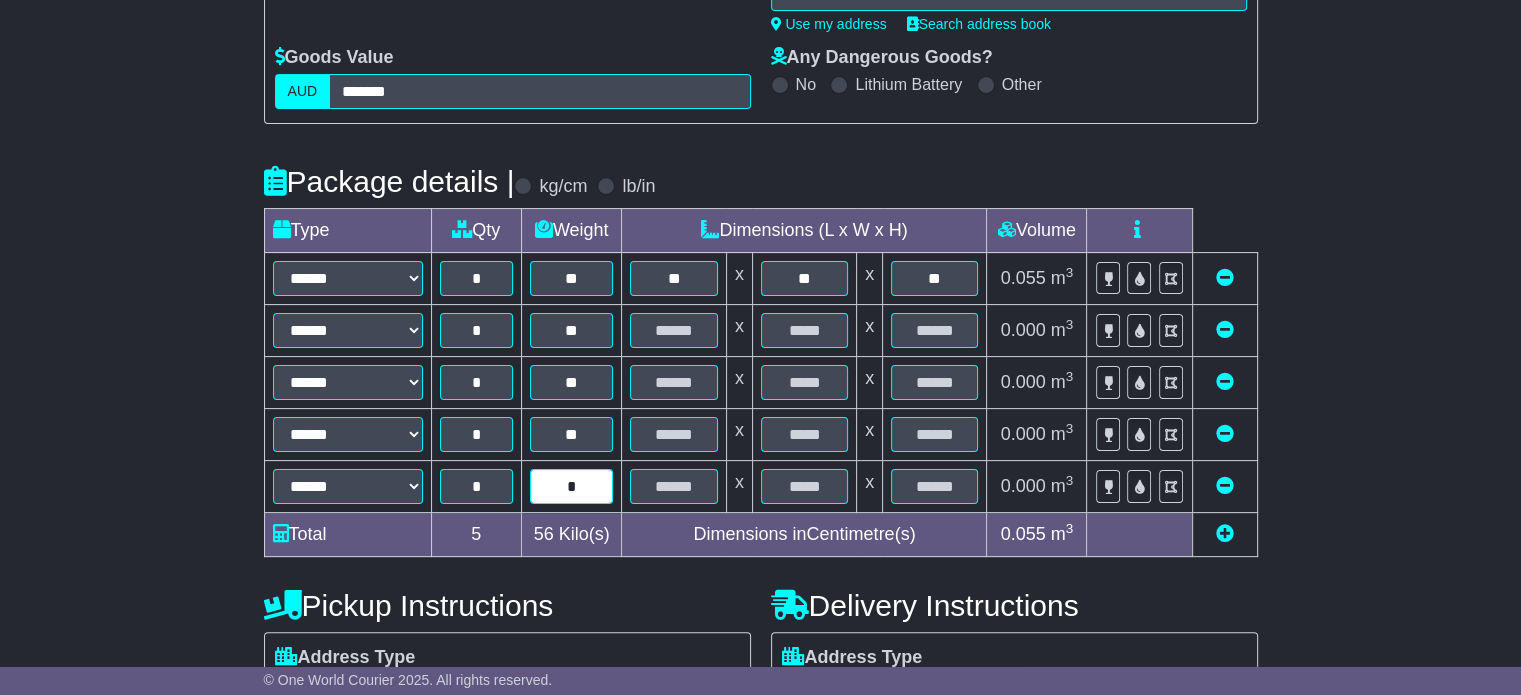 type on "*" 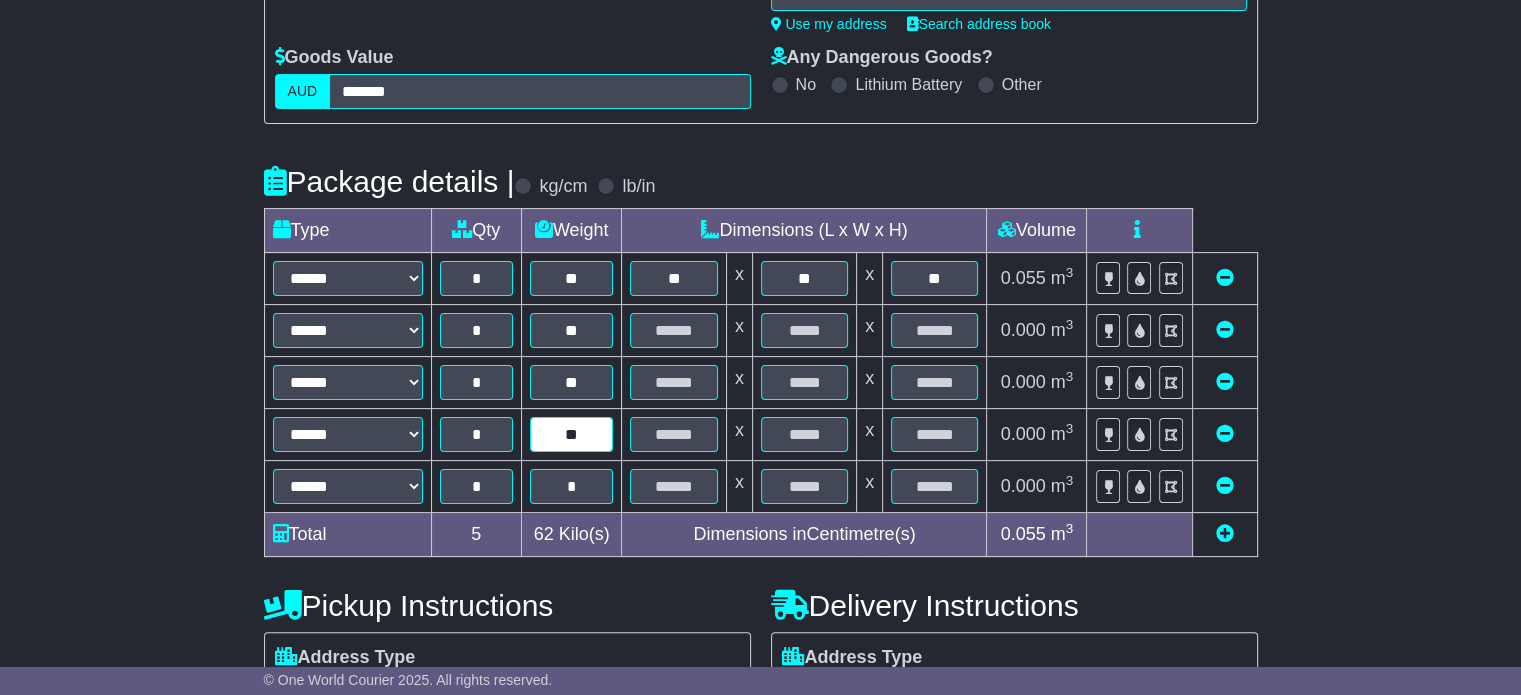 click on "**" at bounding box center [572, 434] 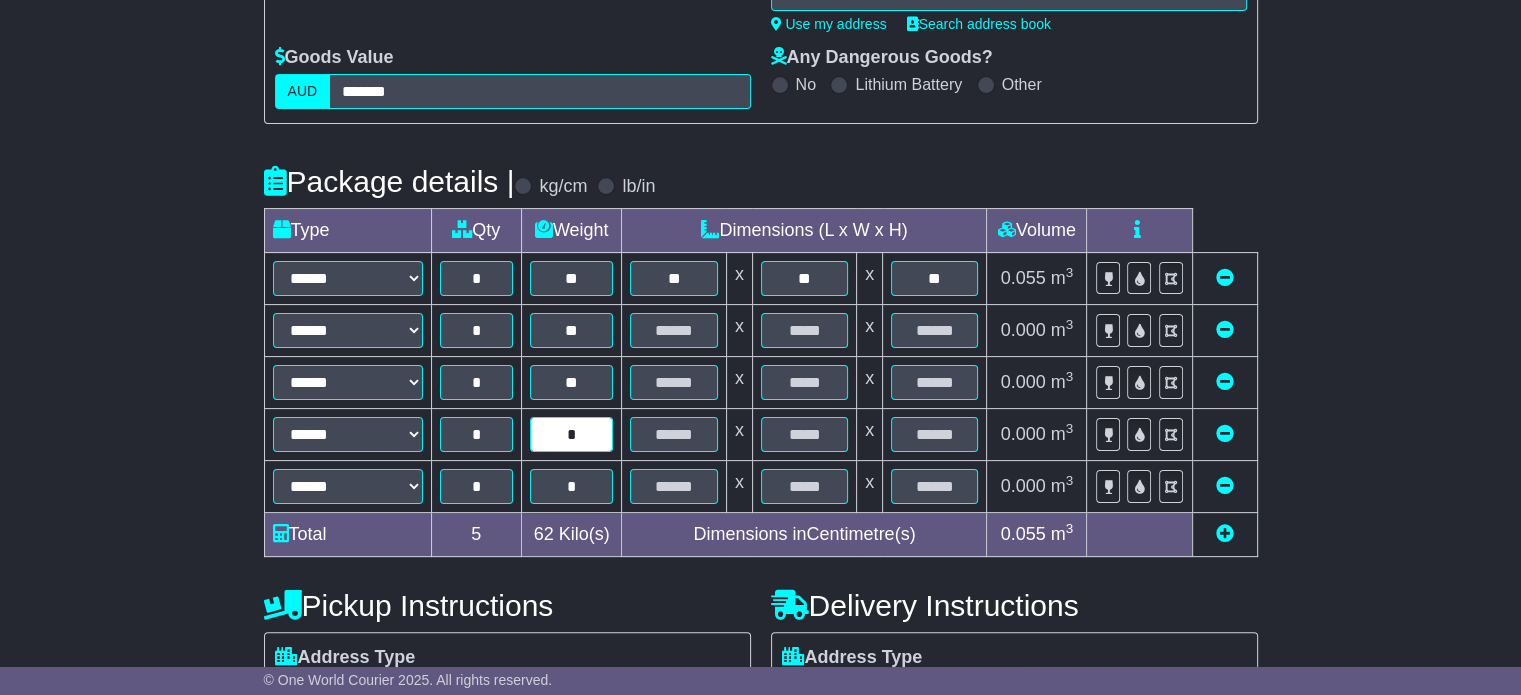 type on "*" 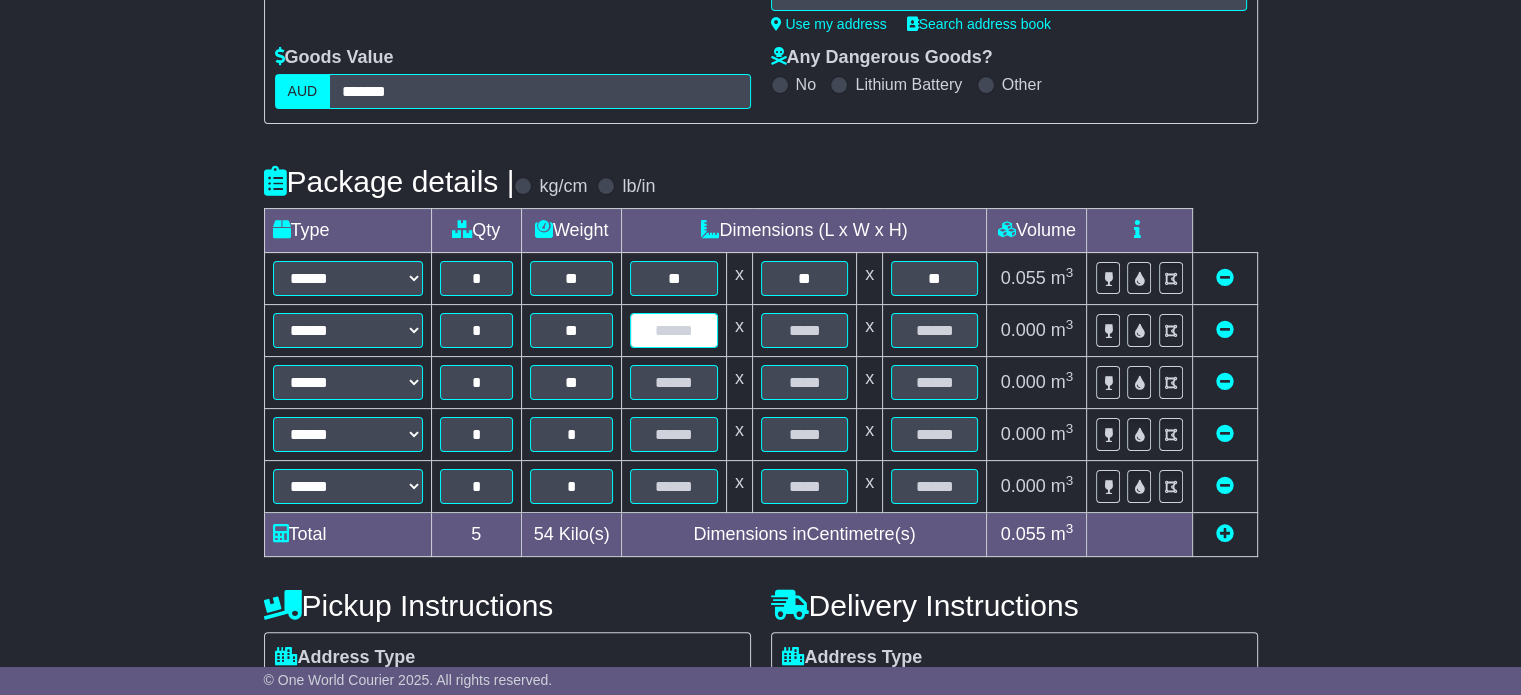 click at bounding box center [673, 330] 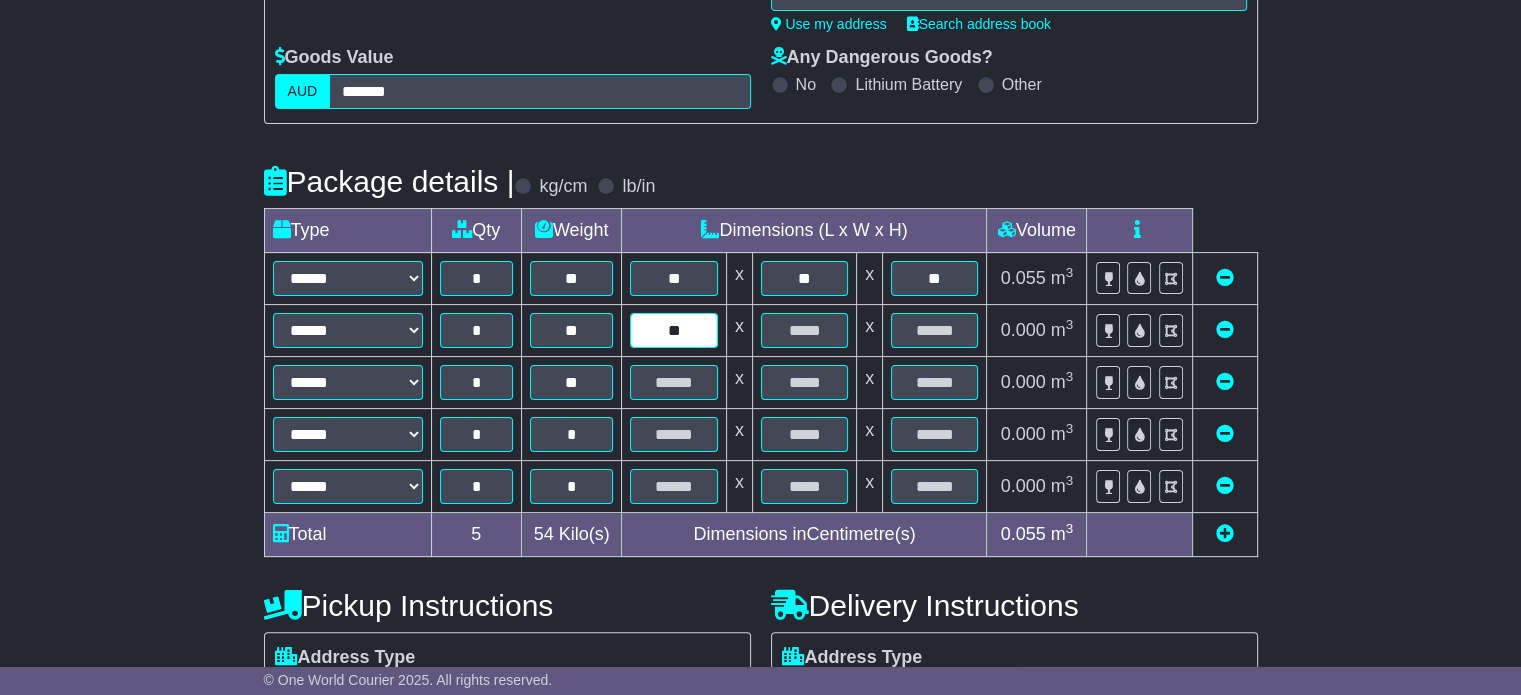 type on "**" 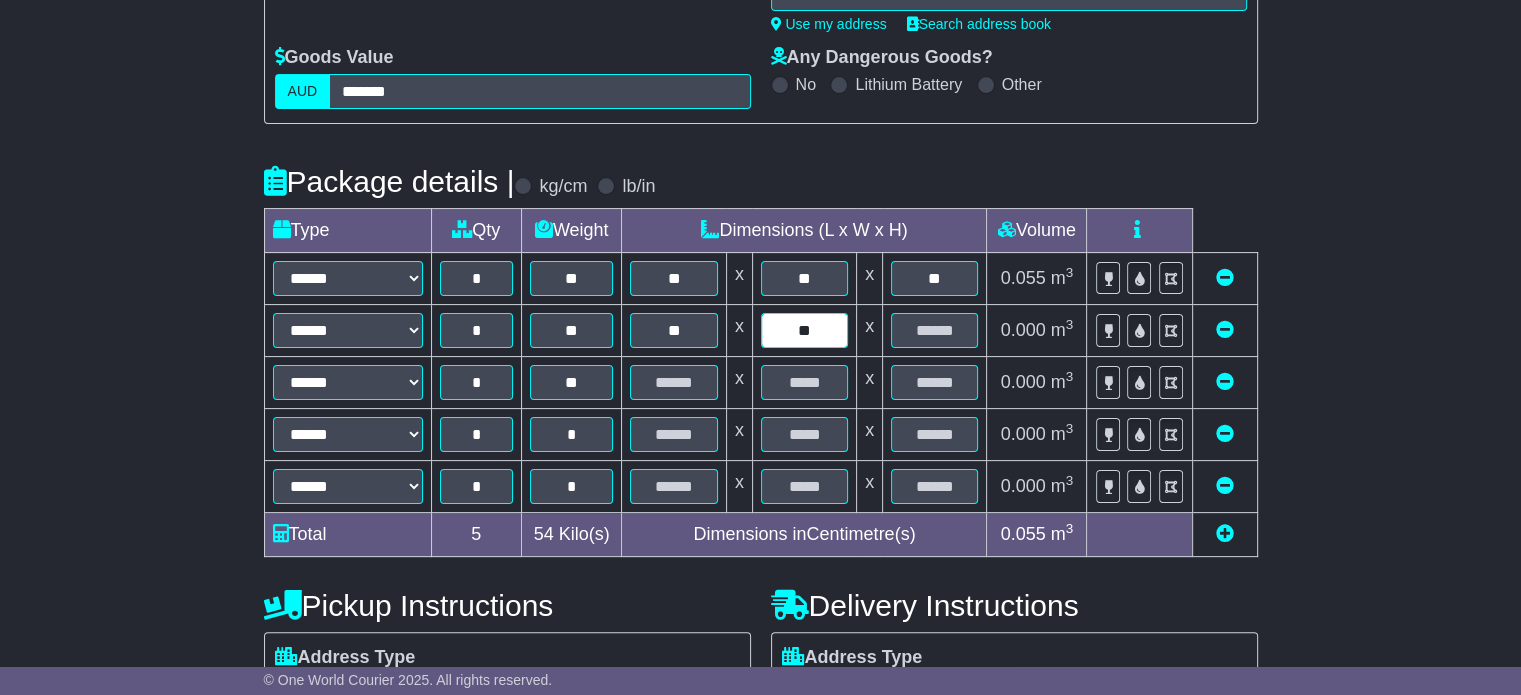 type on "**" 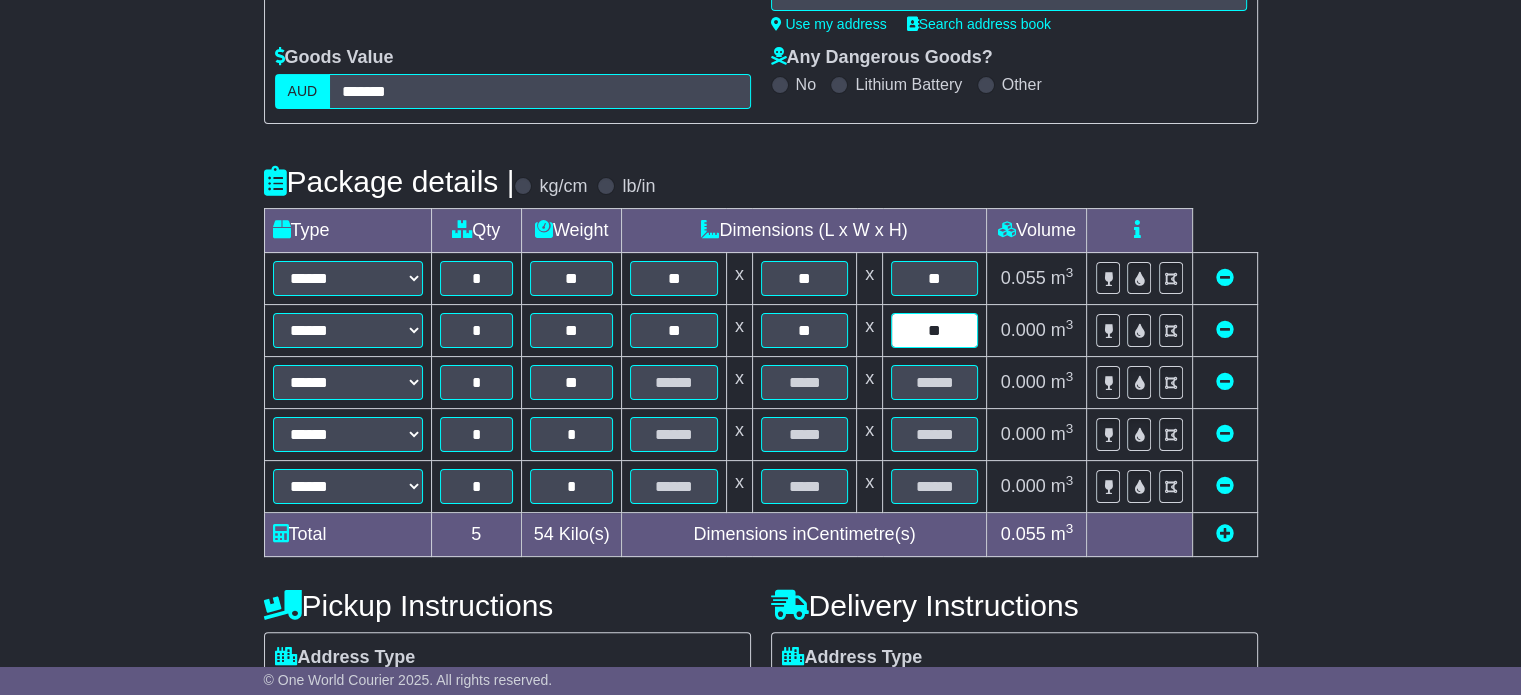 type on "**" 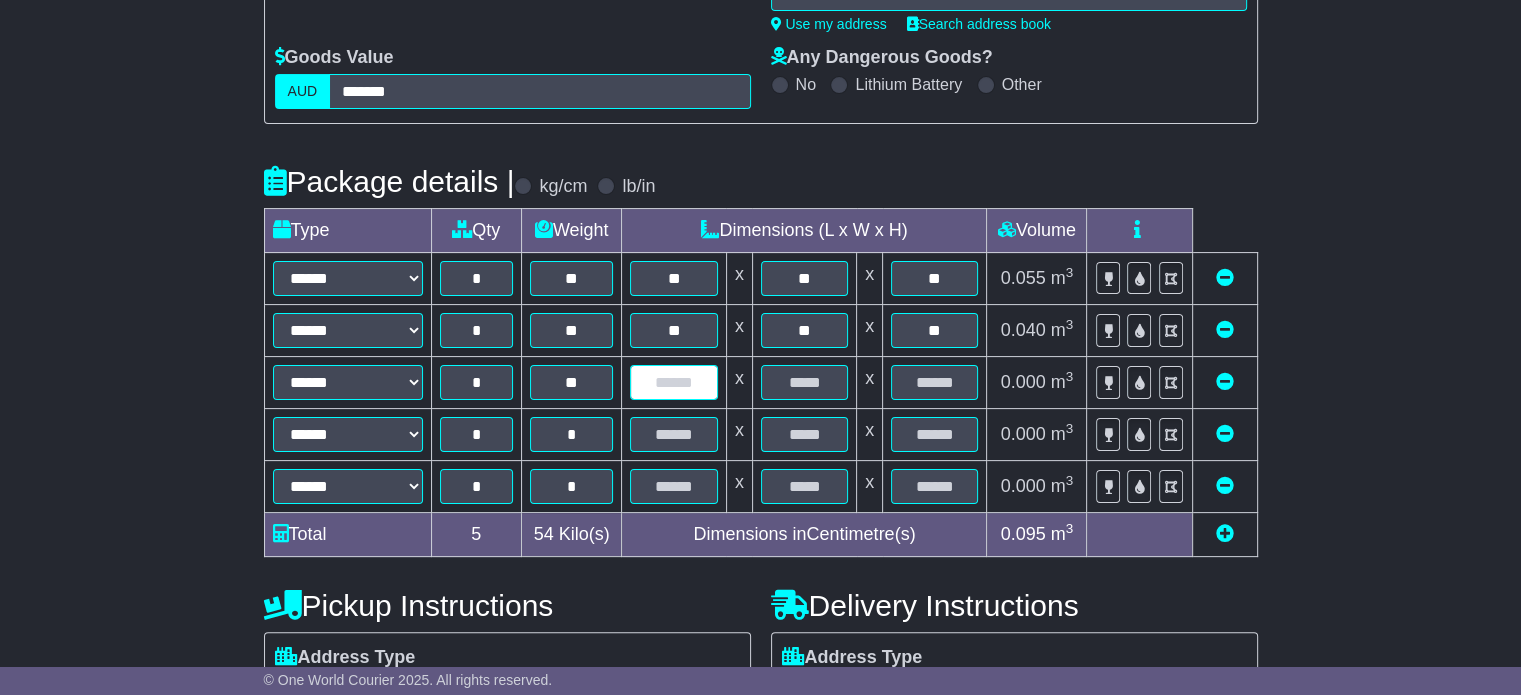 click at bounding box center [673, 382] 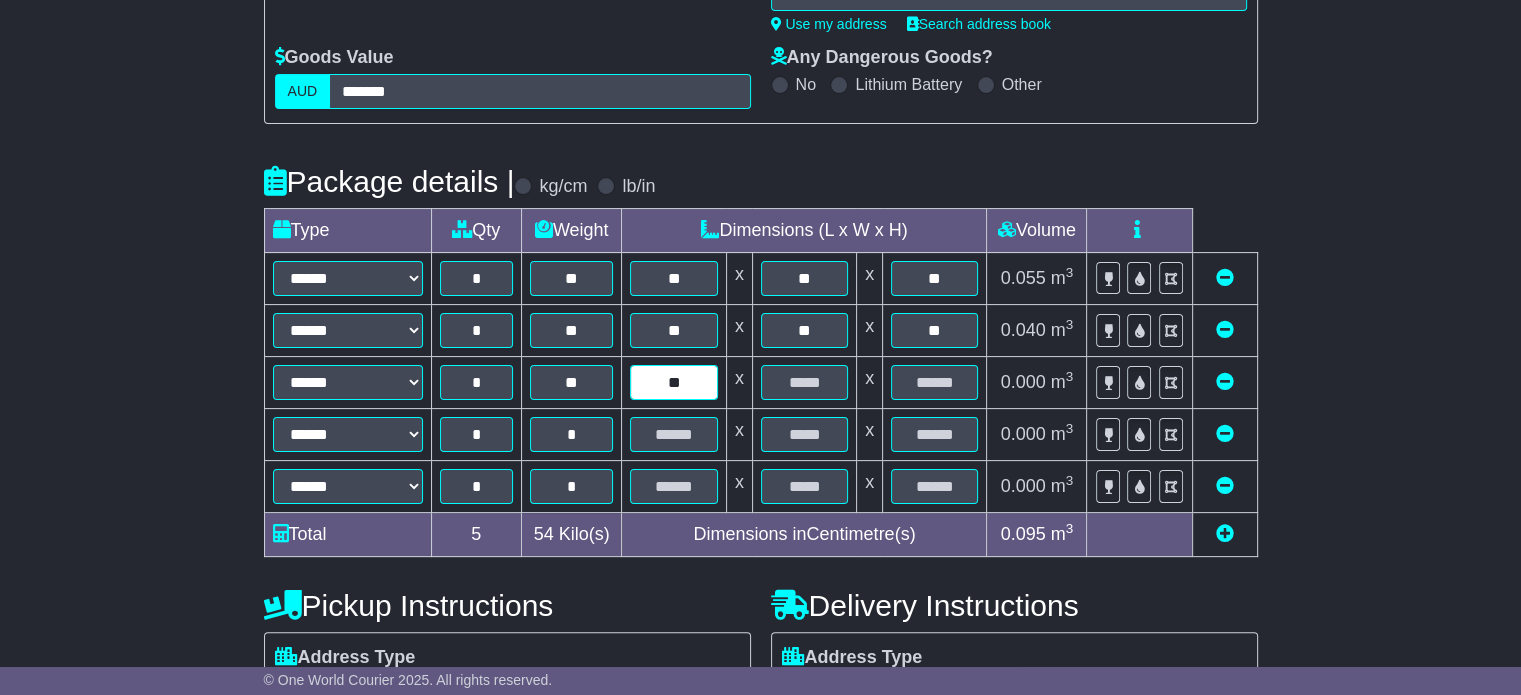 type on "**" 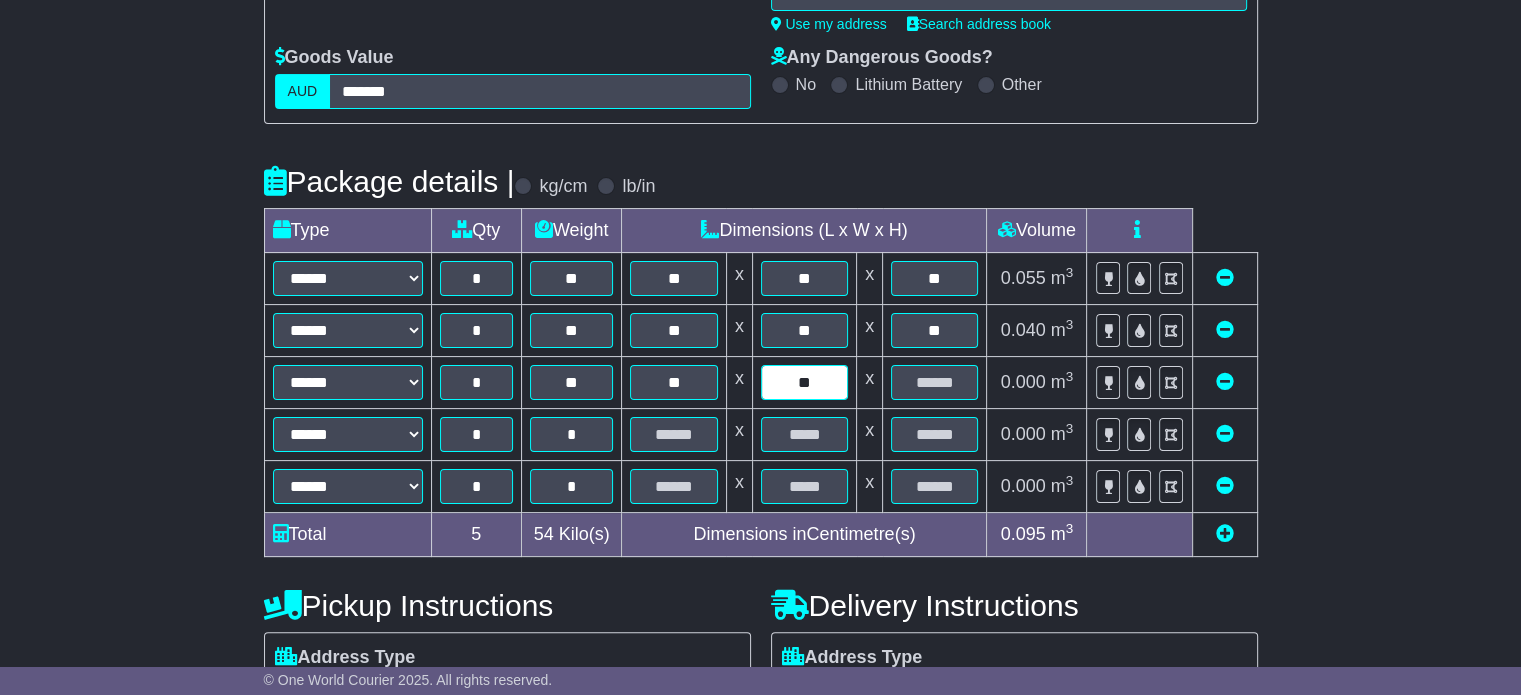 type on "**" 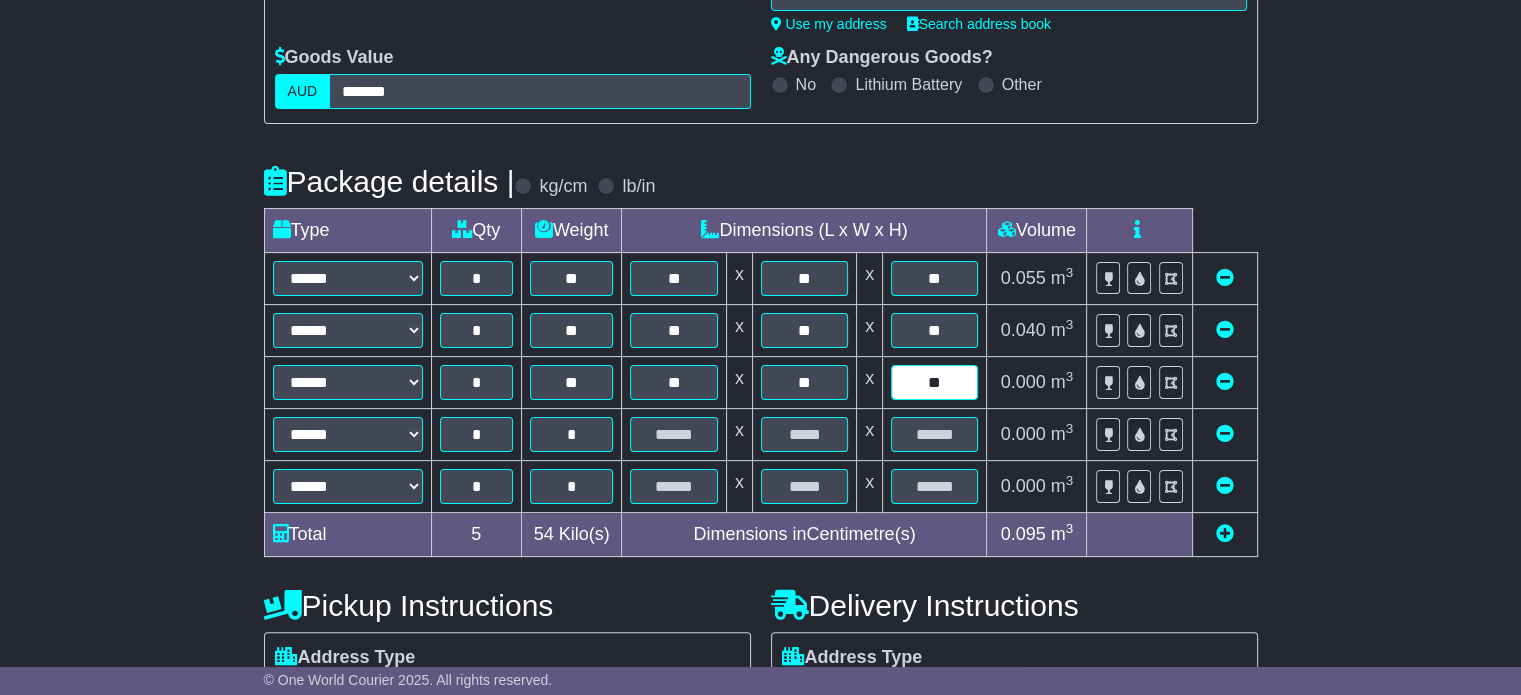 type on "**" 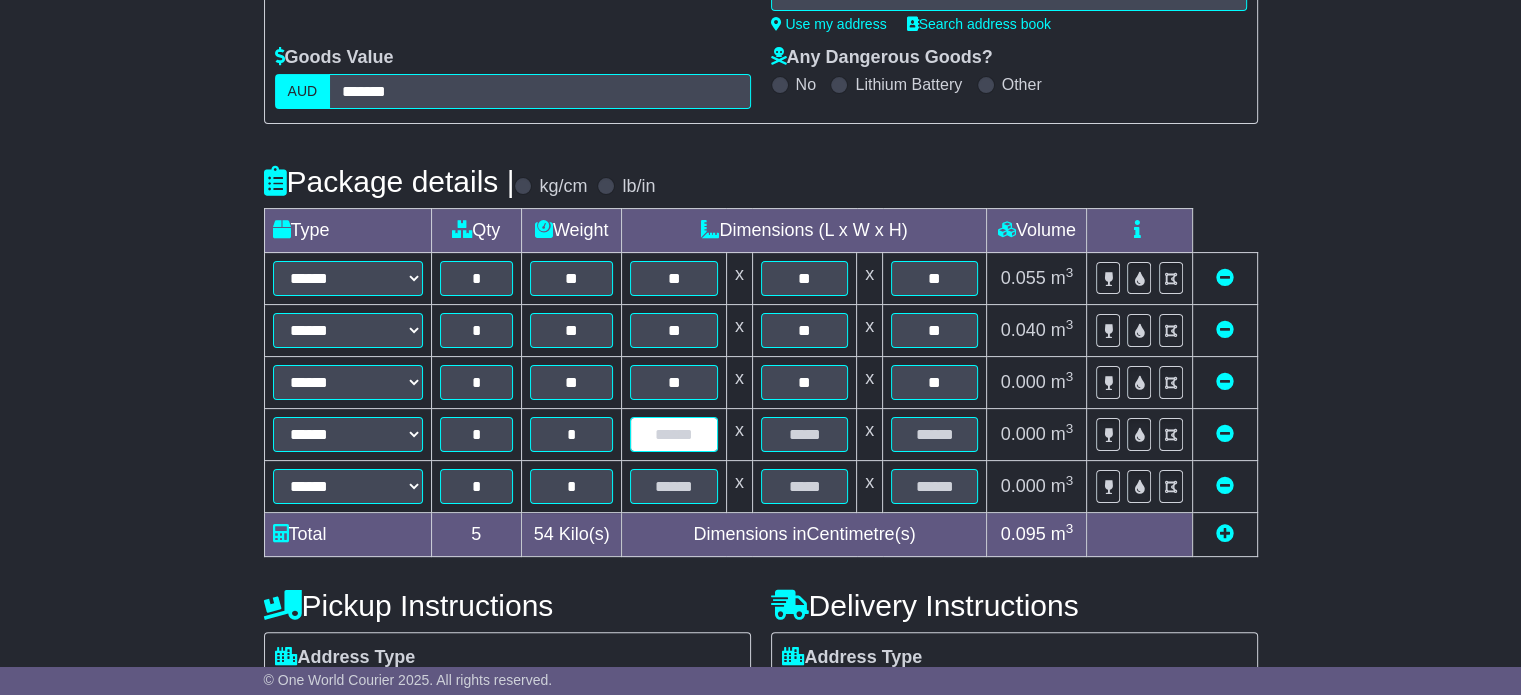 click at bounding box center (673, 434) 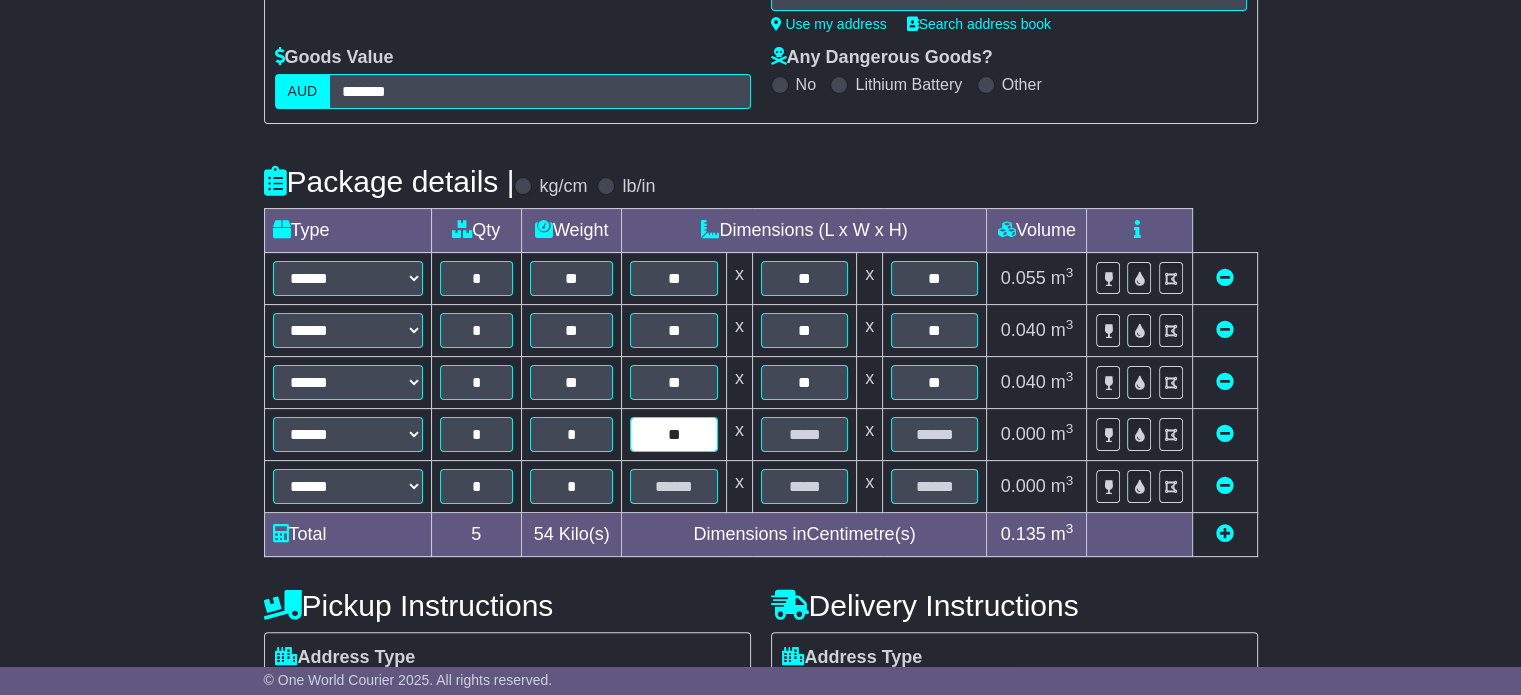 type on "**" 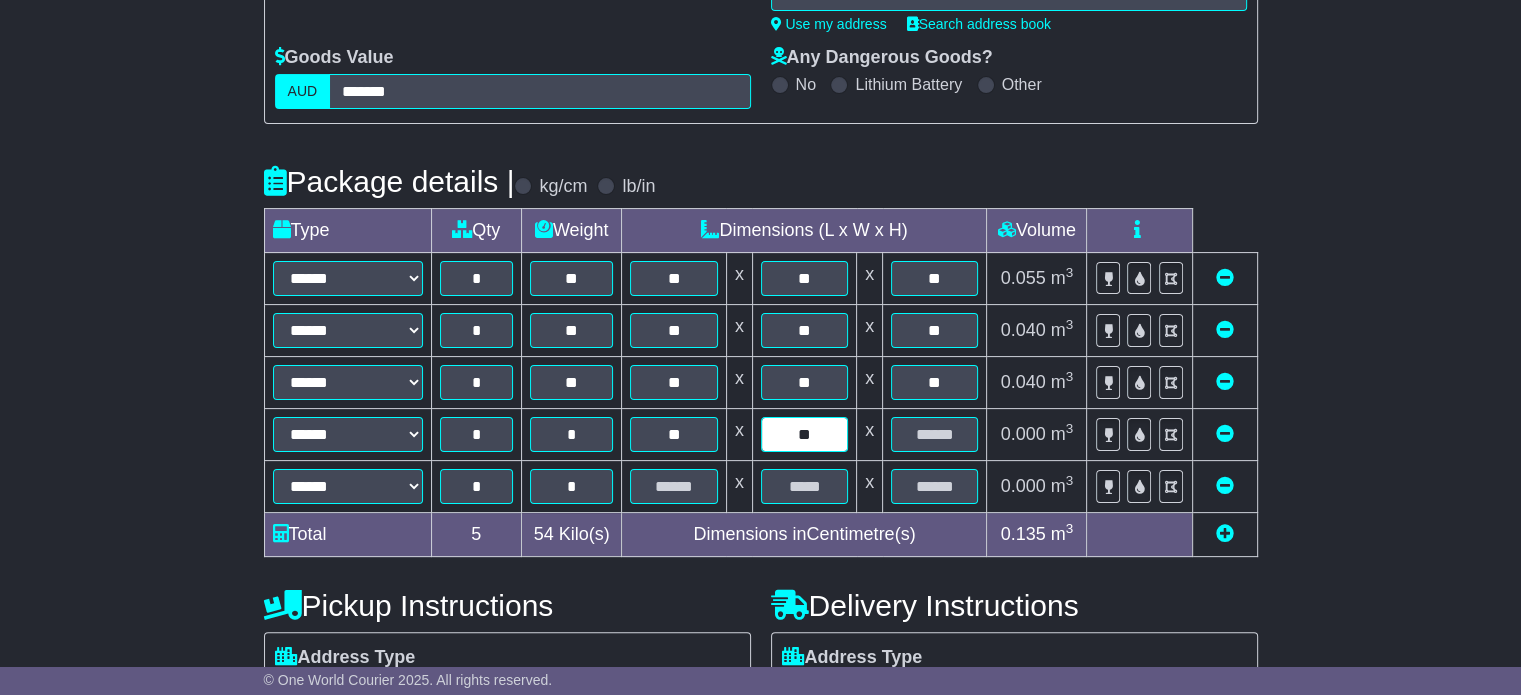 type on "**" 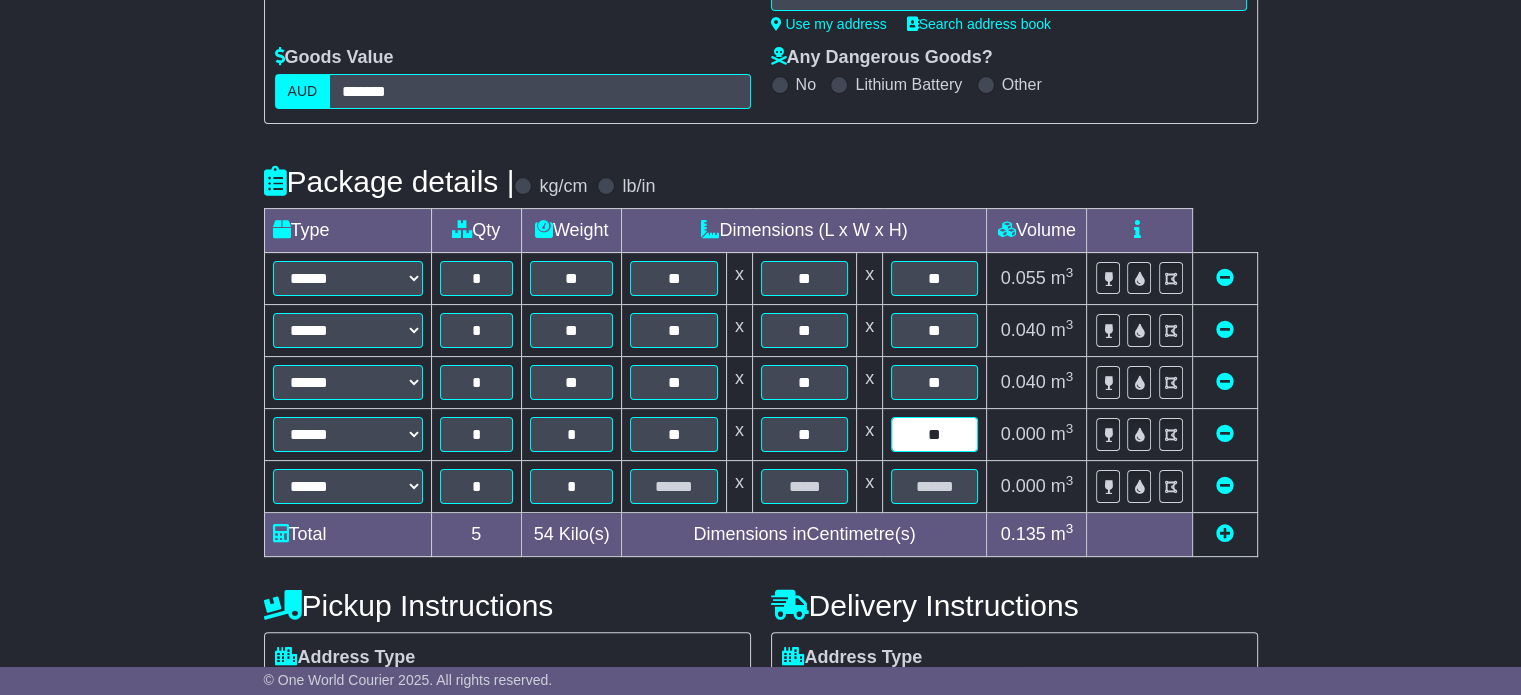 type on "**" 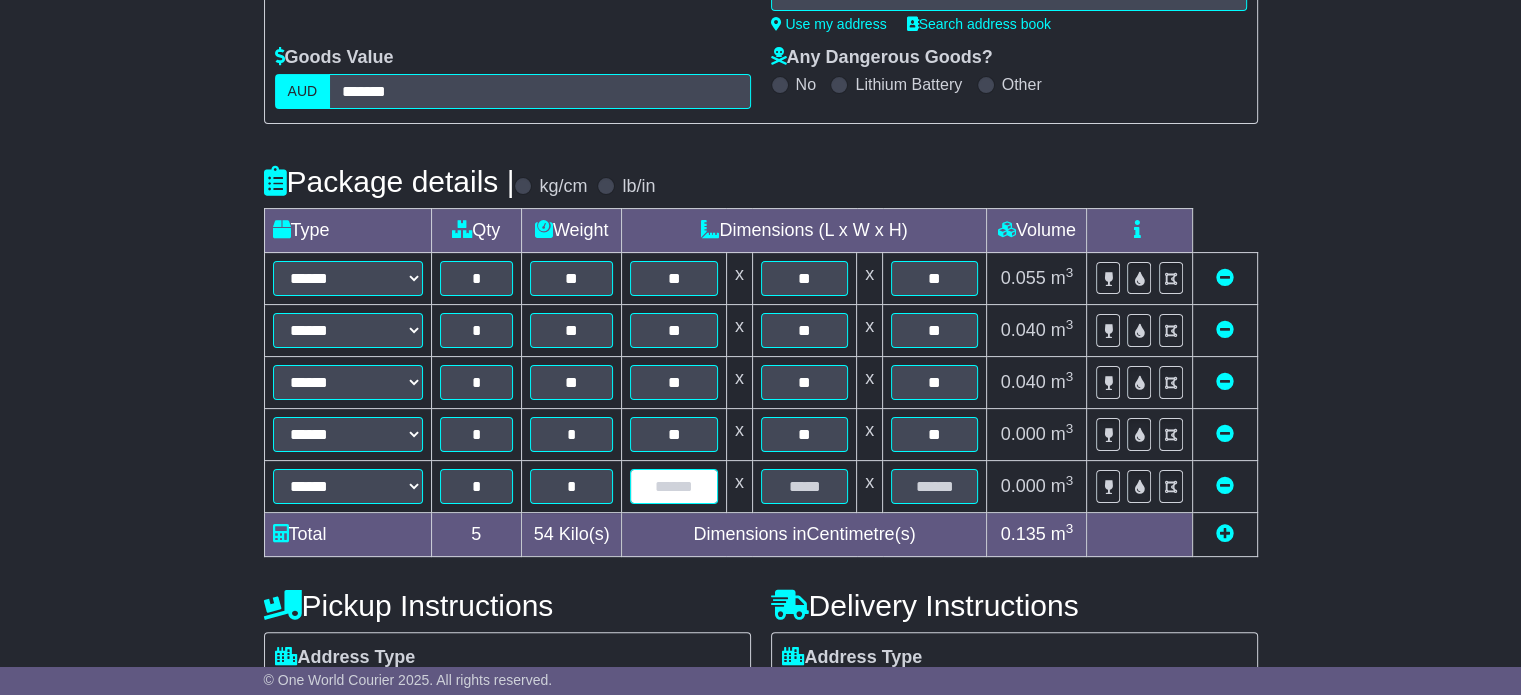 click at bounding box center (673, 486) 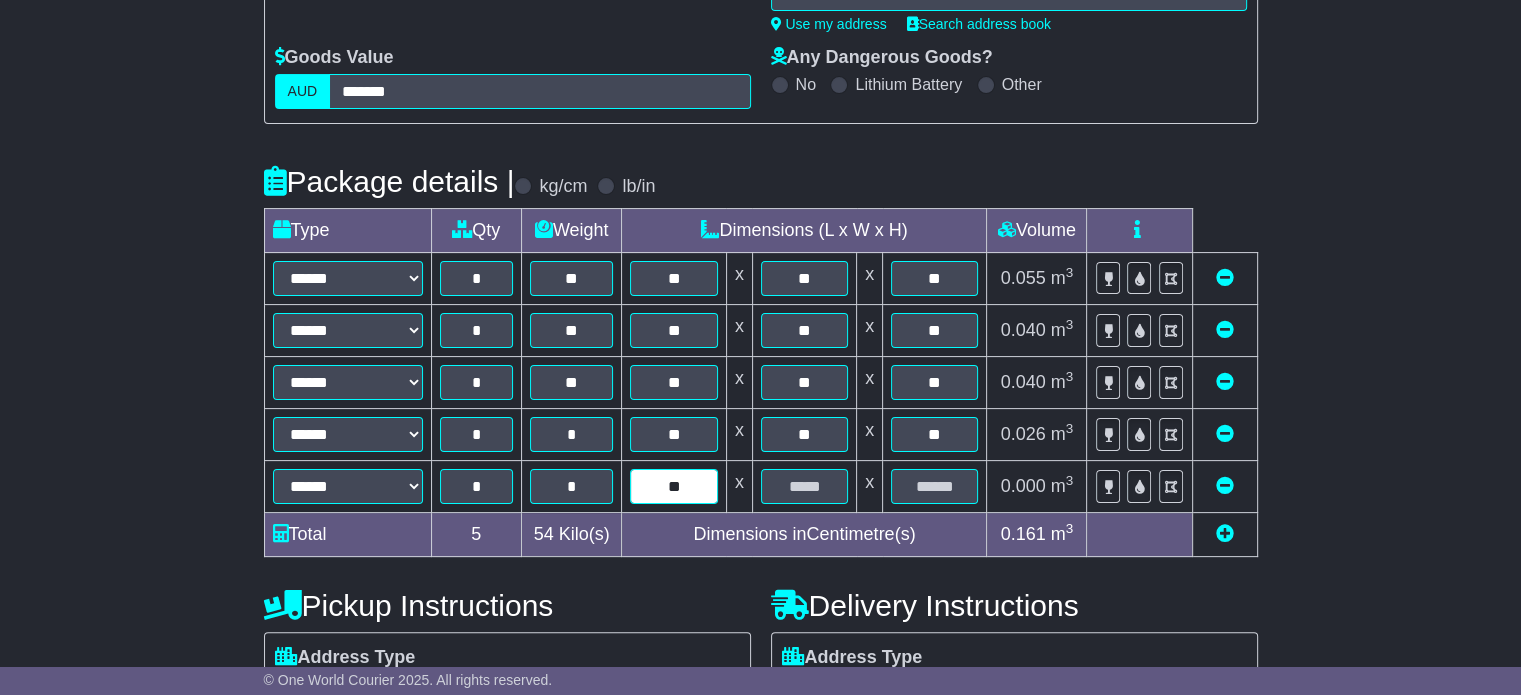 type on "**" 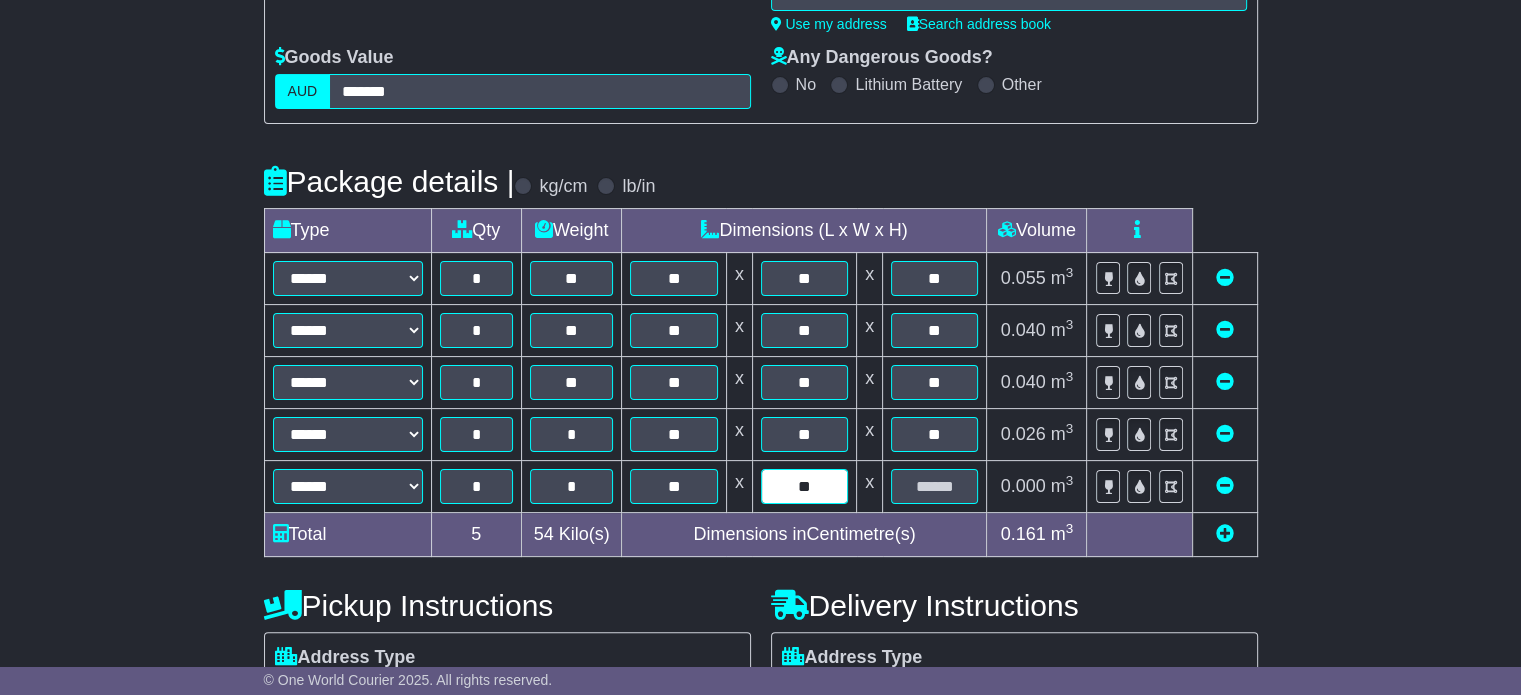 type on "**" 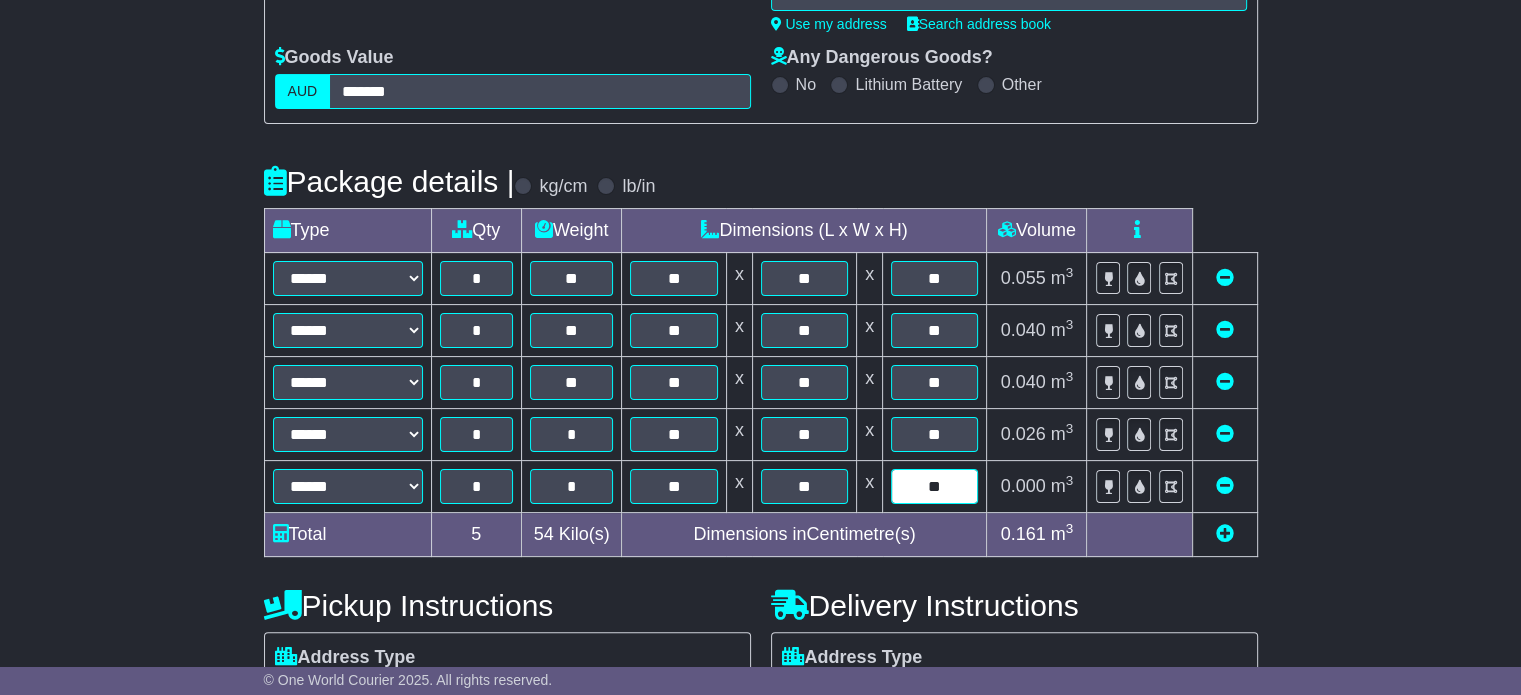 type on "**" 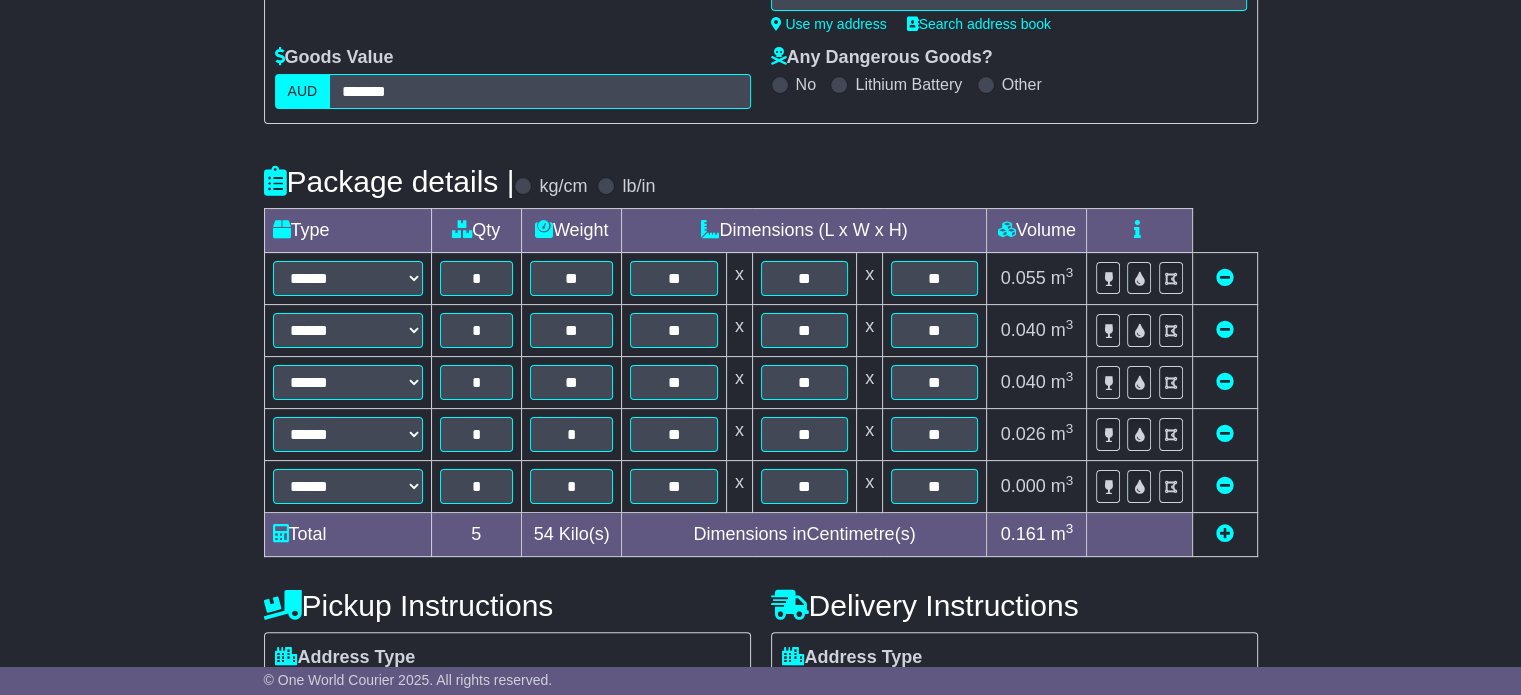 click on "**********" at bounding box center (760, 457) 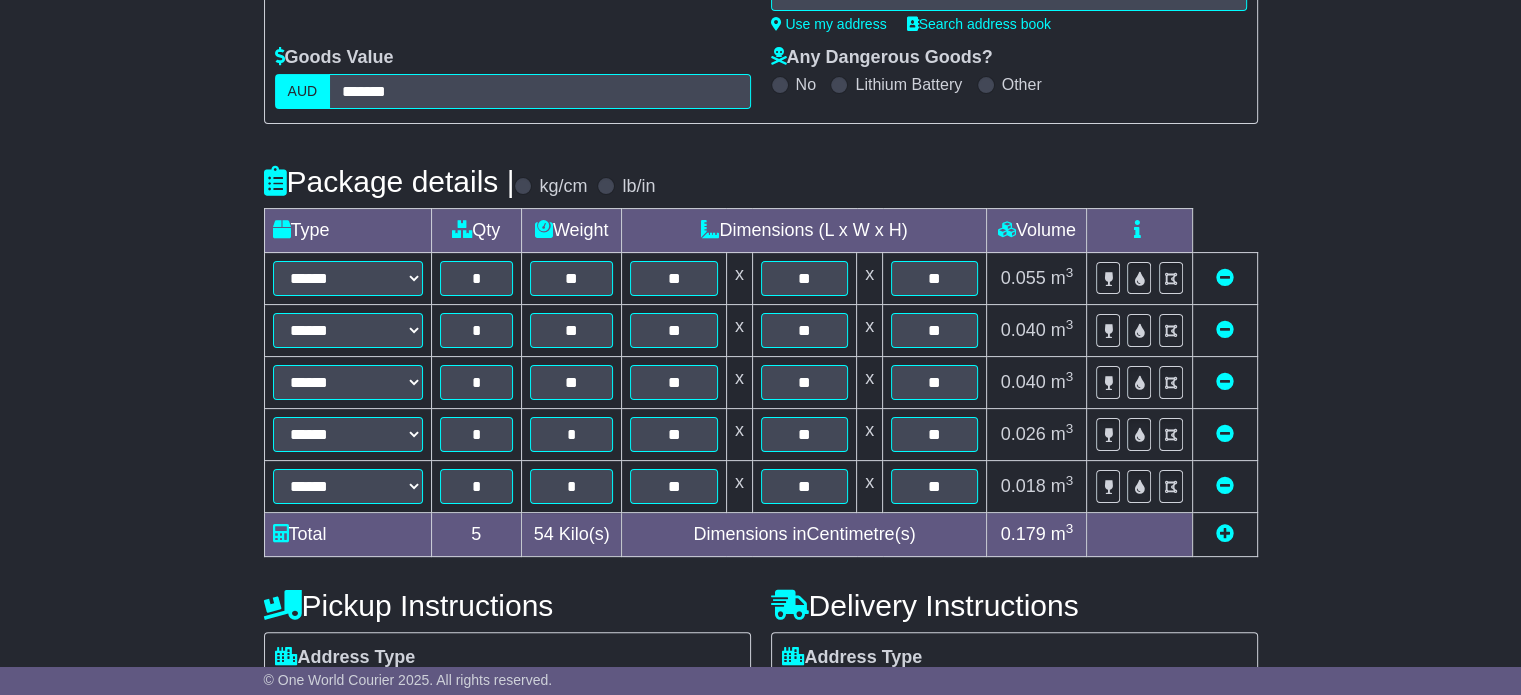 click on "0.055" at bounding box center [1023, 278] 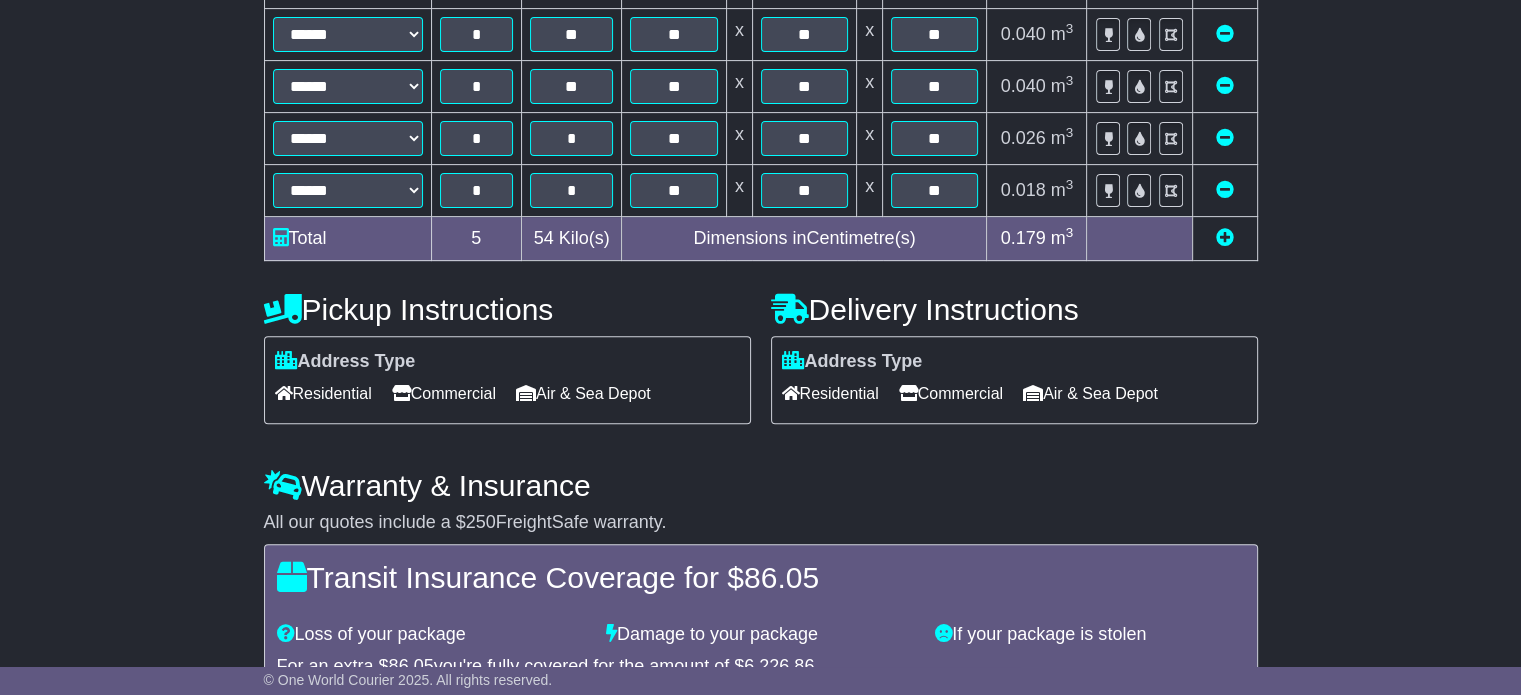 scroll, scrollTop: 700, scrollLeft: 0, axis: vertical 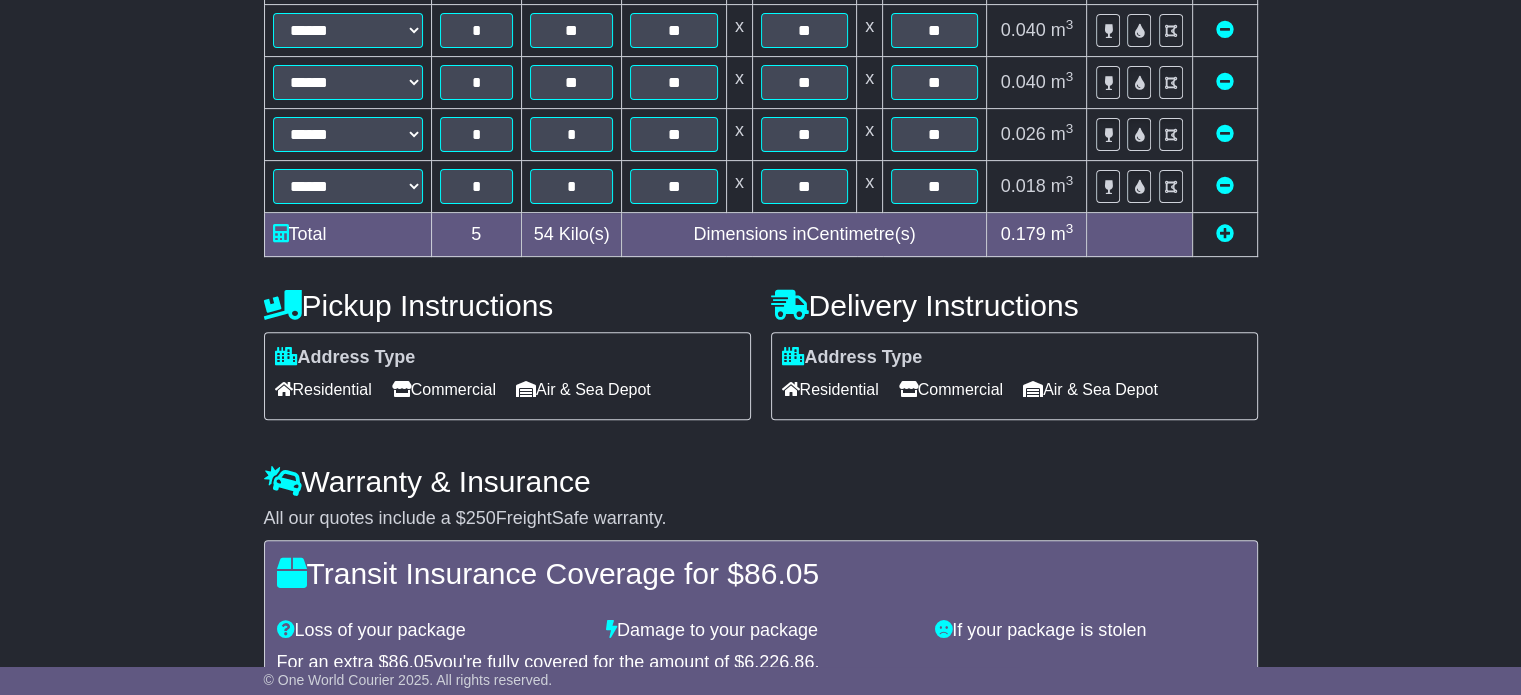 click on "Commercial" at bounding box center (444, 389) 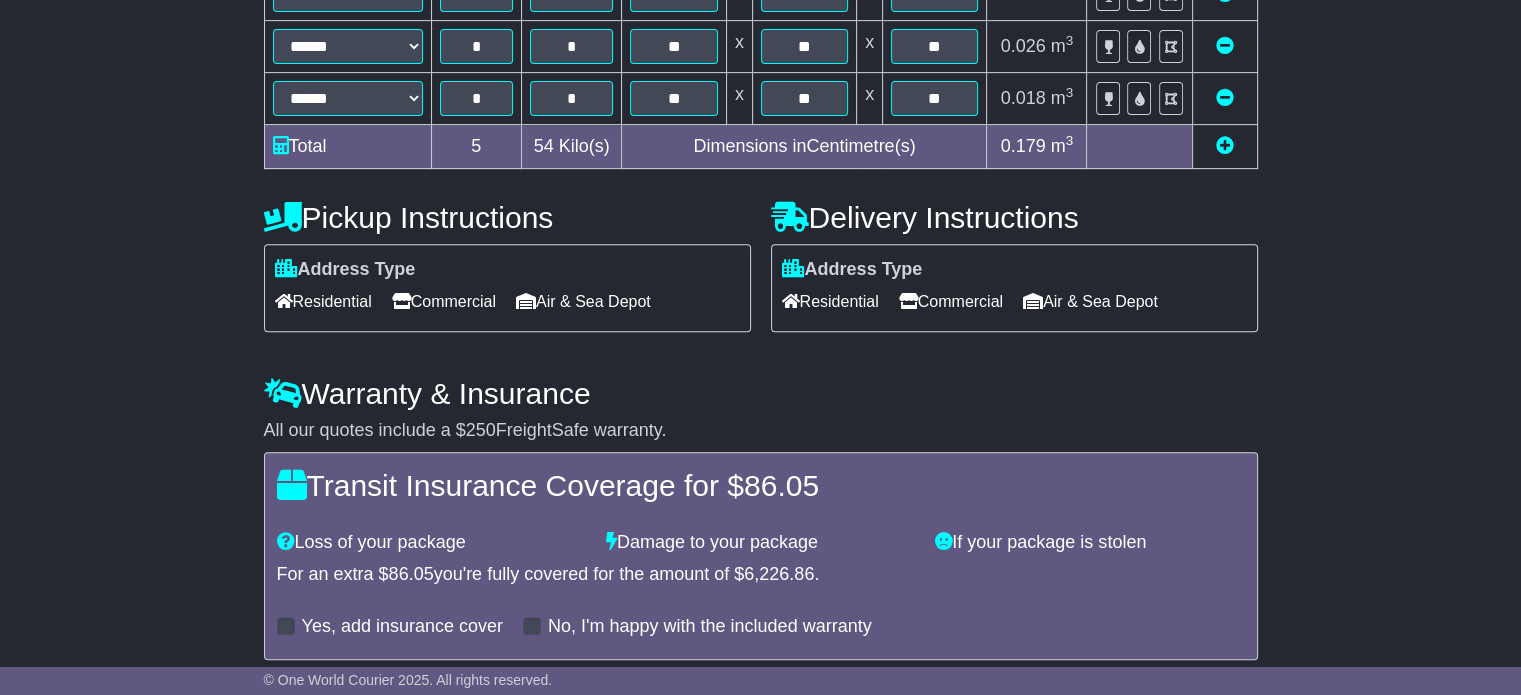 scroll, scrollTop: 866, scrollLeft: 0, axis: vertical 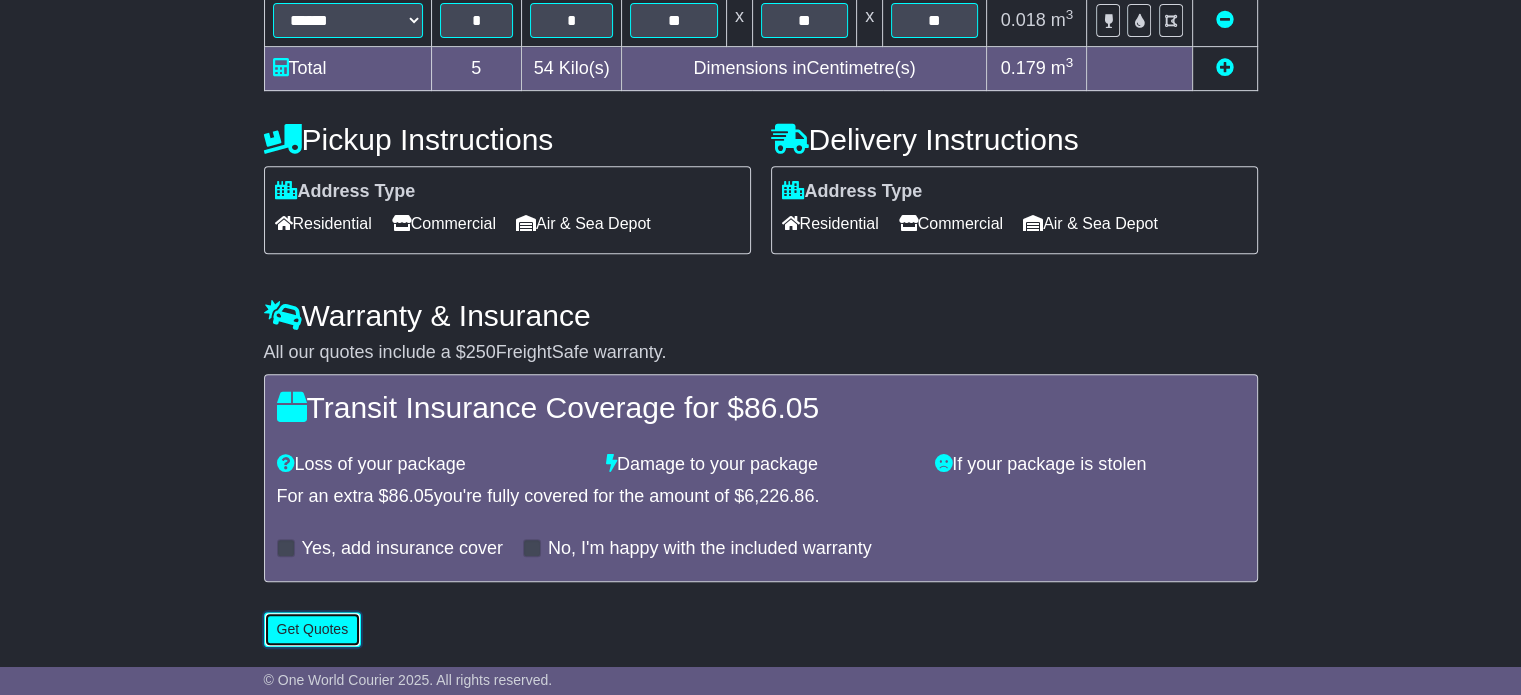 click on "Get Quotes" at bounding box center (313, 629) 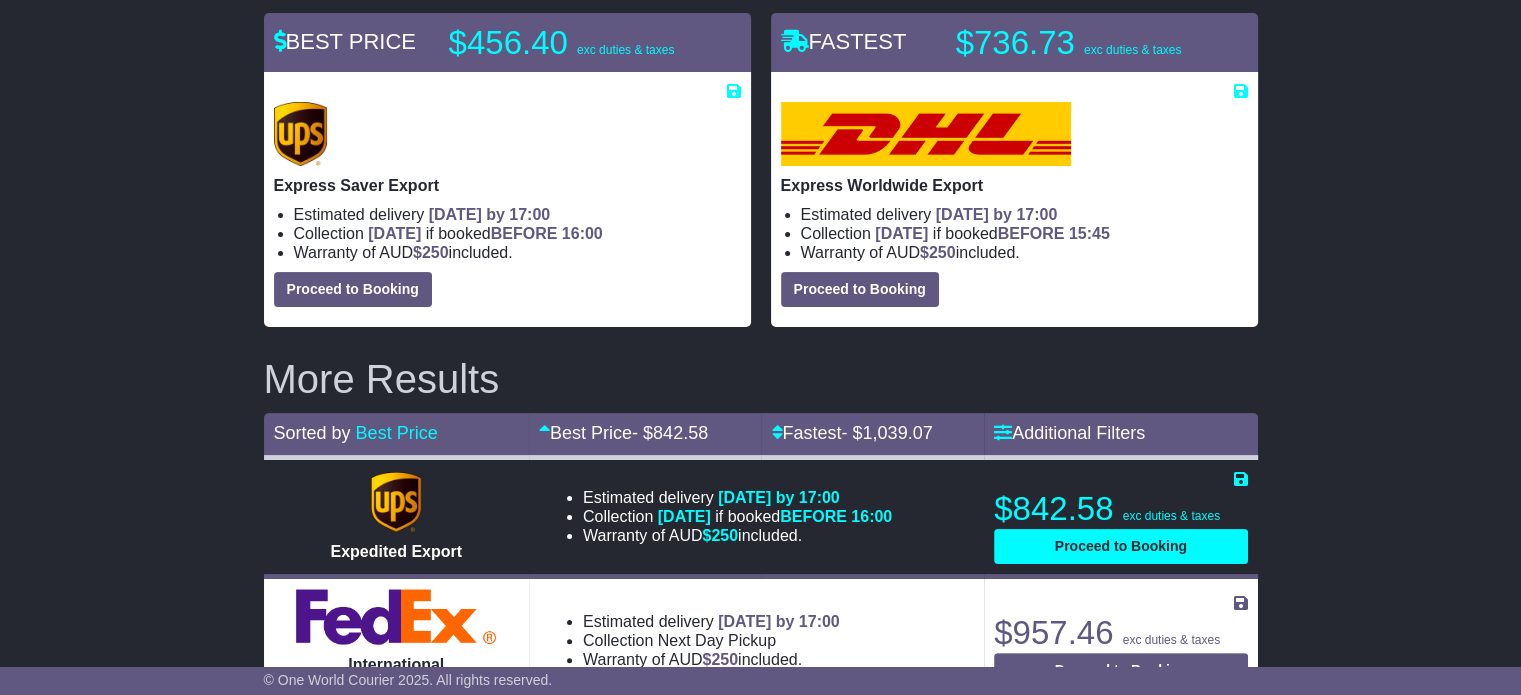 scroll, scrollTop: 8, scrollLeft: 0, axis: vertical 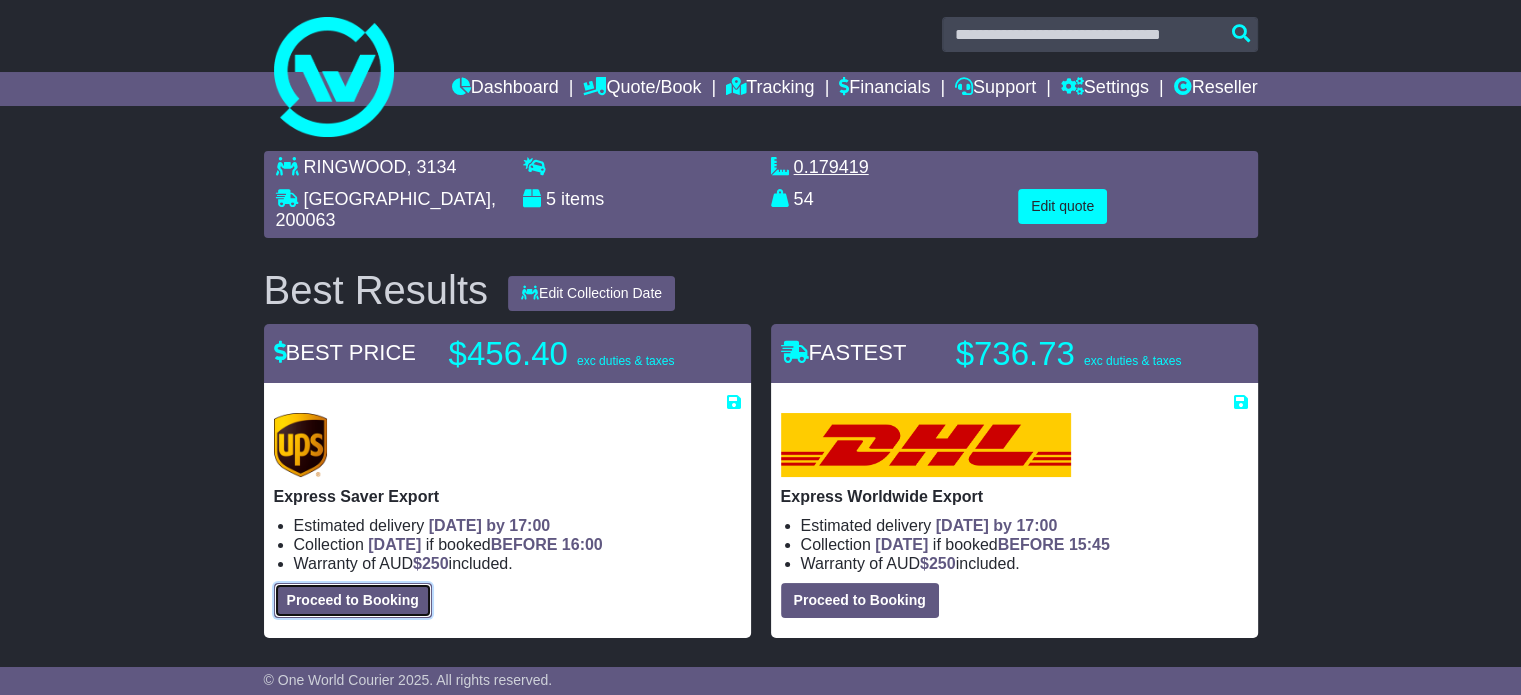 click on "Proceed to Booking" at bounding box center [353, 600] 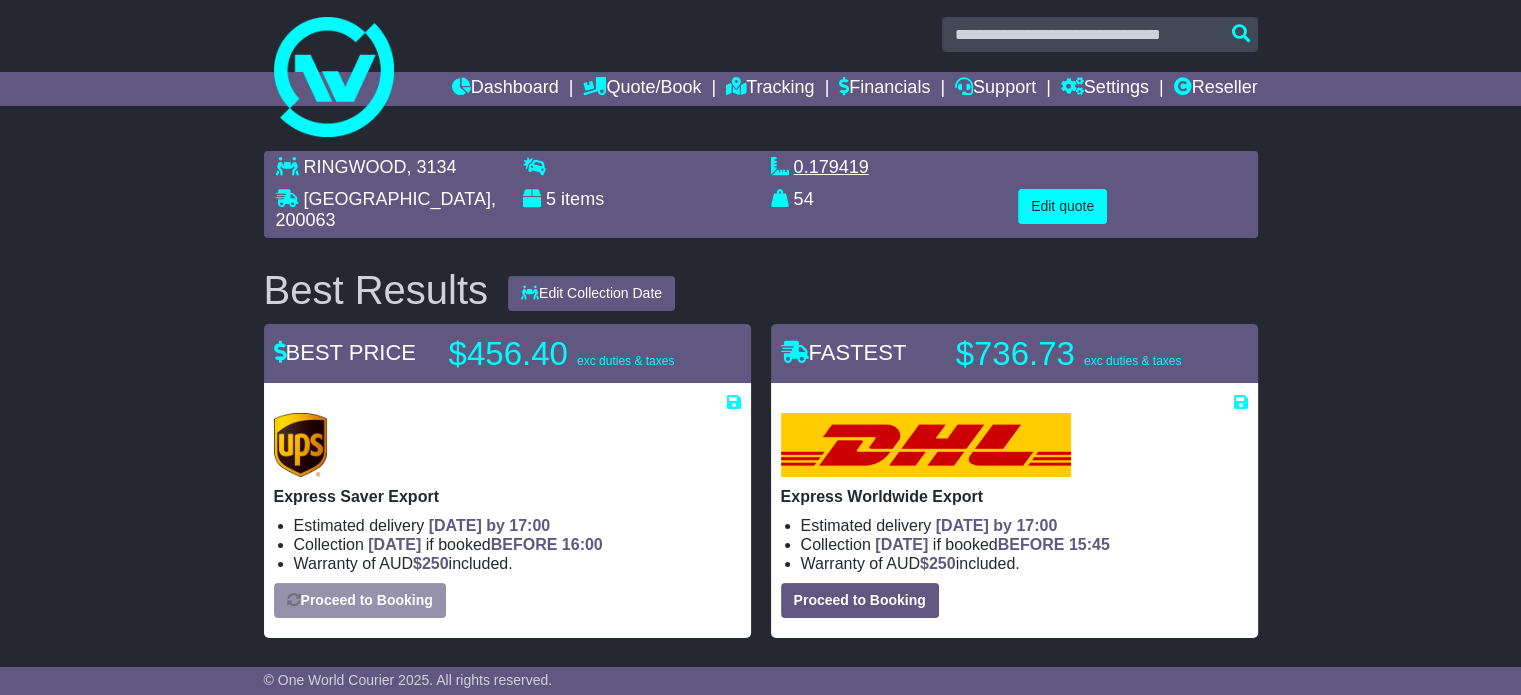 select on "***" 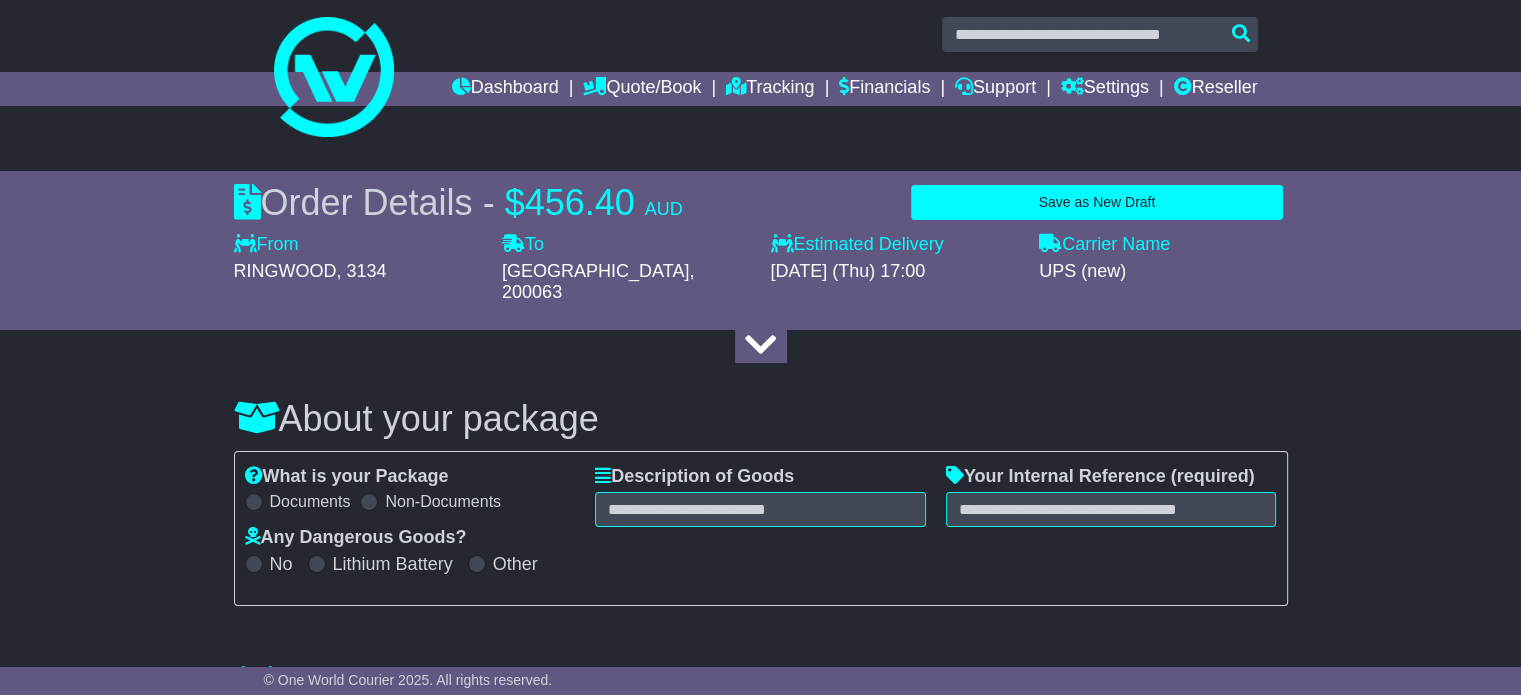 select 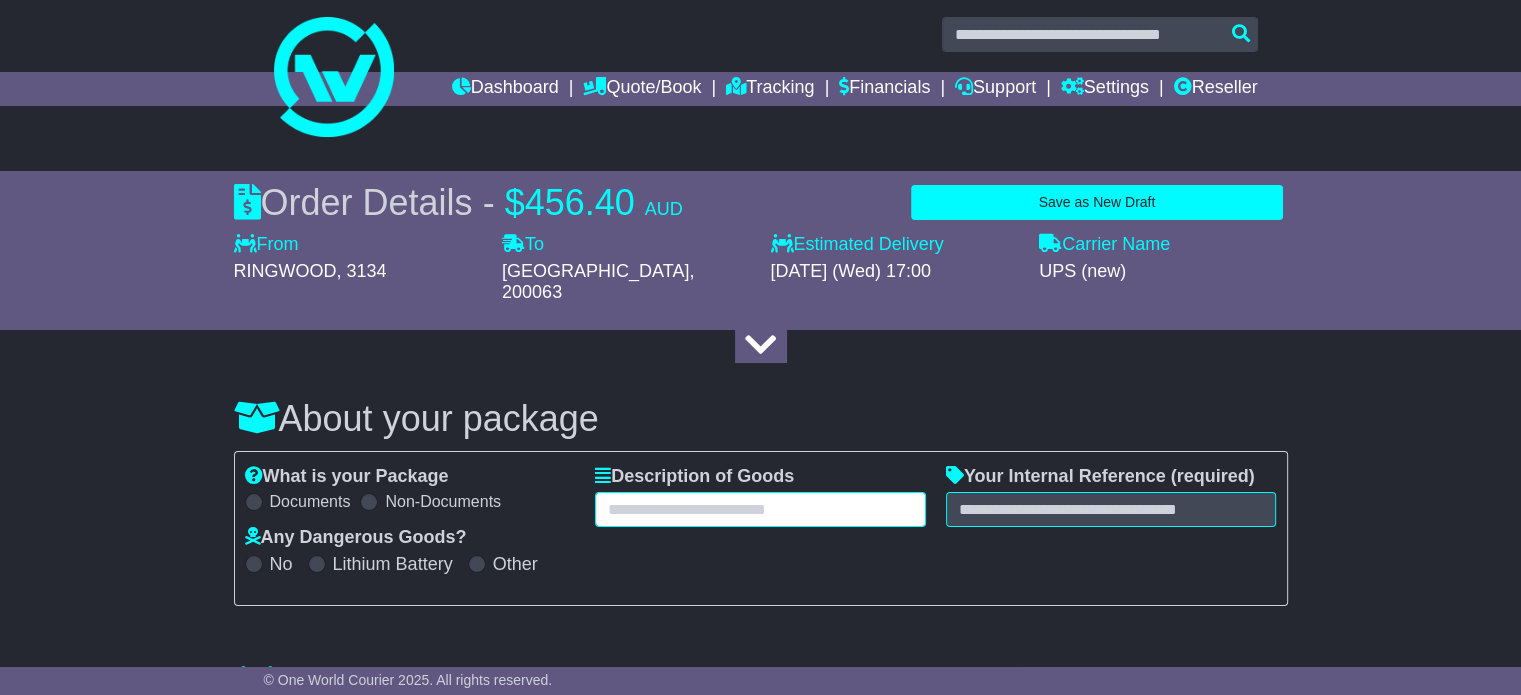 click at bounding box center (760, 509) 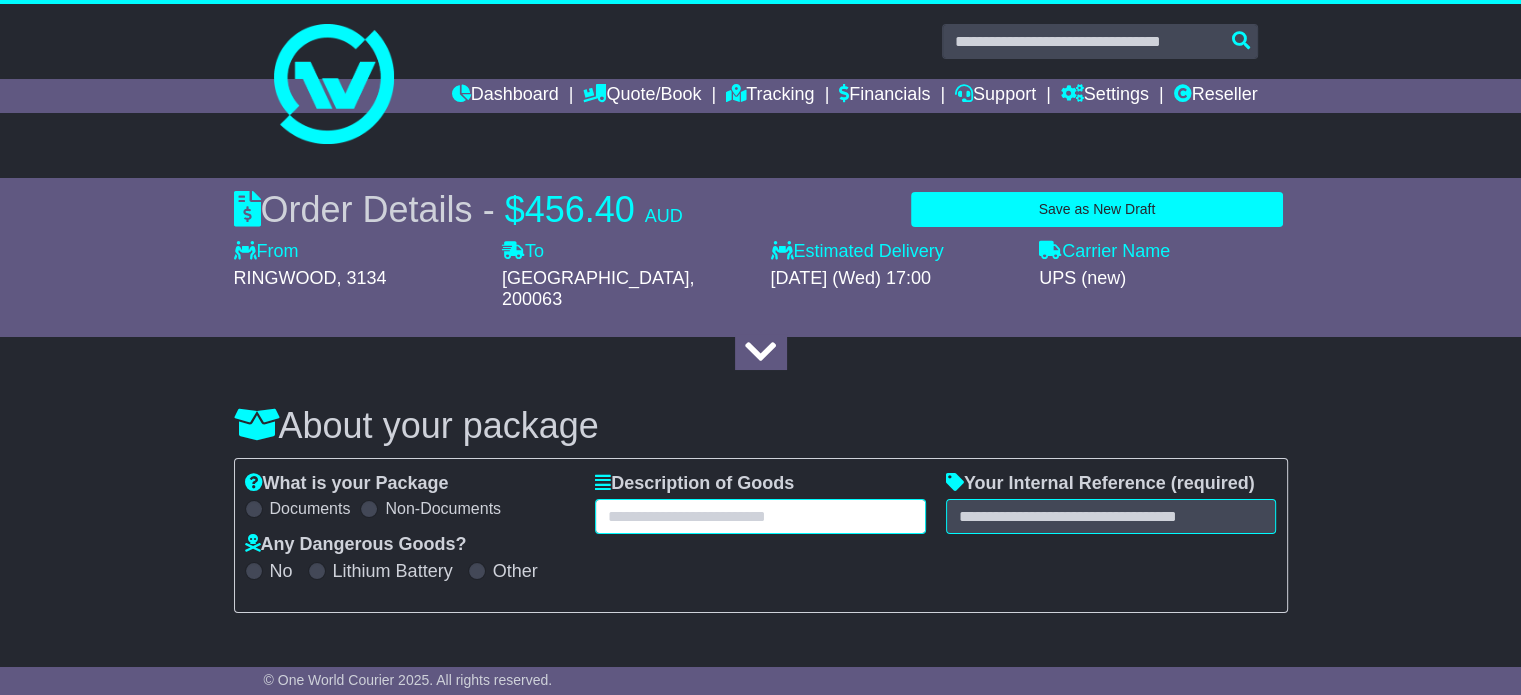 scroll, scrollTop: 0, scrollLeft: 0, axis: both 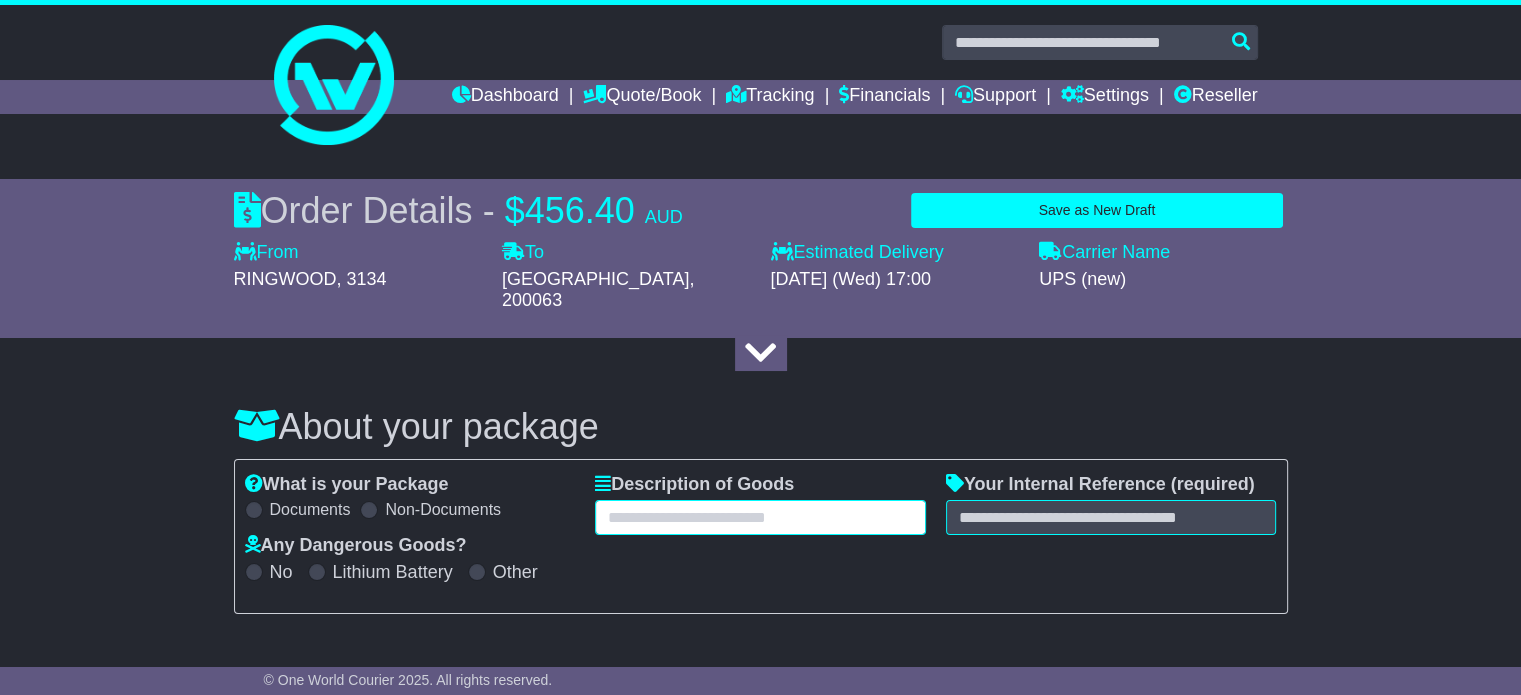click at bounding box center [760, 517] 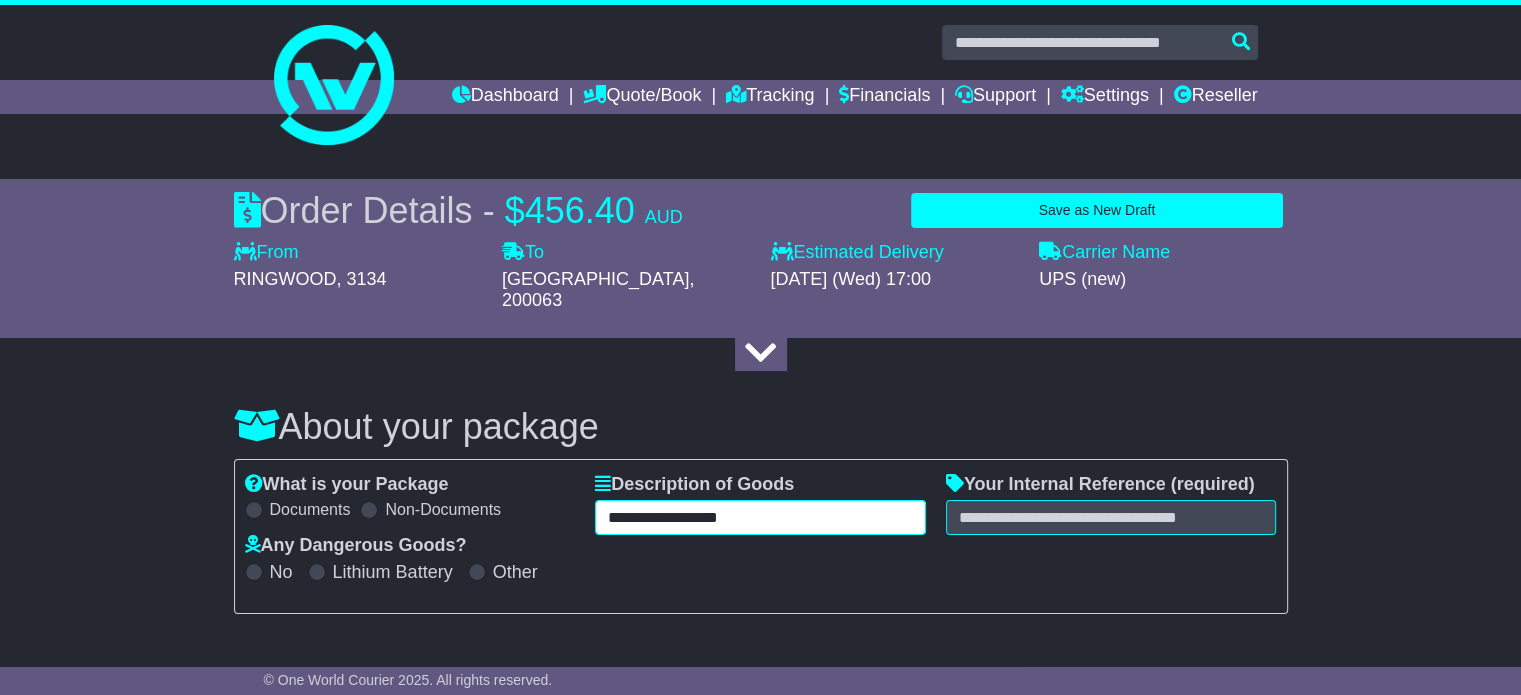 type on "**********" 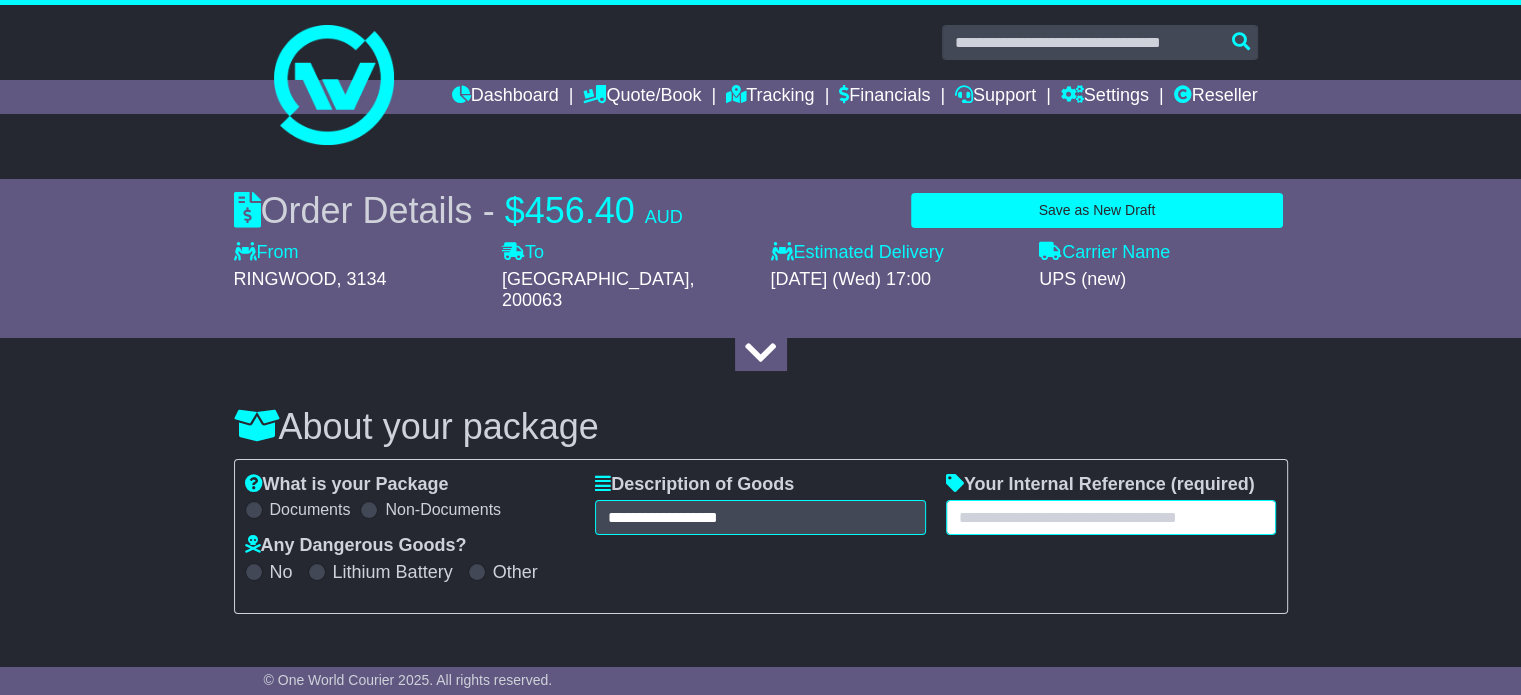 click at bounding box center [1111, 517] 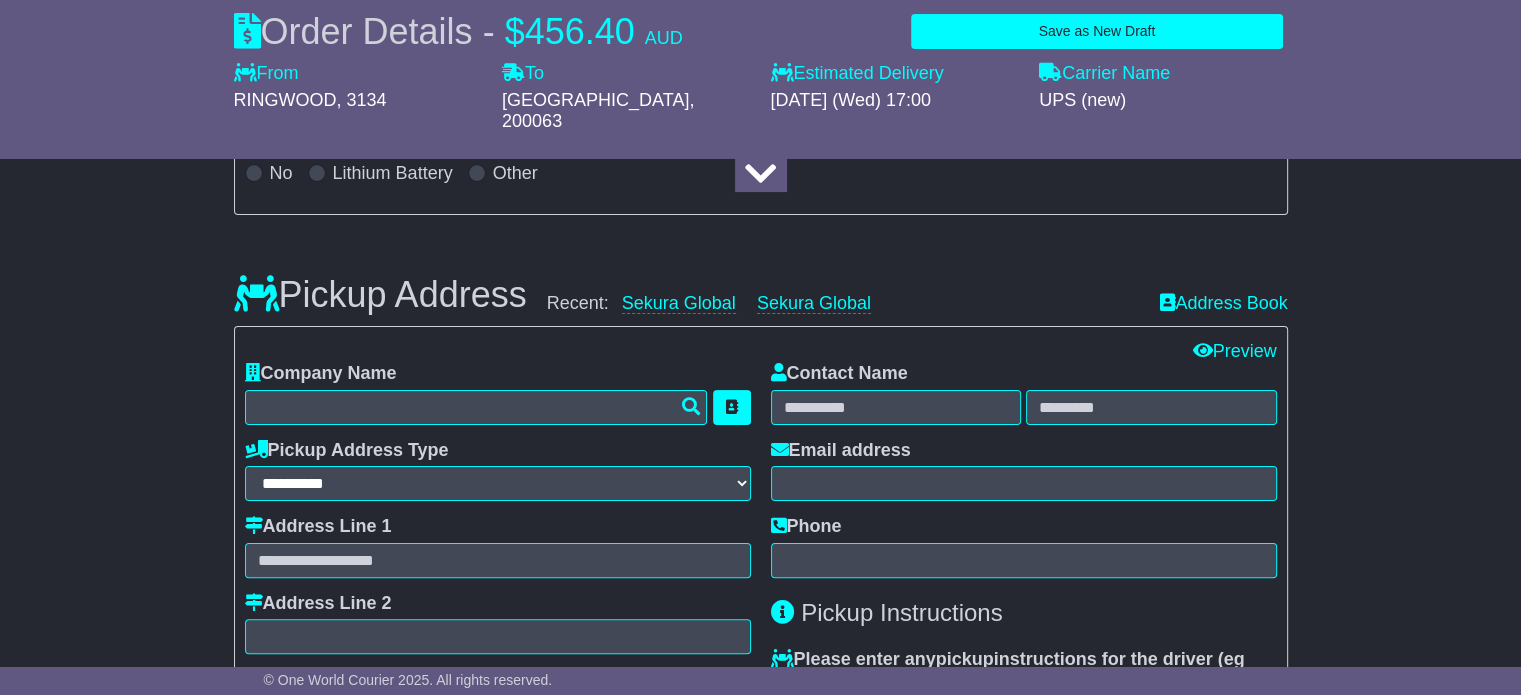 scroll, scrollTop: 400, scrollLeft: 0, axis: vertical 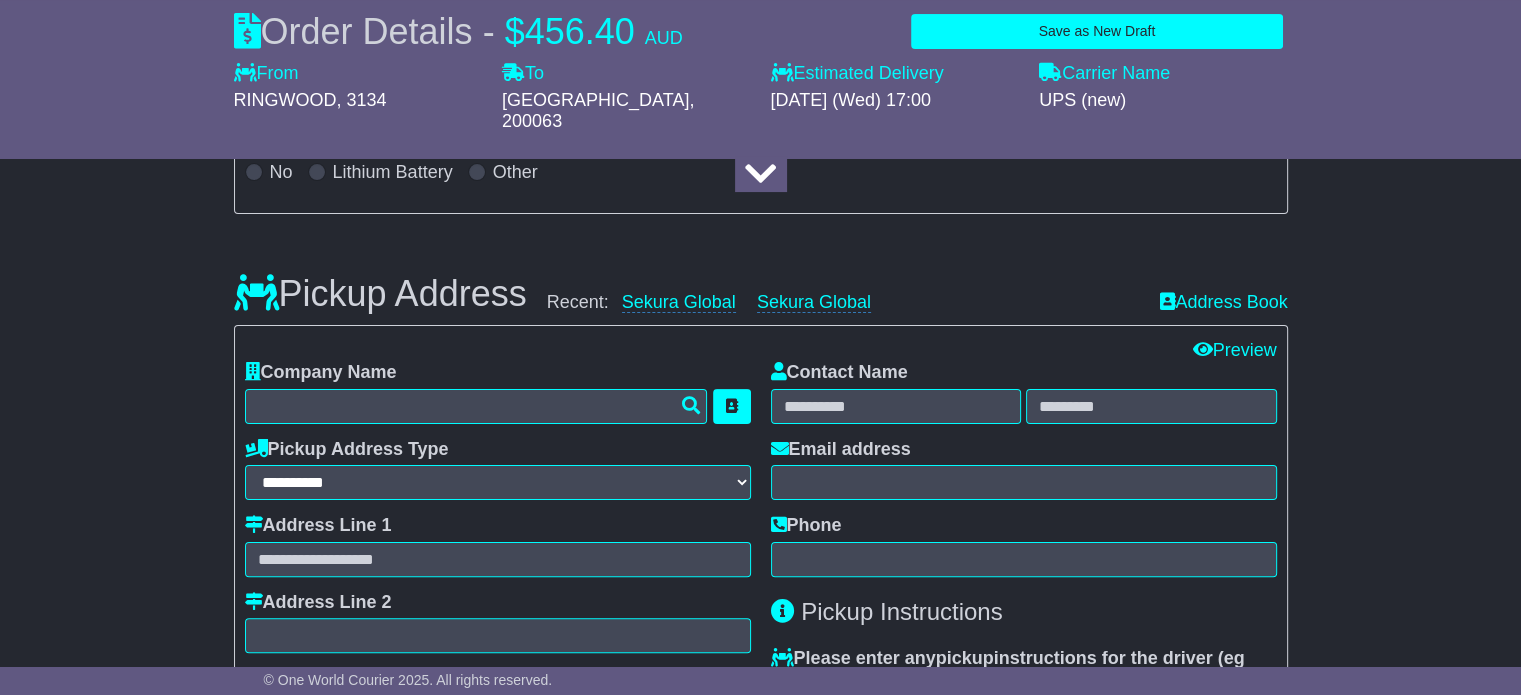 type on "********" 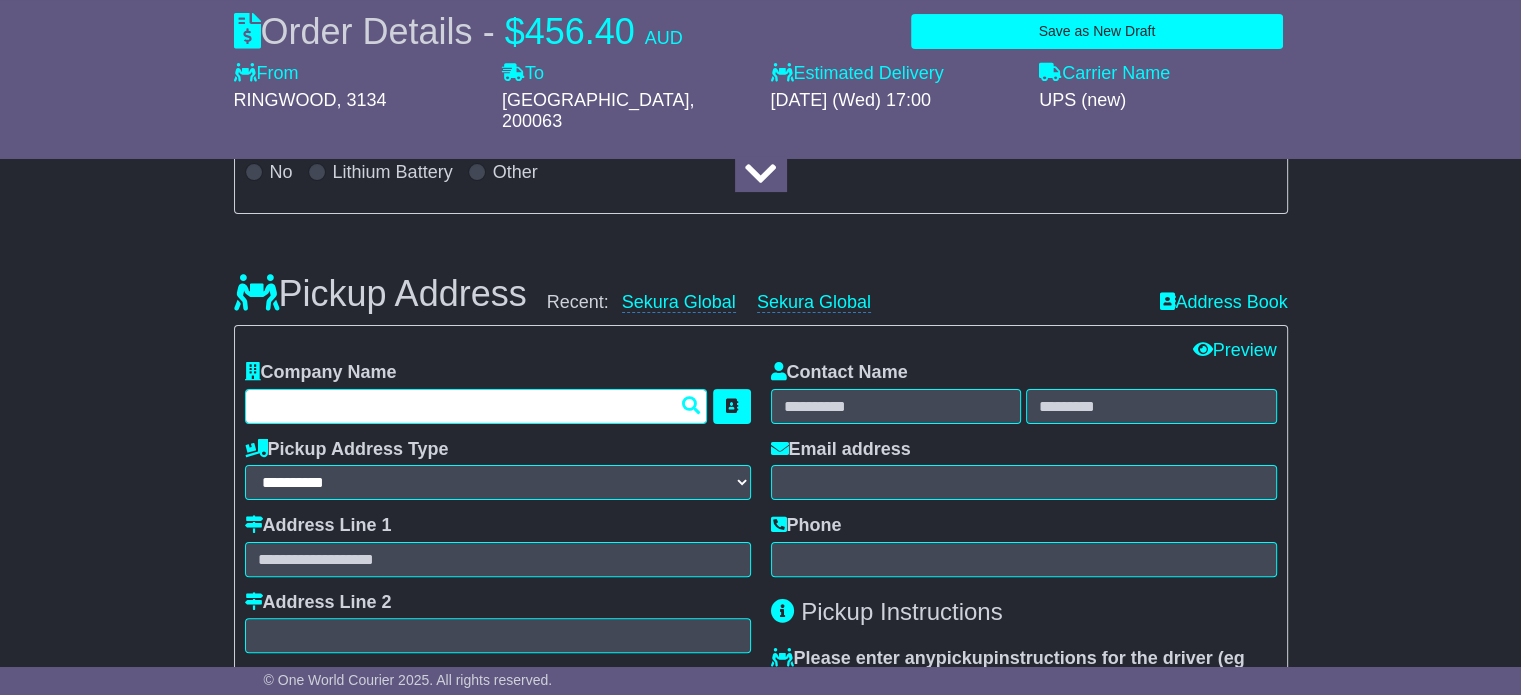click at bounding box center [476, 406] 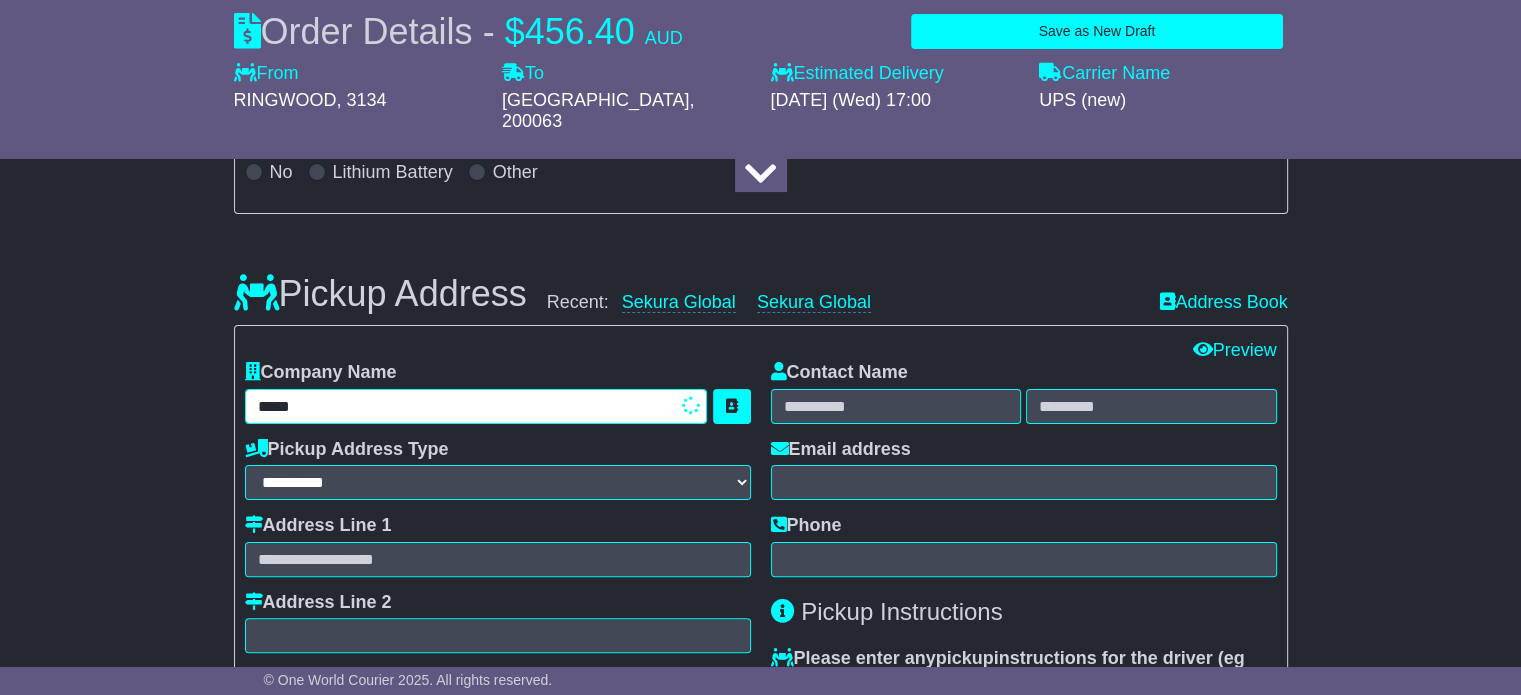 type on "******" 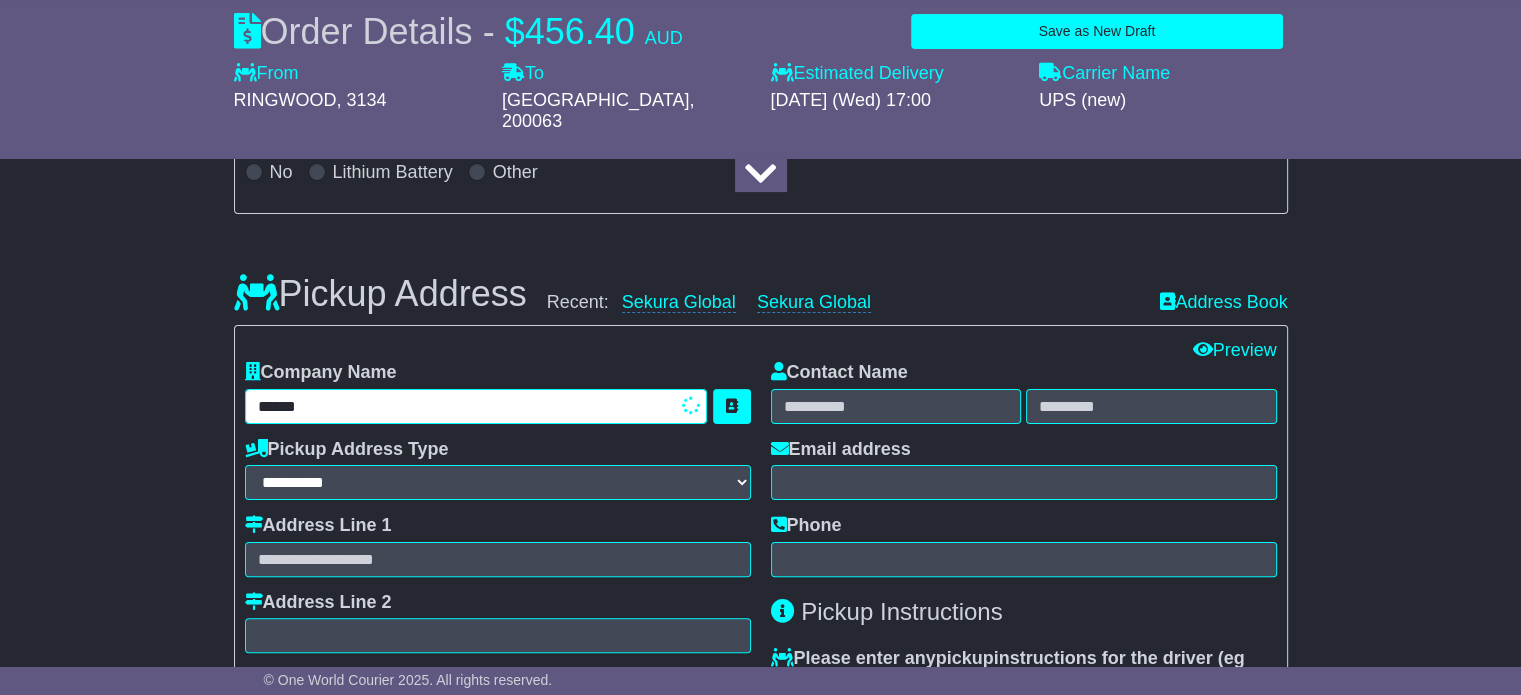 type on "**********" 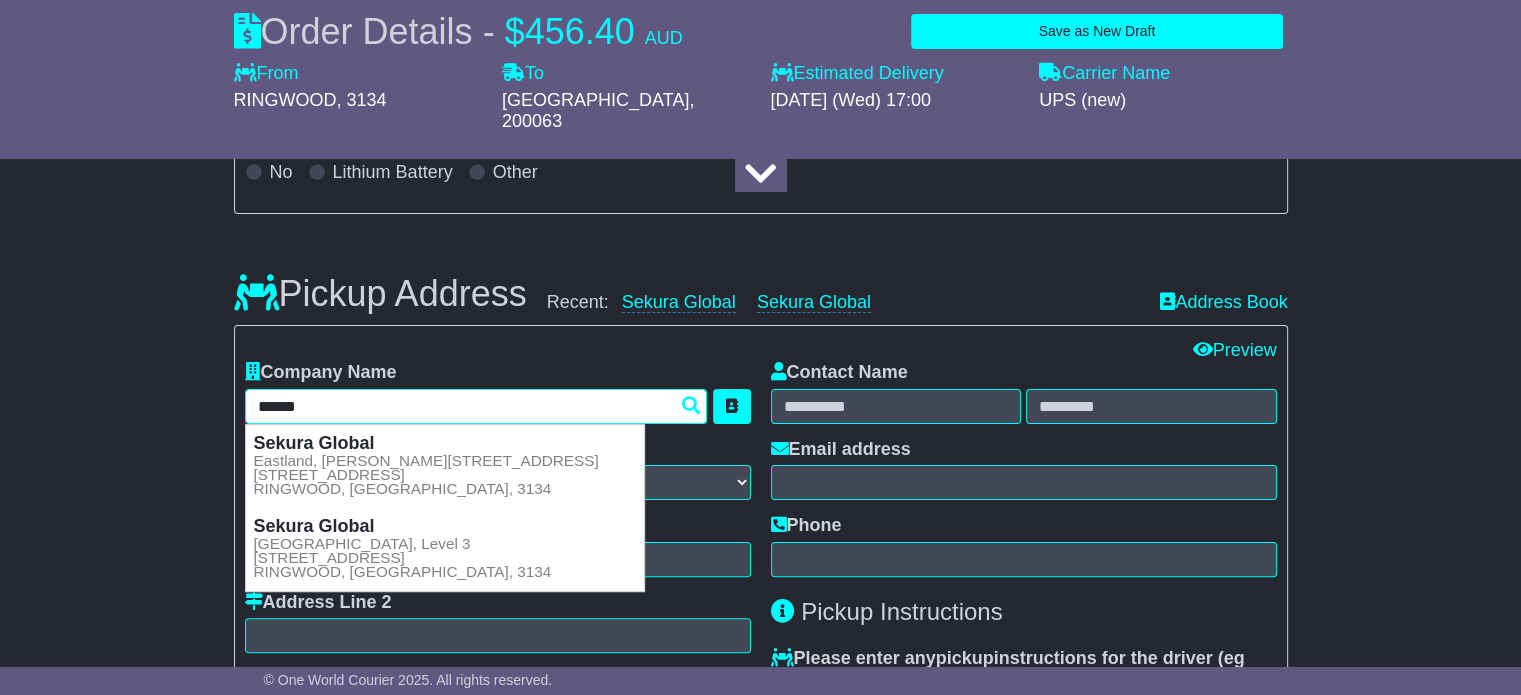 type 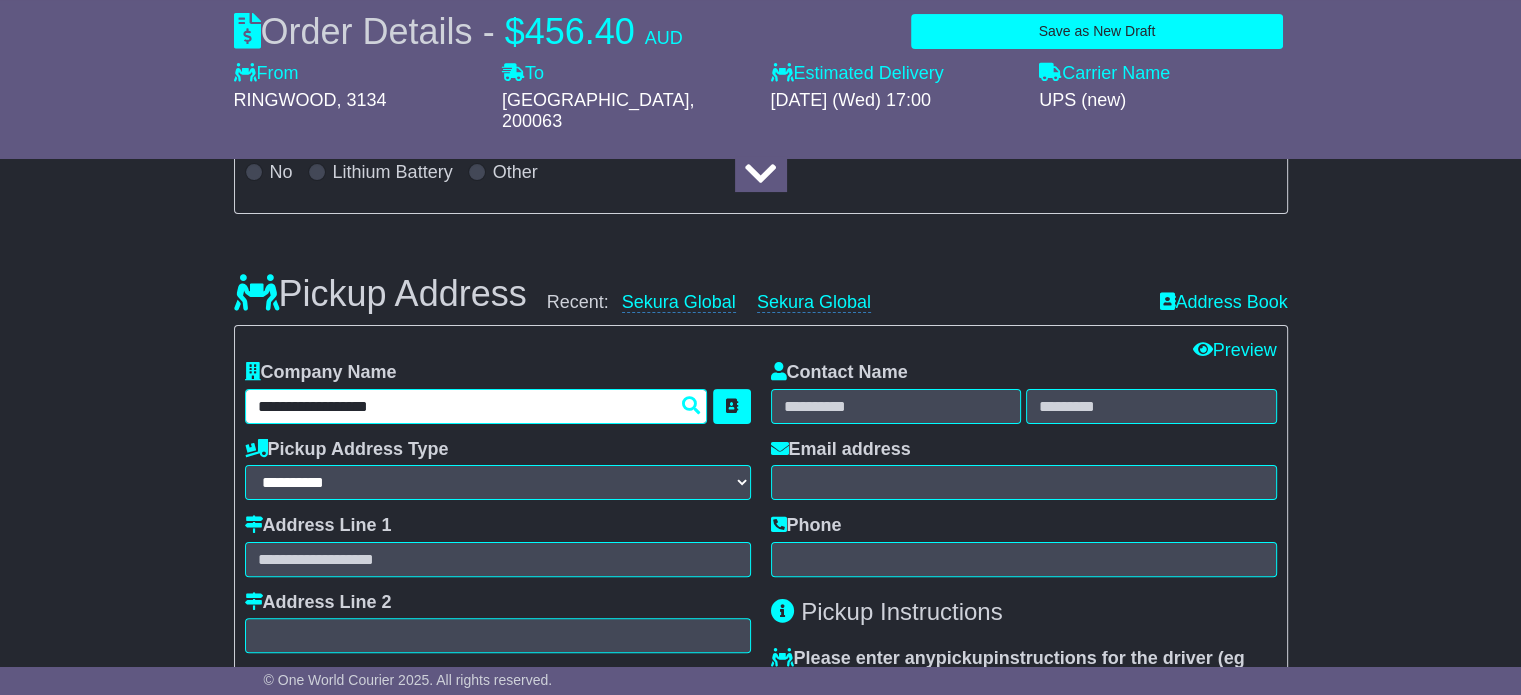 type on "**********" 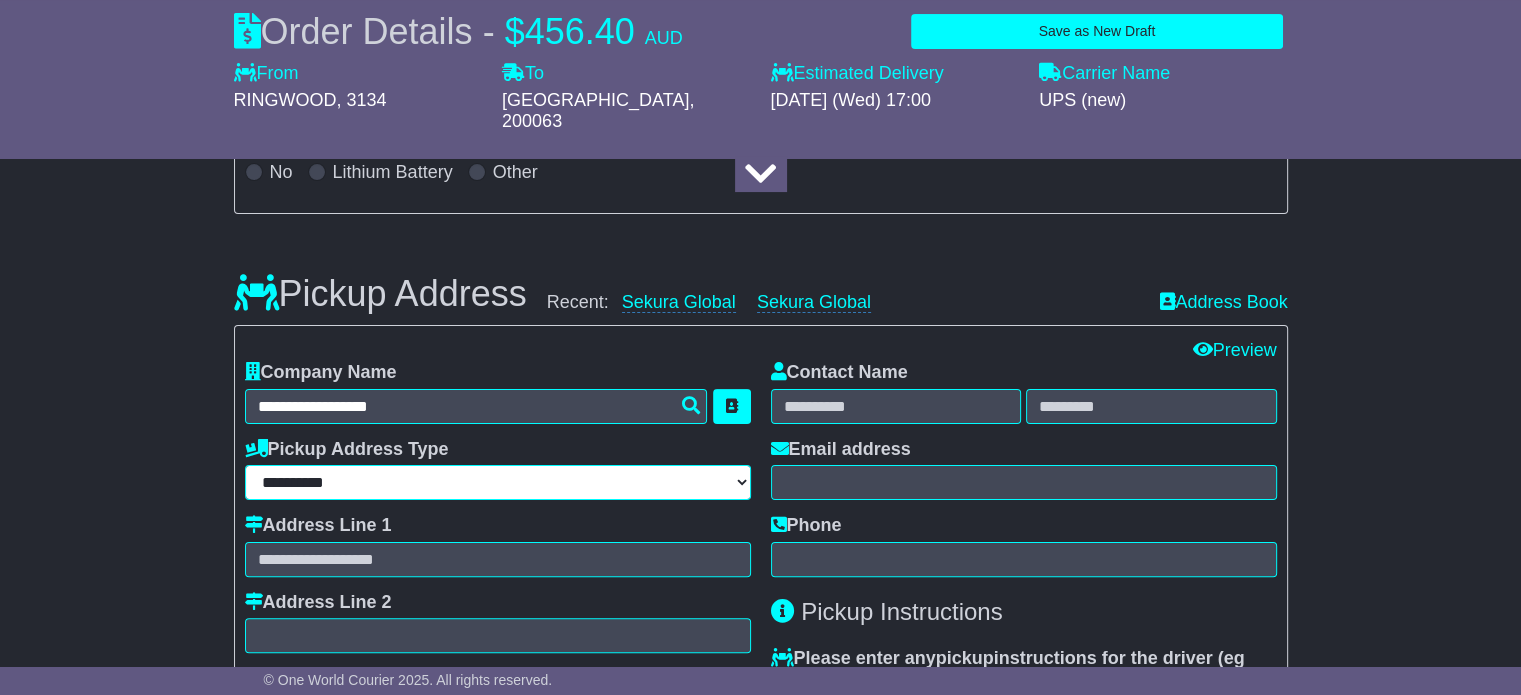 click on "**********" at bounding box center (498, 482) 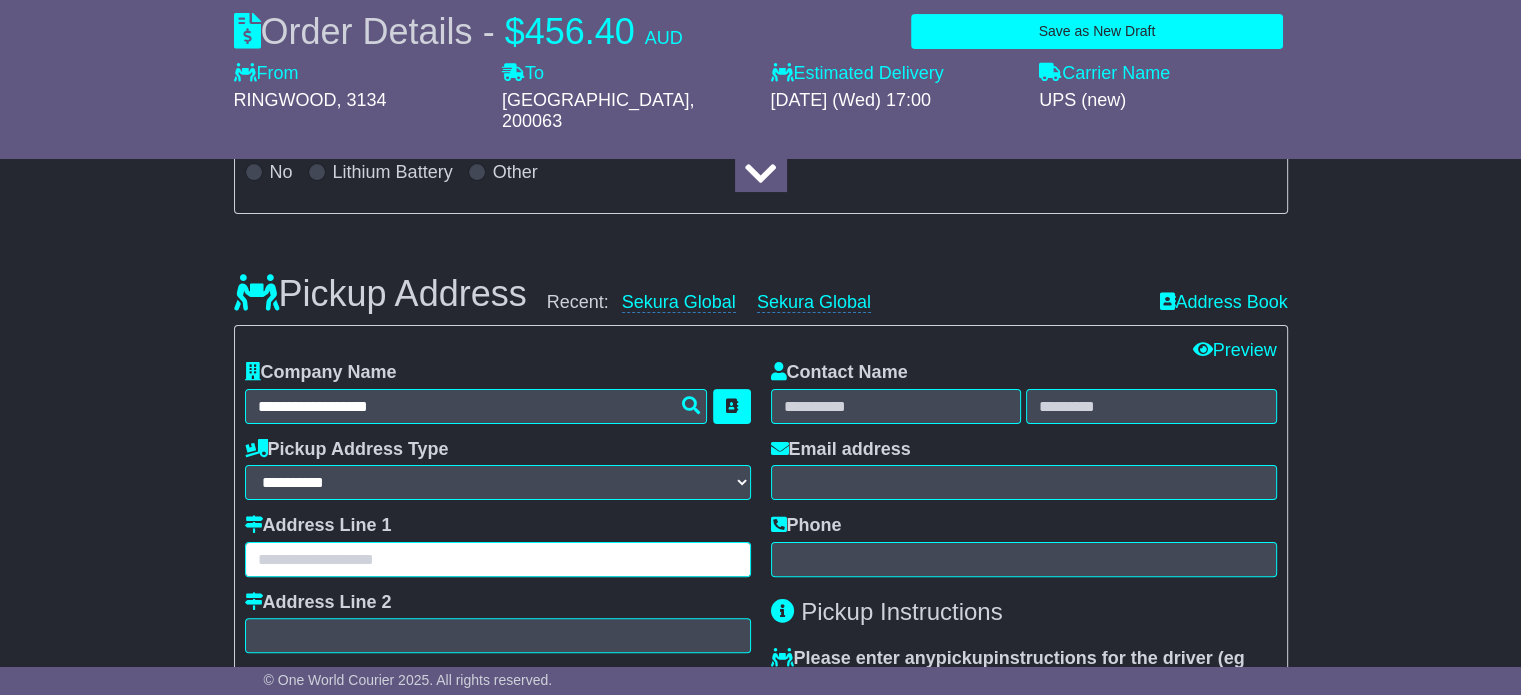 click at bounding box center [498, 559] 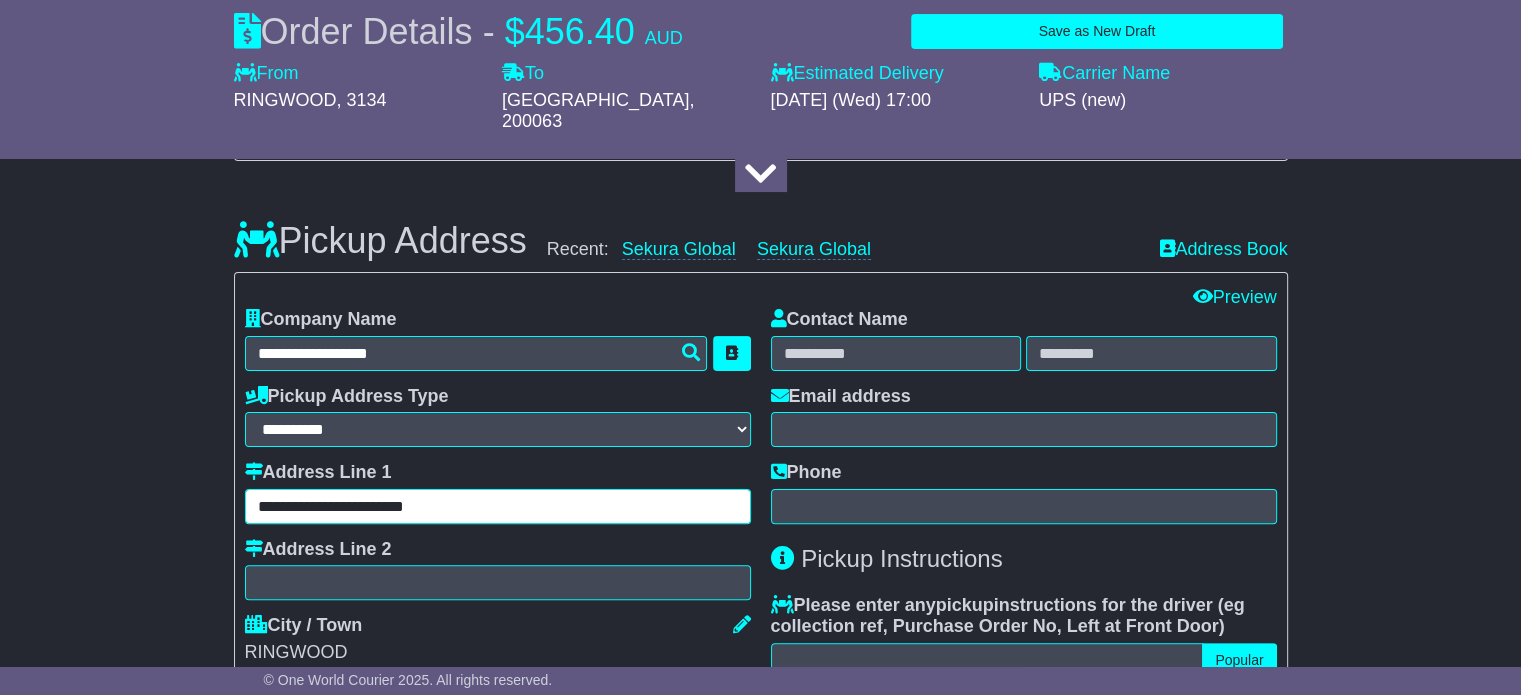 scroll, scrollTop: 500, scrollLeft: 0, axis: vertical 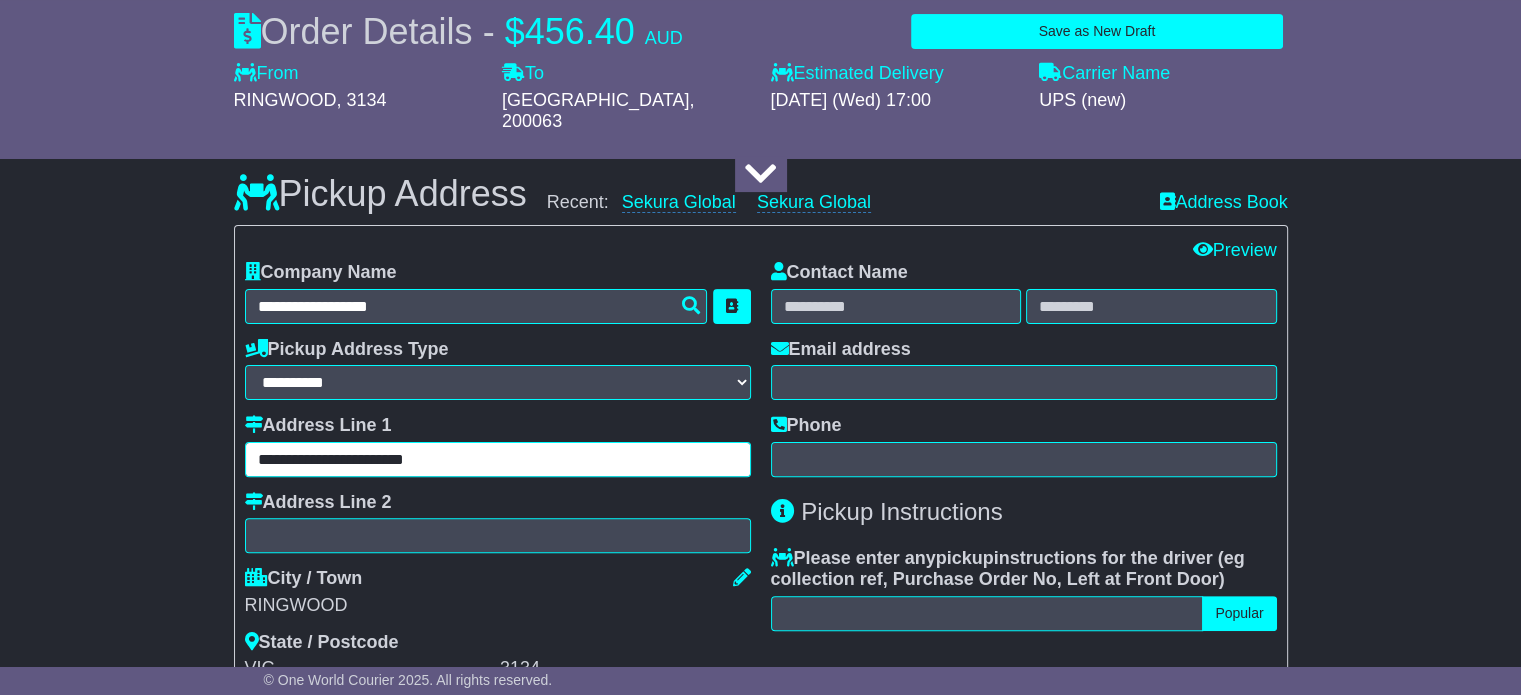 type on "**********" 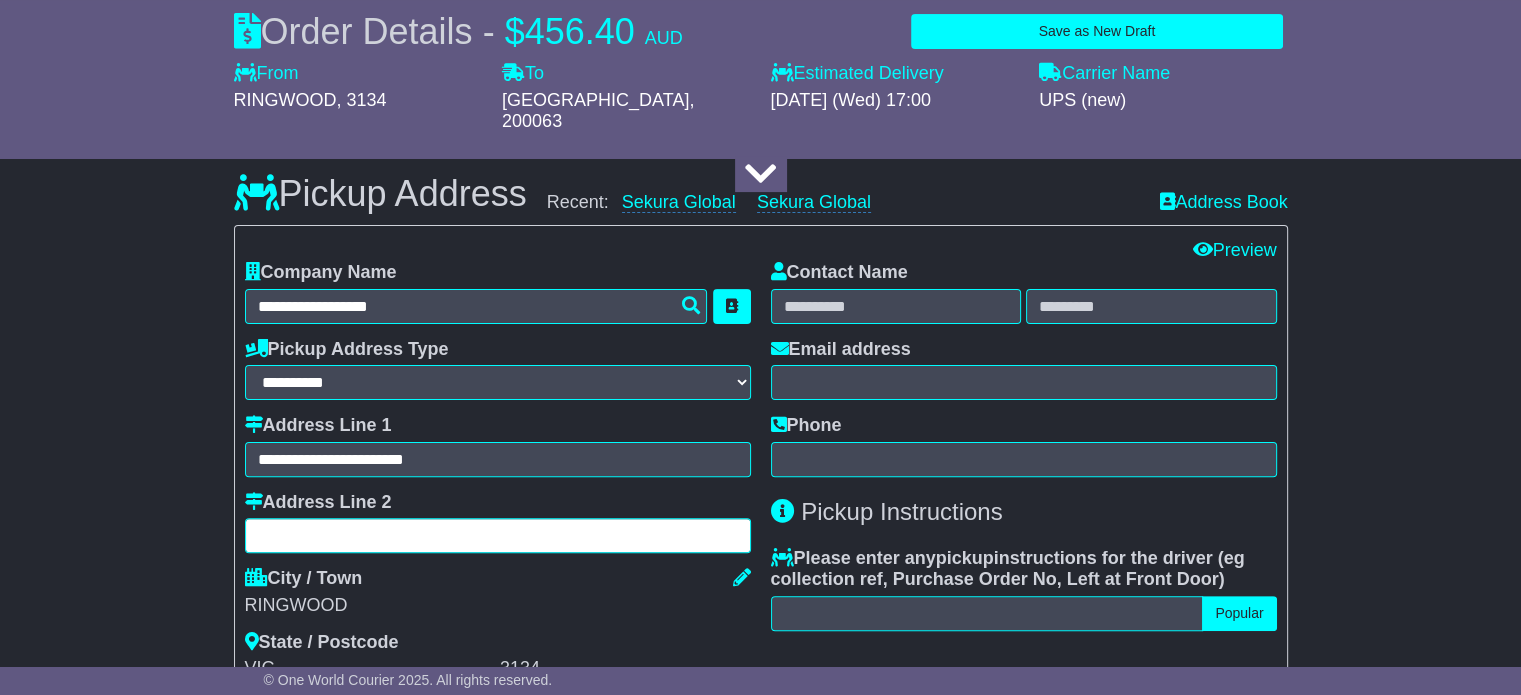 click at bounding box center [498, 535] 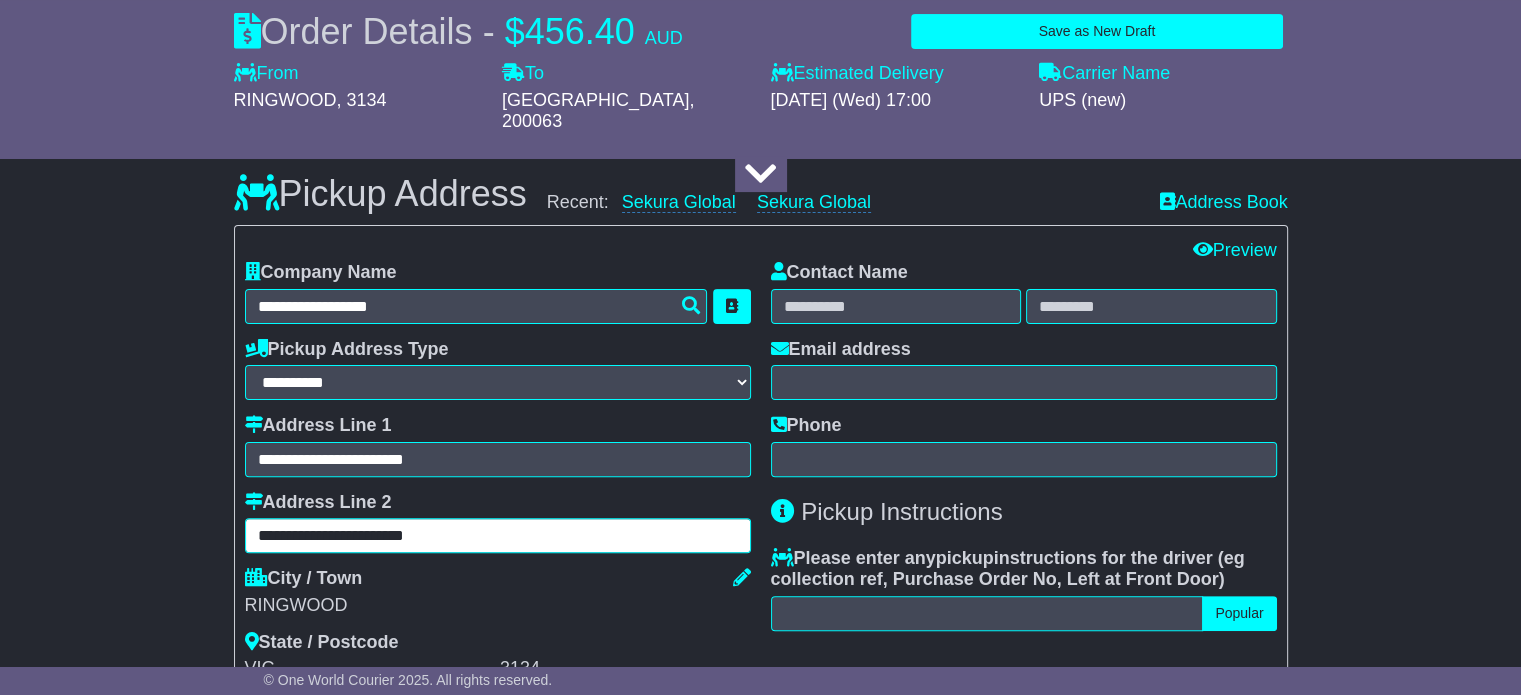 type on "**********" 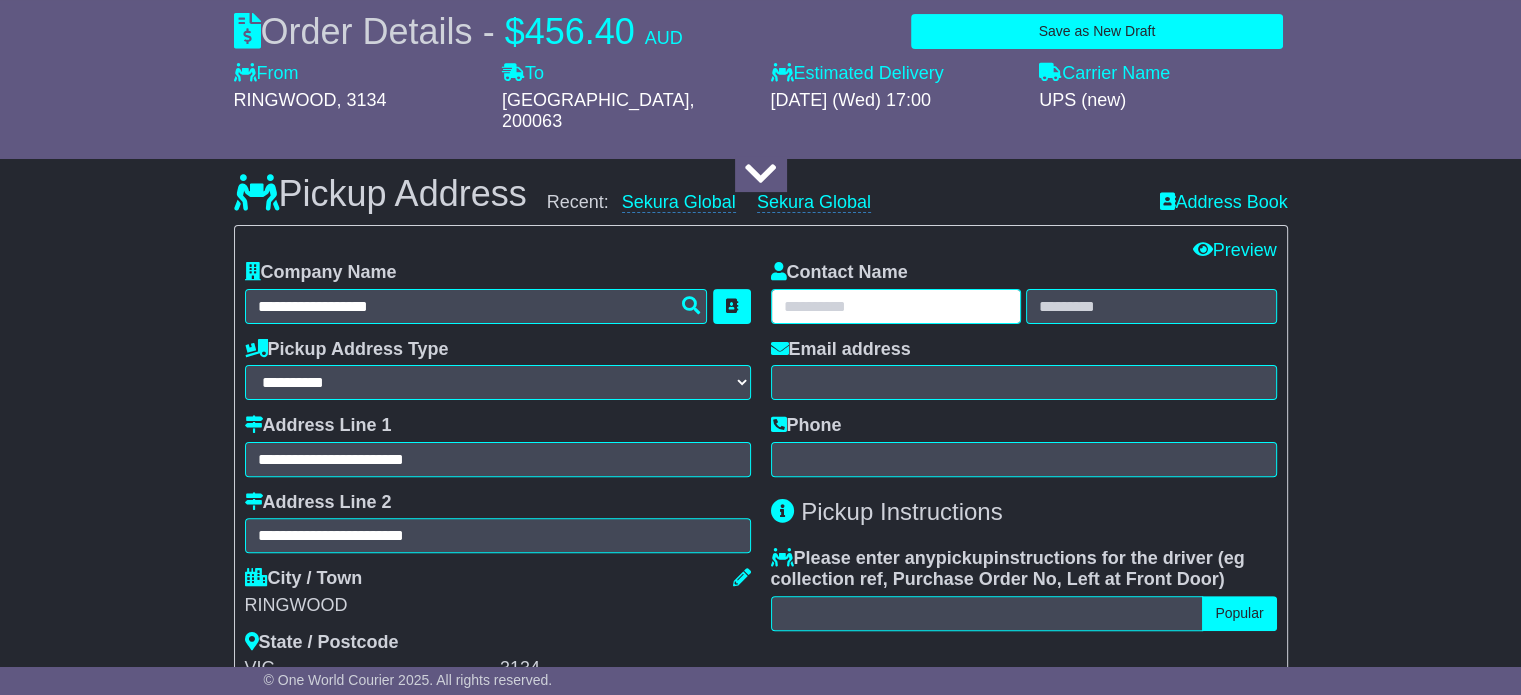 click at bounding box center (896, 306) 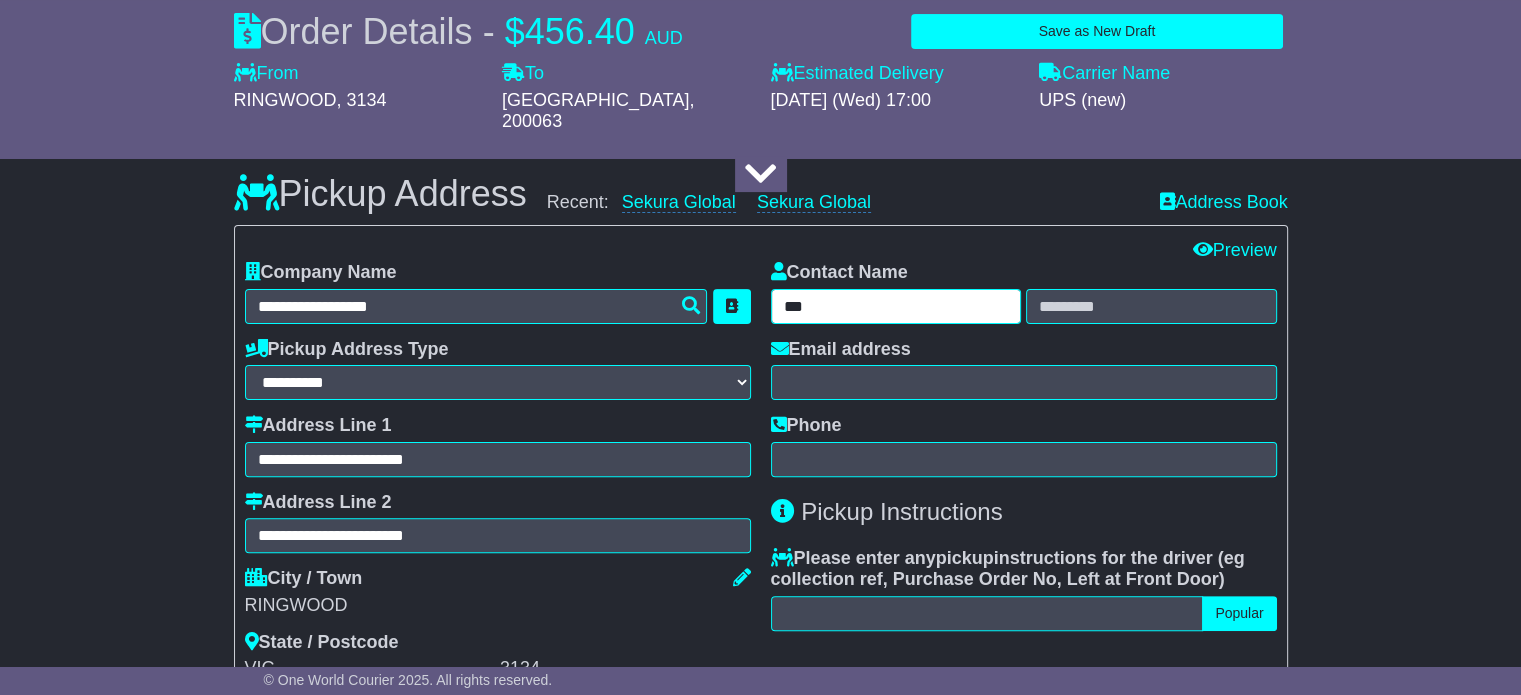 type on "***" 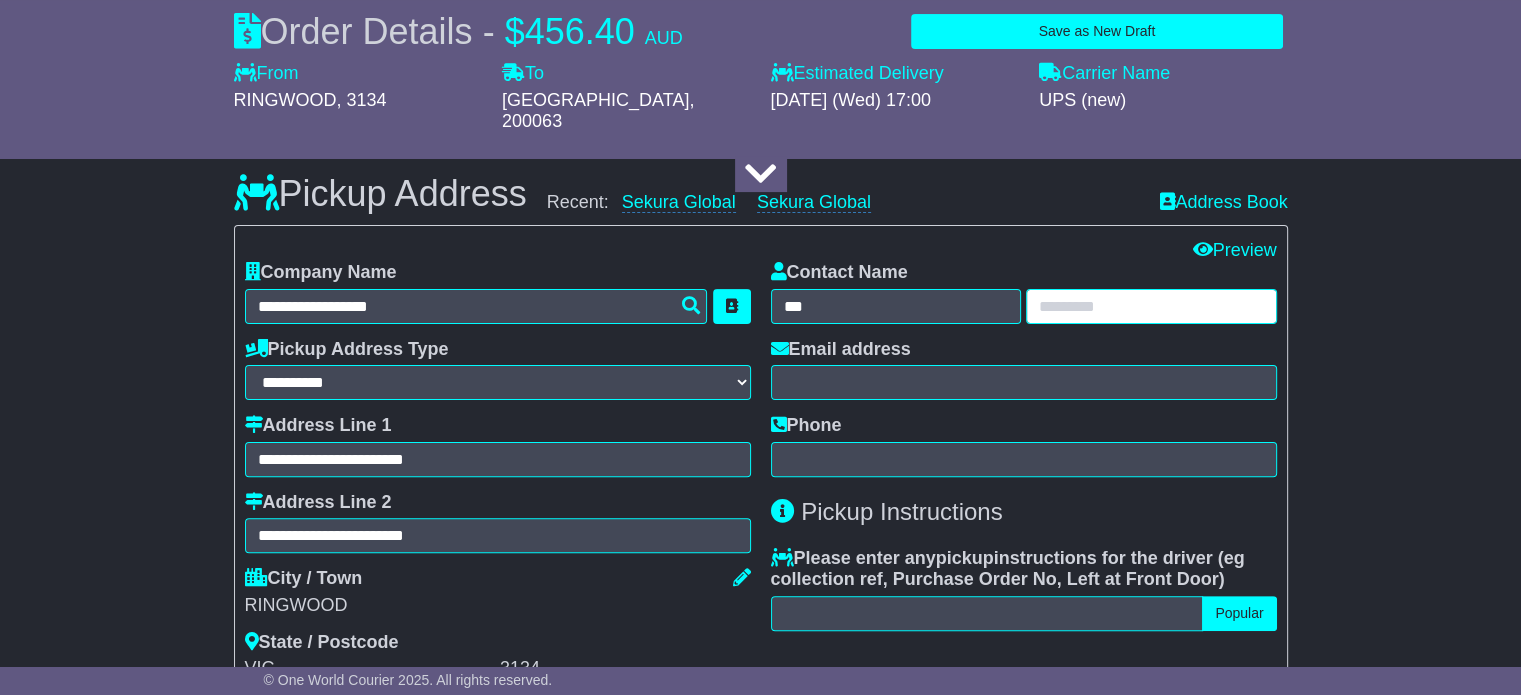 click at bounding box center (1151, 306) 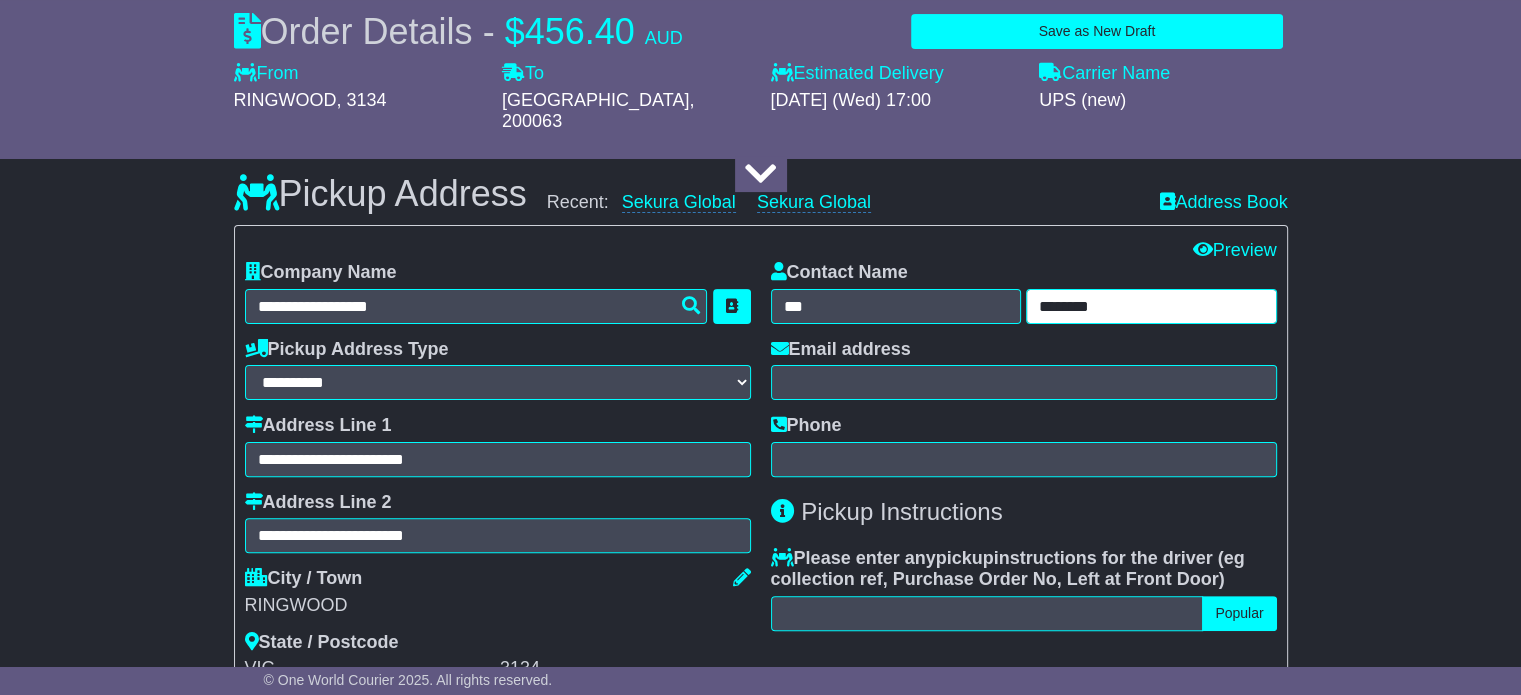 type on "********" 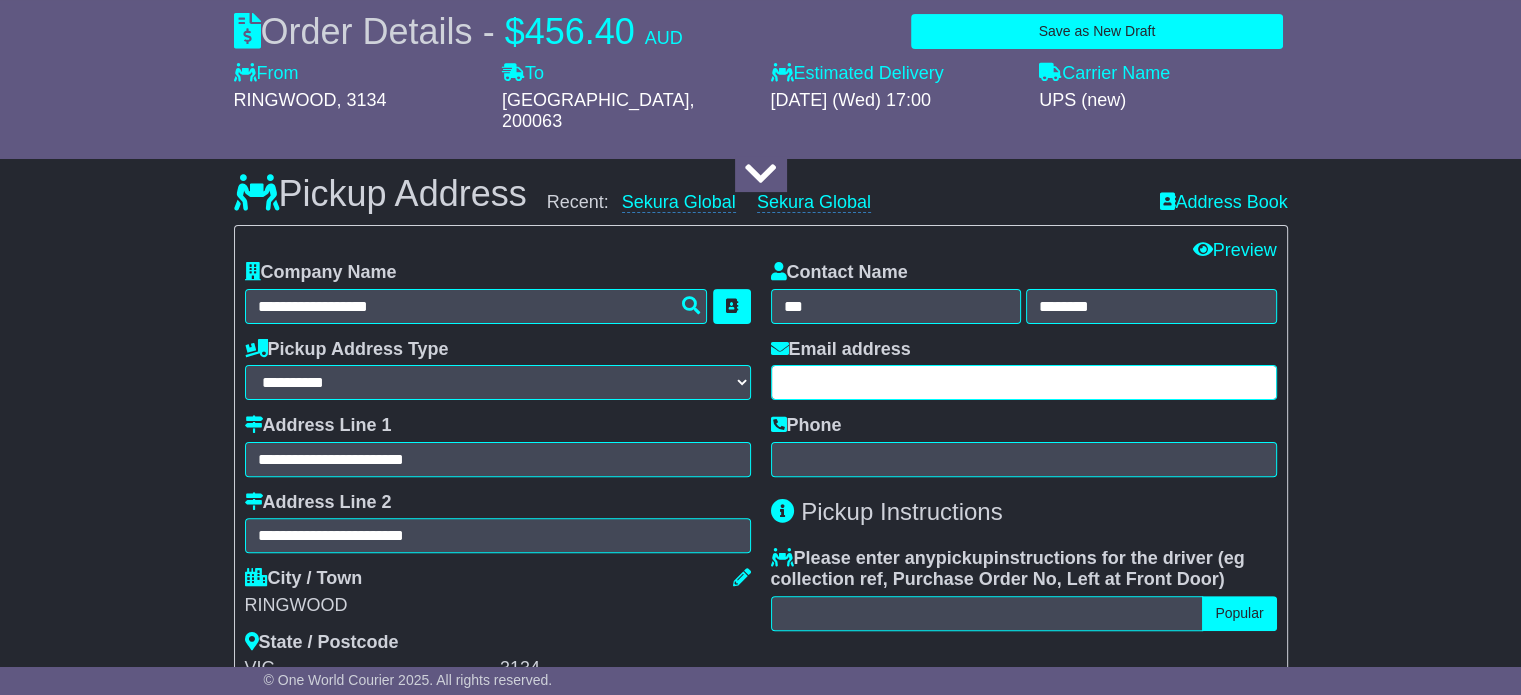 click at bounding box center [1024, 382] 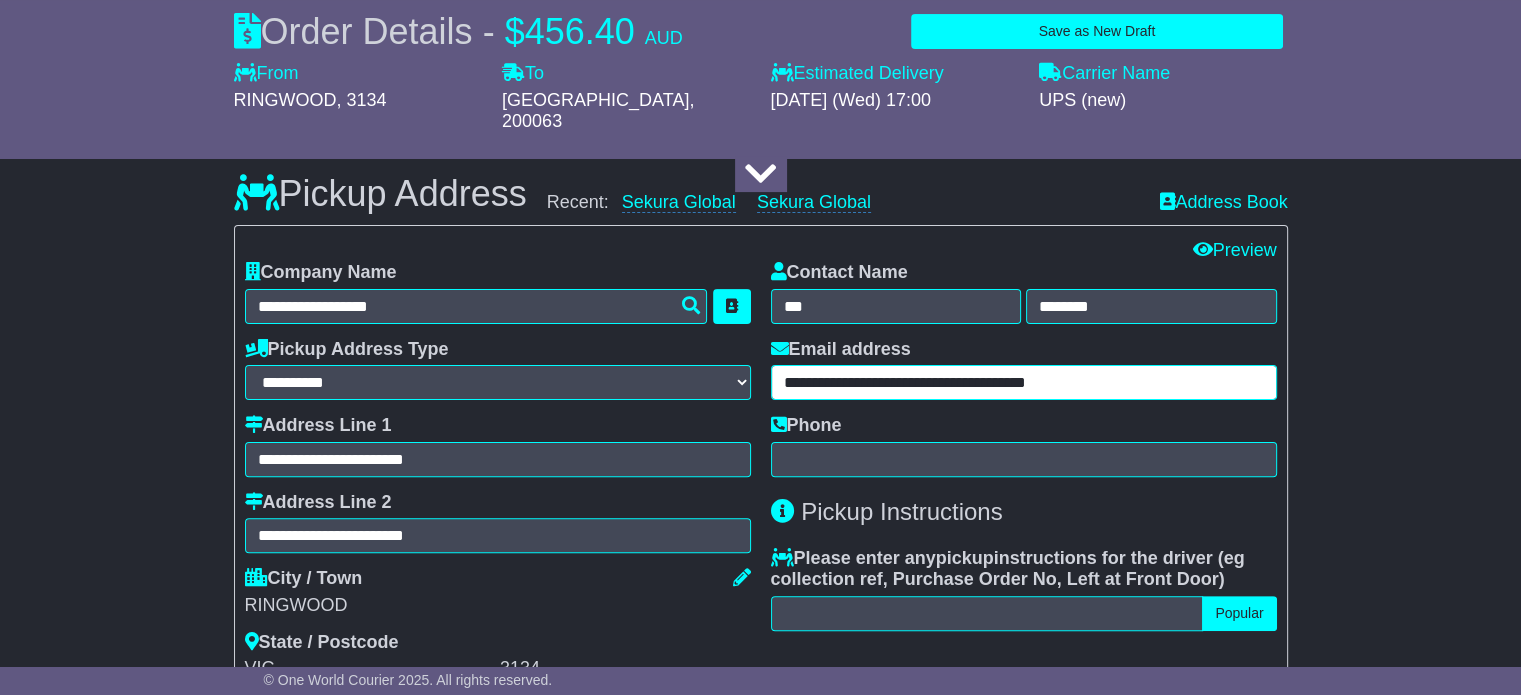 type on "**********" 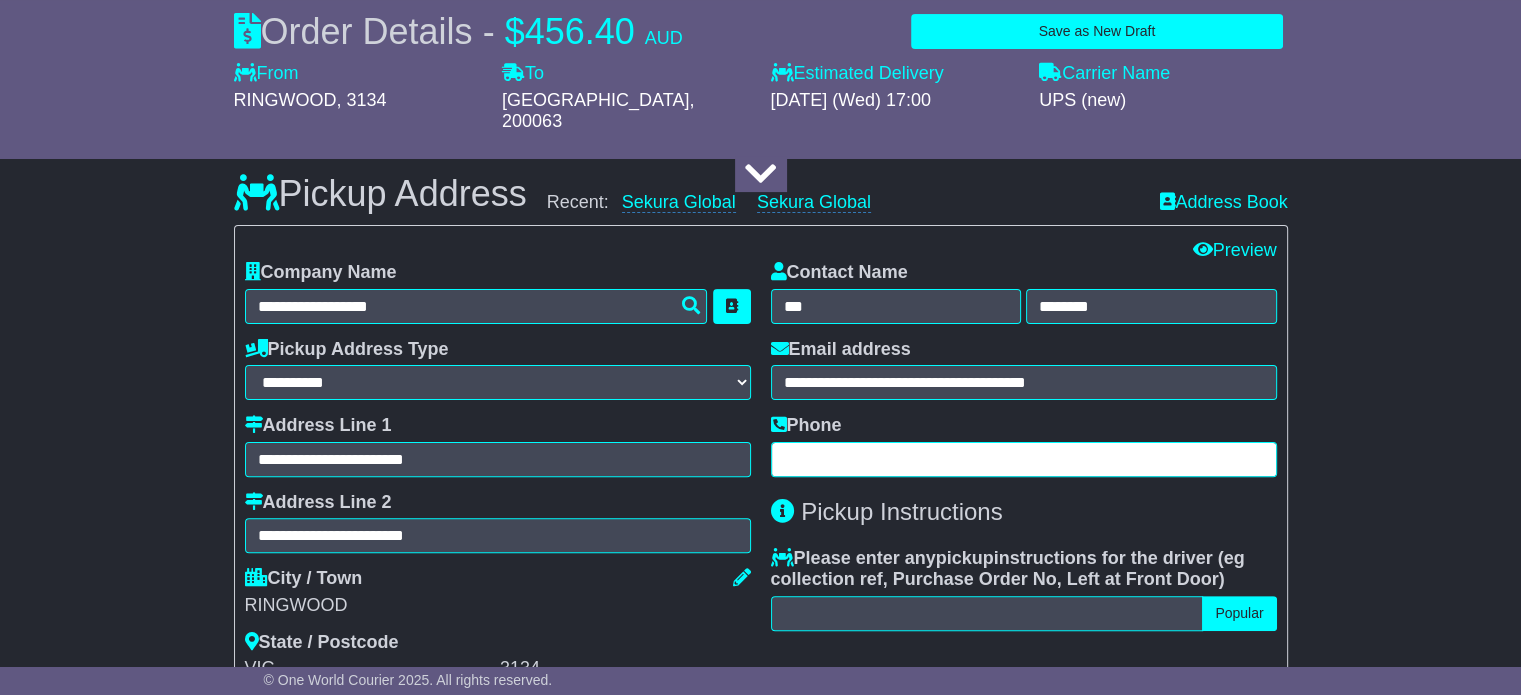 click at bounding box center (1024, 459) 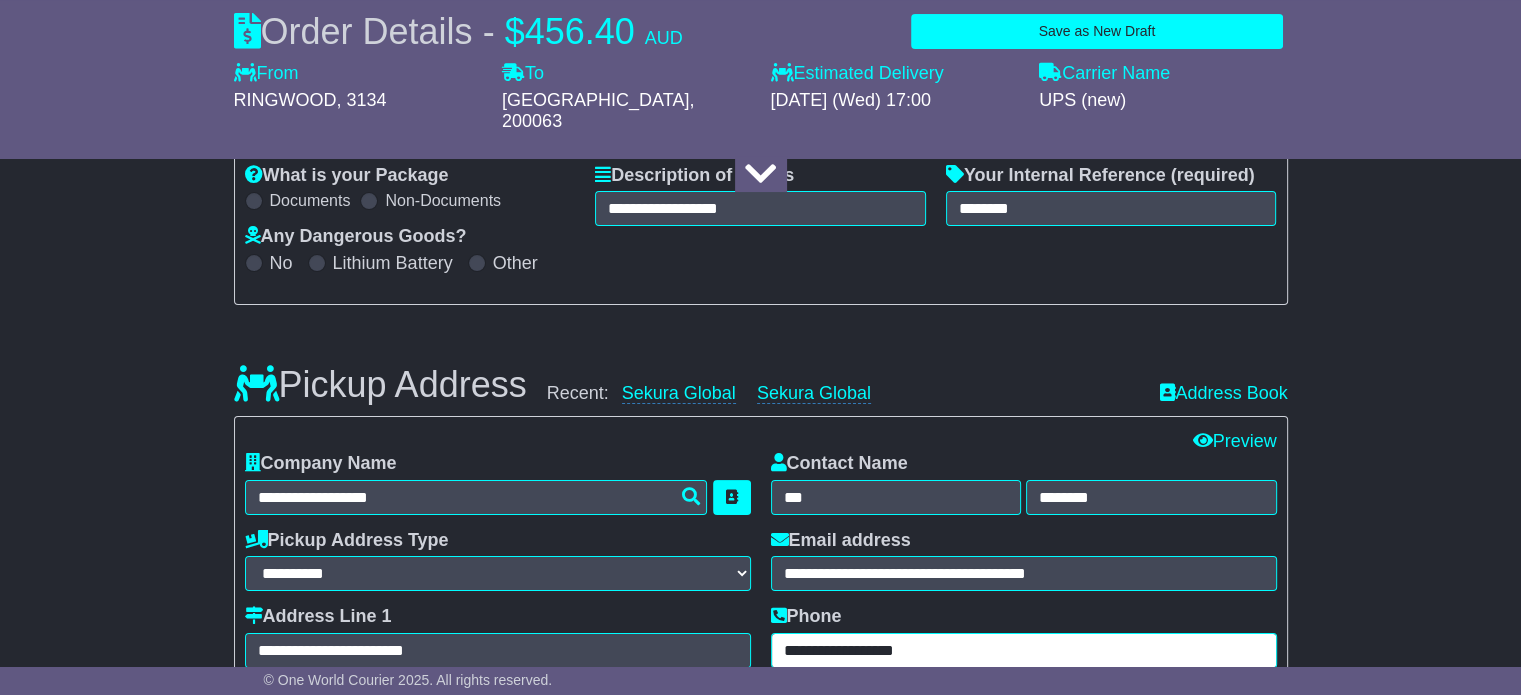 scroll, scrollTop: 300, scrollLeft: 0, axis: vertical 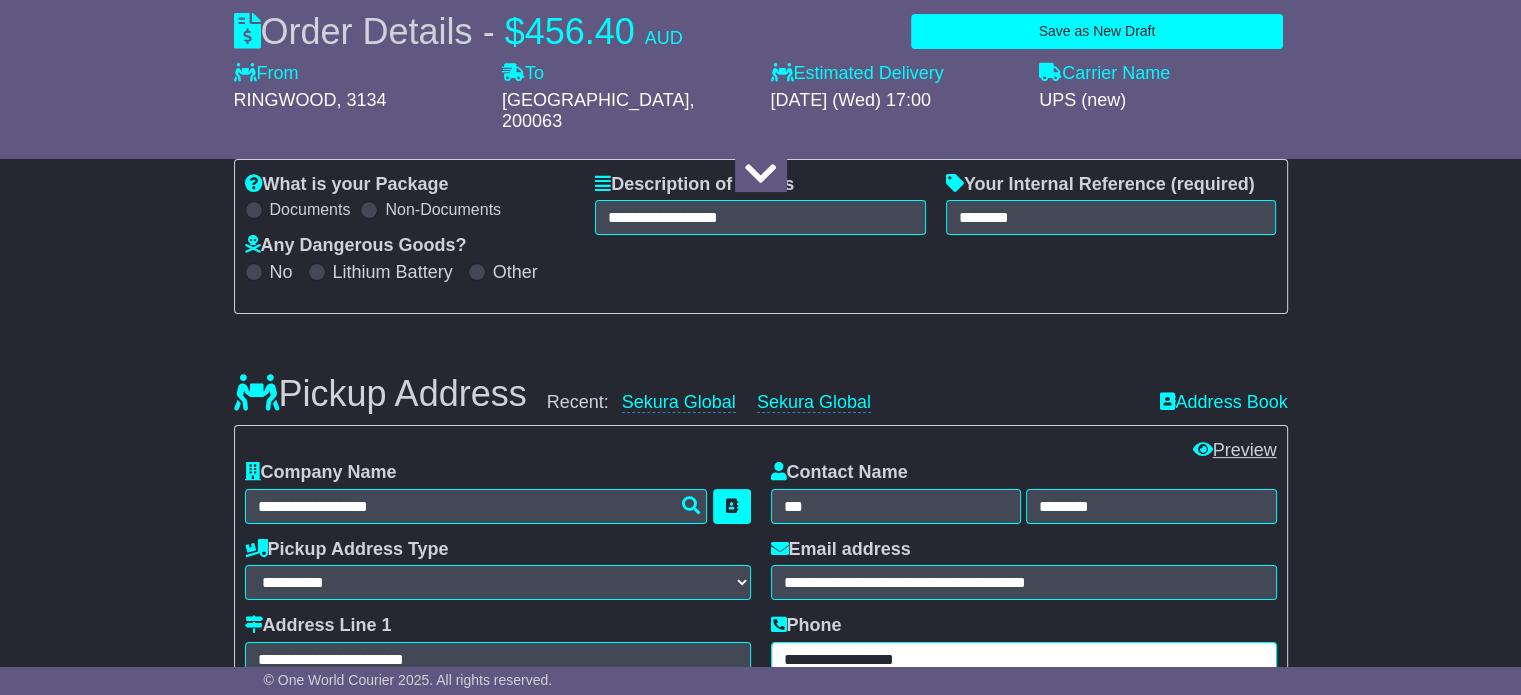 type on "**********" 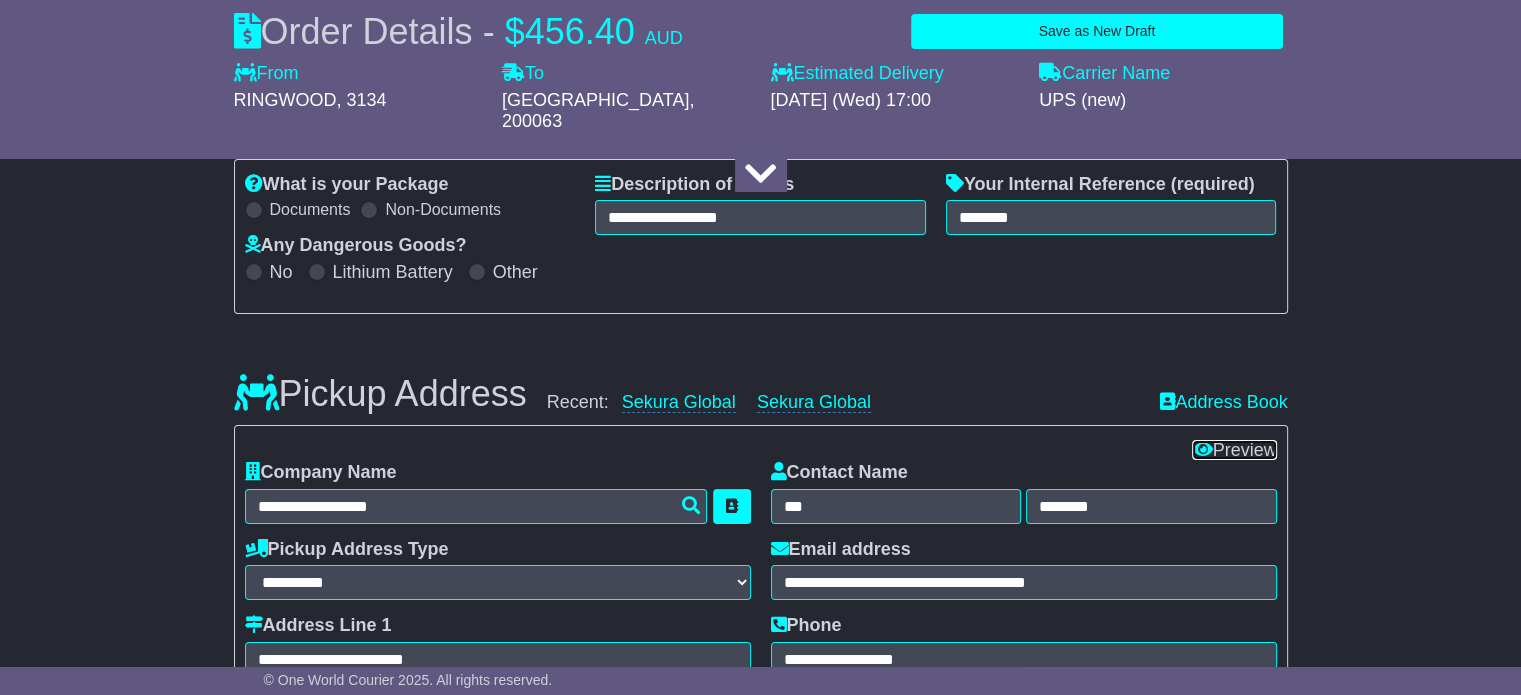 click on "Preview" at bounding box center (1234, 450) 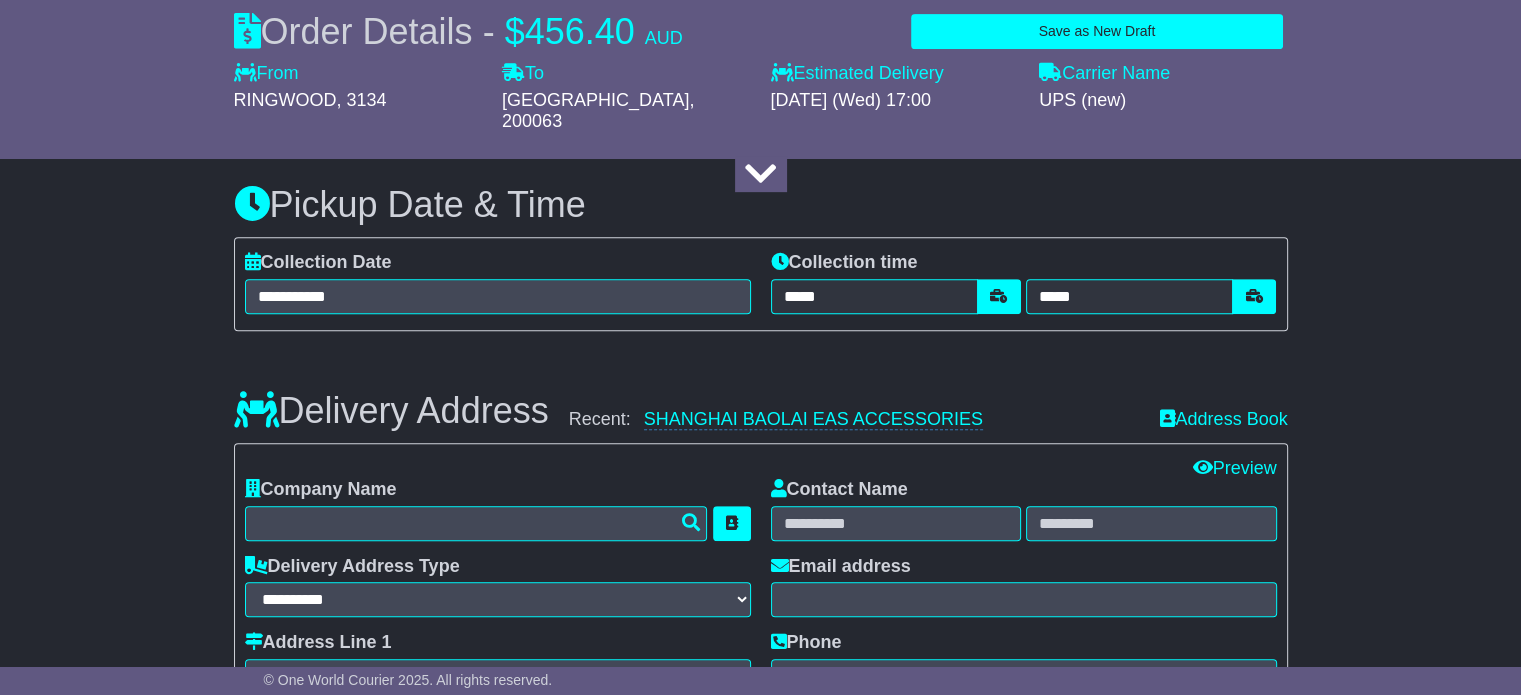 scroll, scrollTop: 1100, scrollLeft: 0, axis: vertical 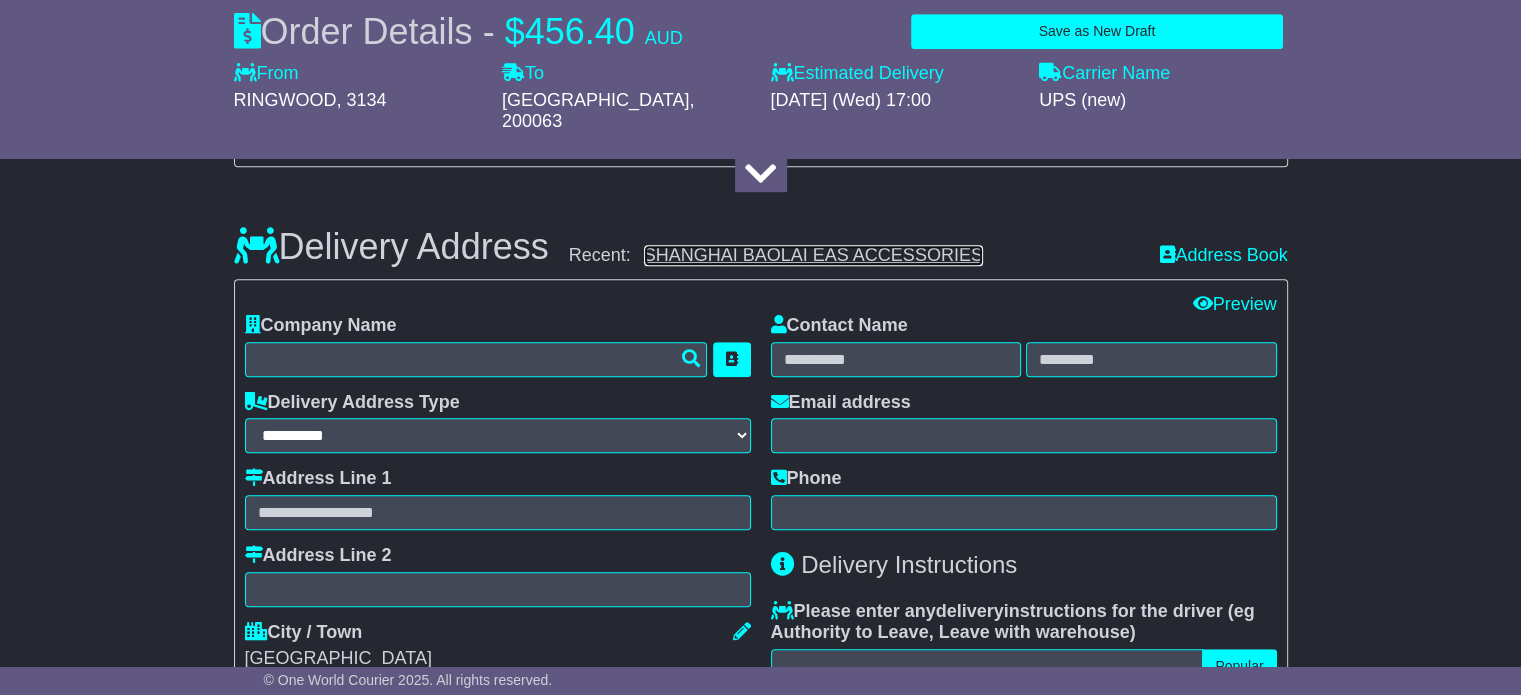 click on "SHANGHAI BAOLAI EAS ACCESSORIES" at bounding box center [813, 255] 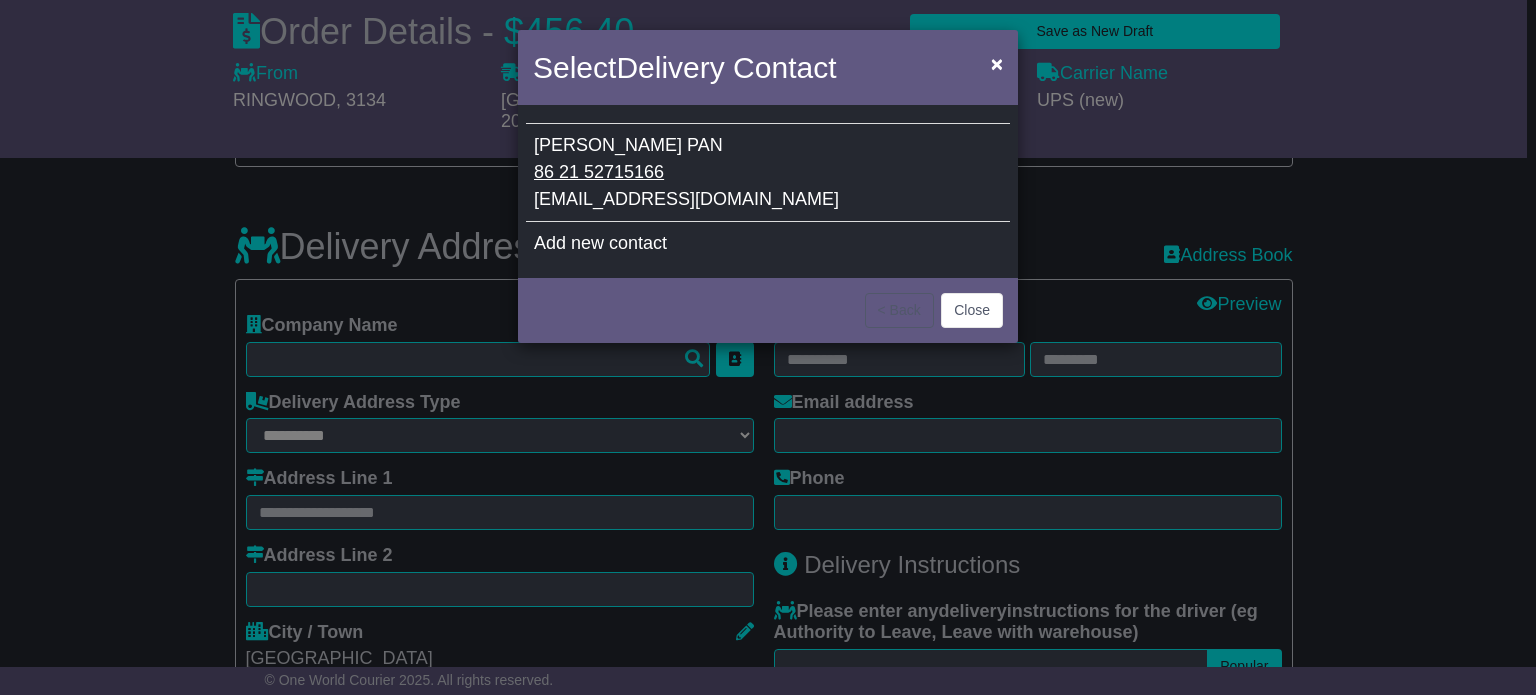 click on "[PERSON_NAME]
86 21 52715166
[EMAIL_ADDRESS][DOMAIN_NAME]" at bounding box center (768, 173) 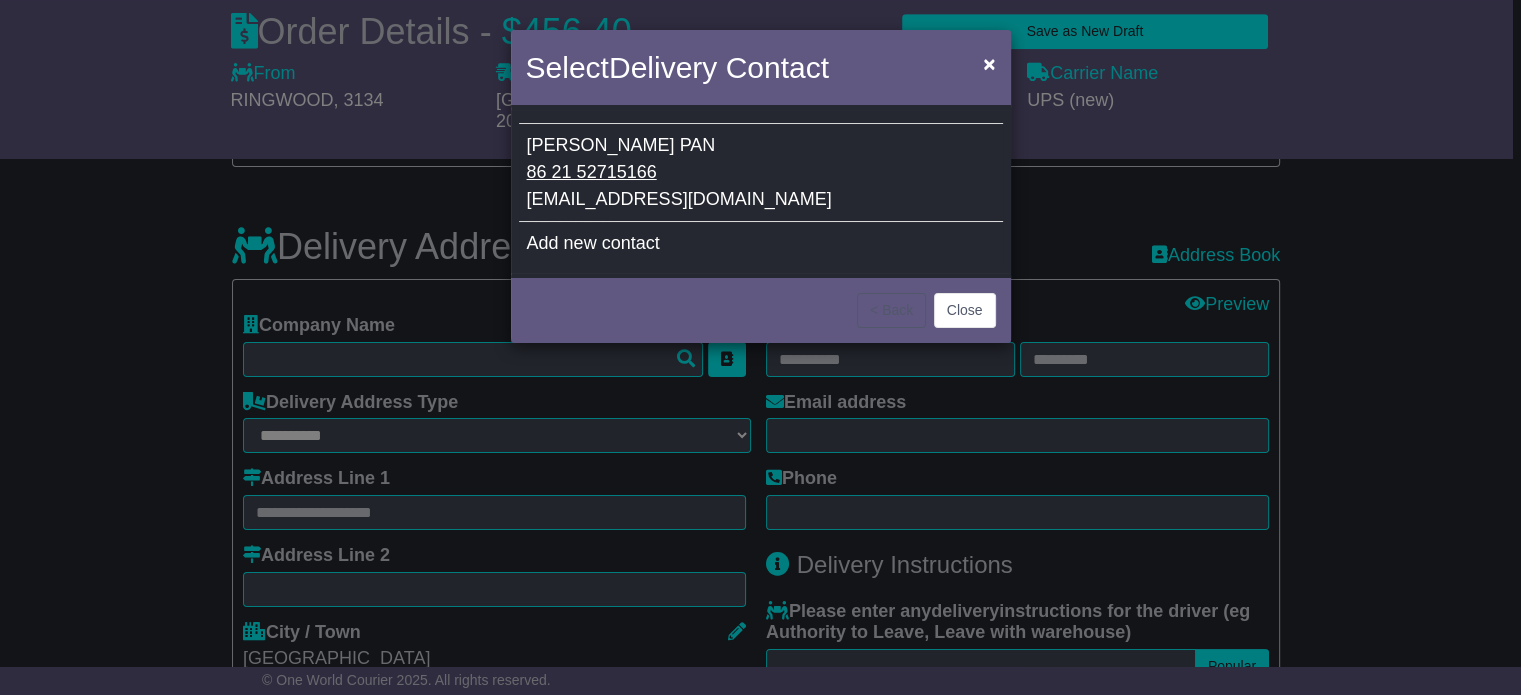 type on "**********" 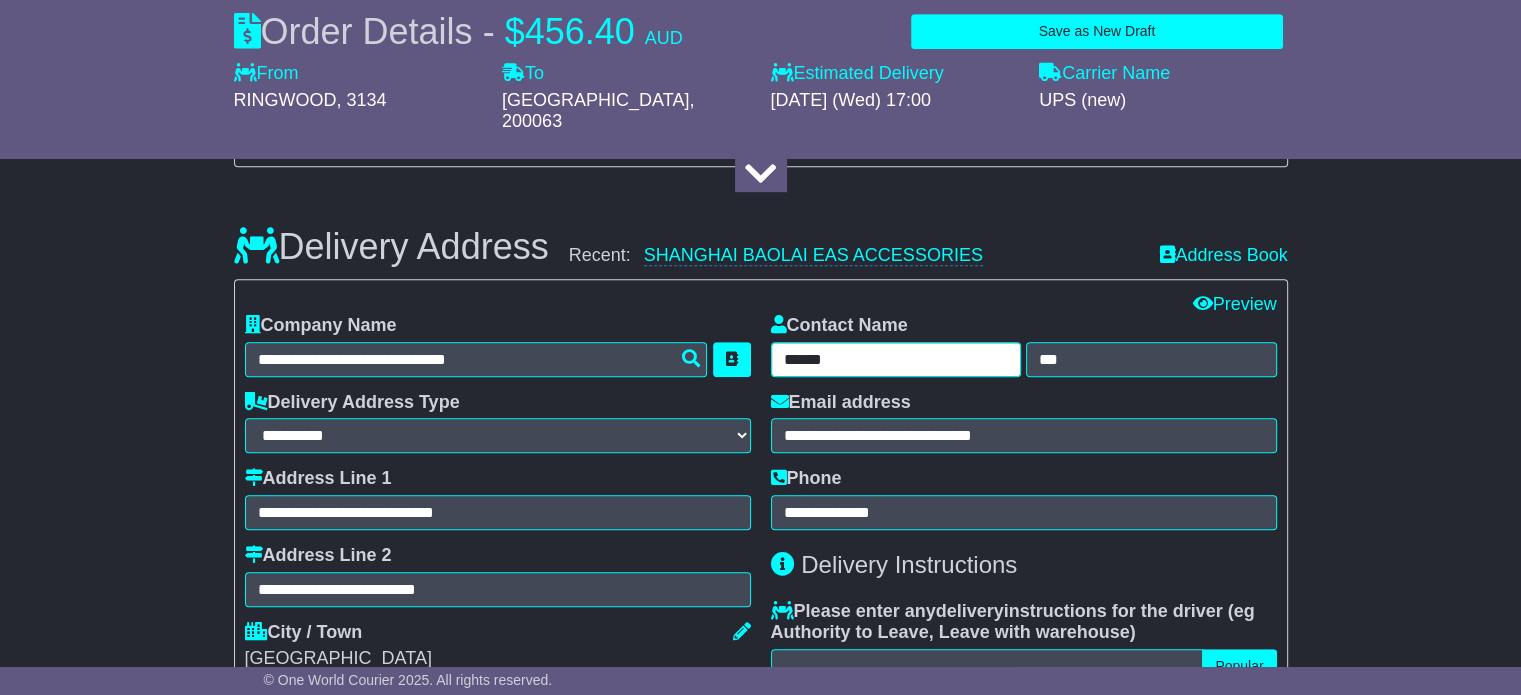 drag, startPoint x: 863, startPoint y: 341, endPoint x: 754, endPoint y: 328, distance: 109.77249 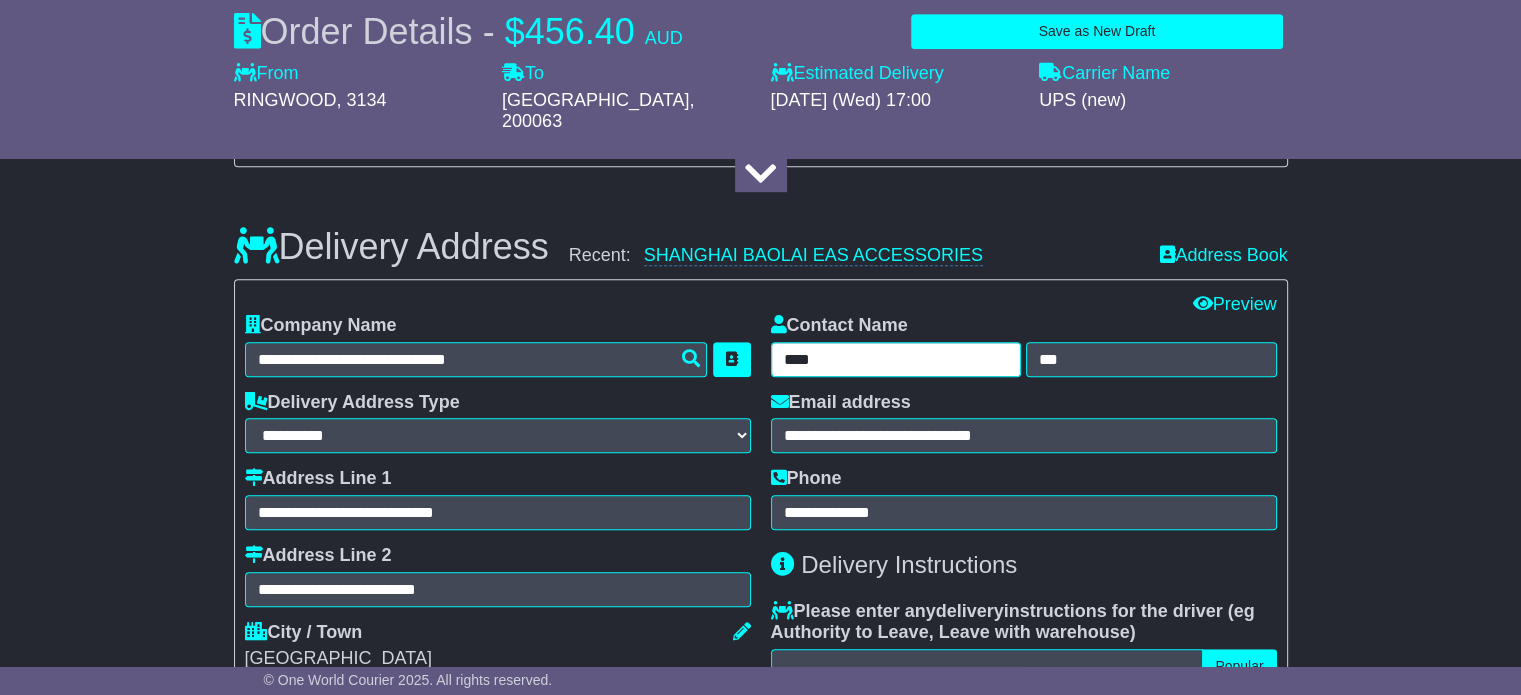 type on "****" 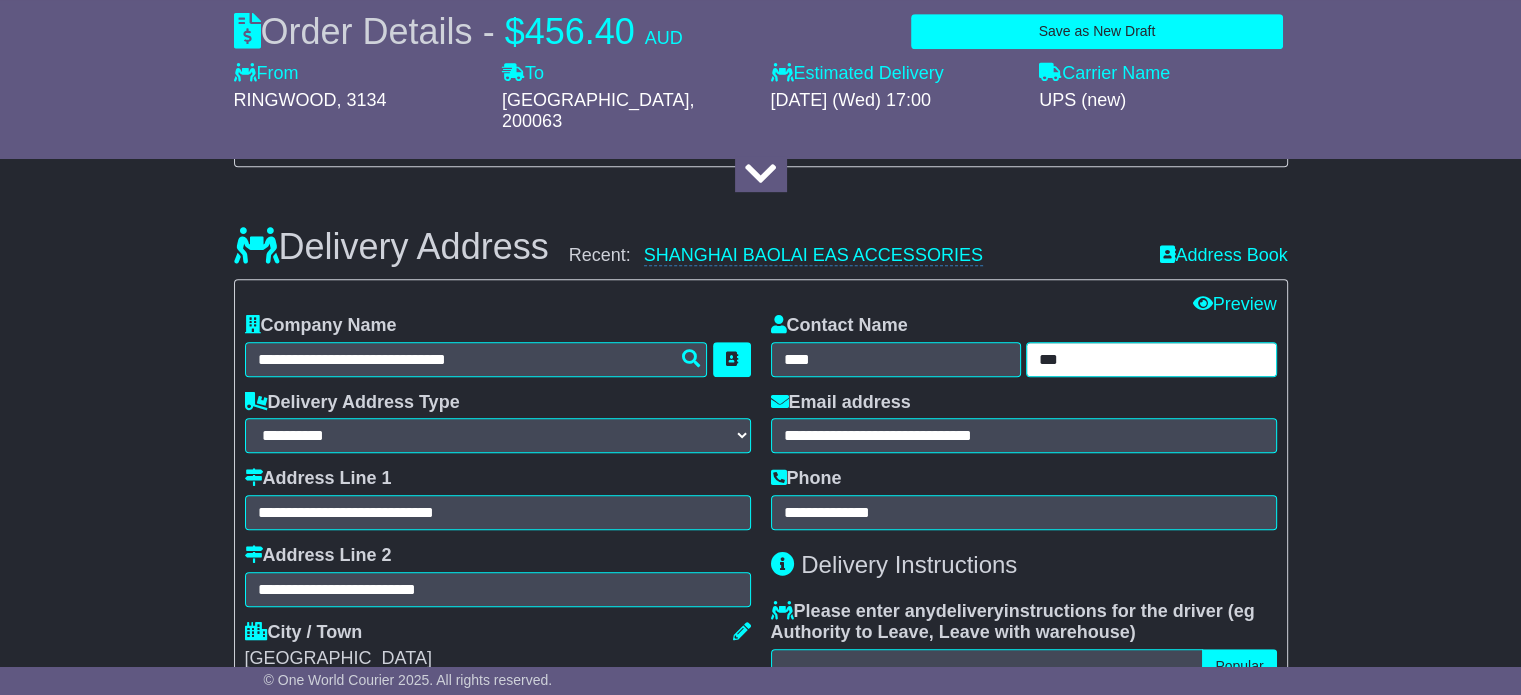 drag, startPoint x: 1102, startPoint y: 348, endPoint x: 978, endPoint y: 328, distance: 125.60255 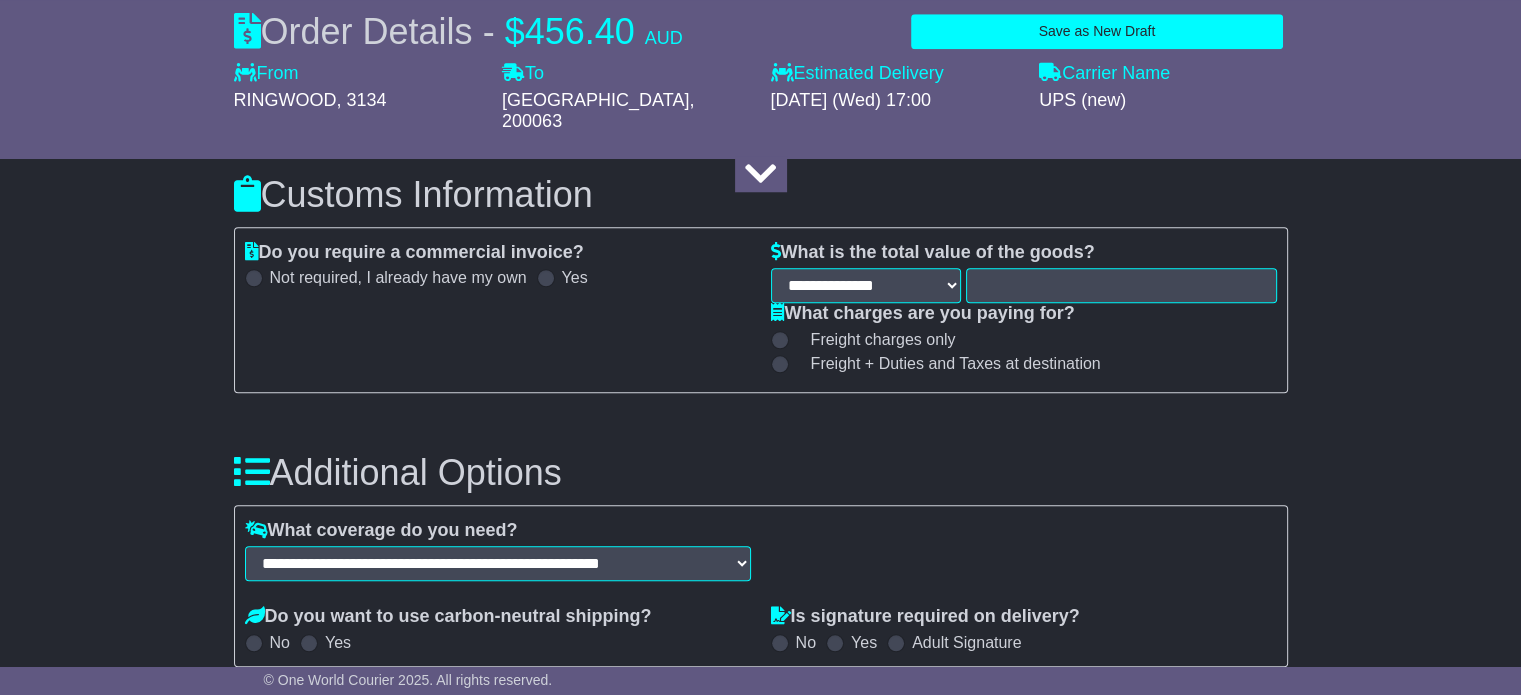 scroll, scrollTop: 1800, scrollLeft: 0, axis: vertical 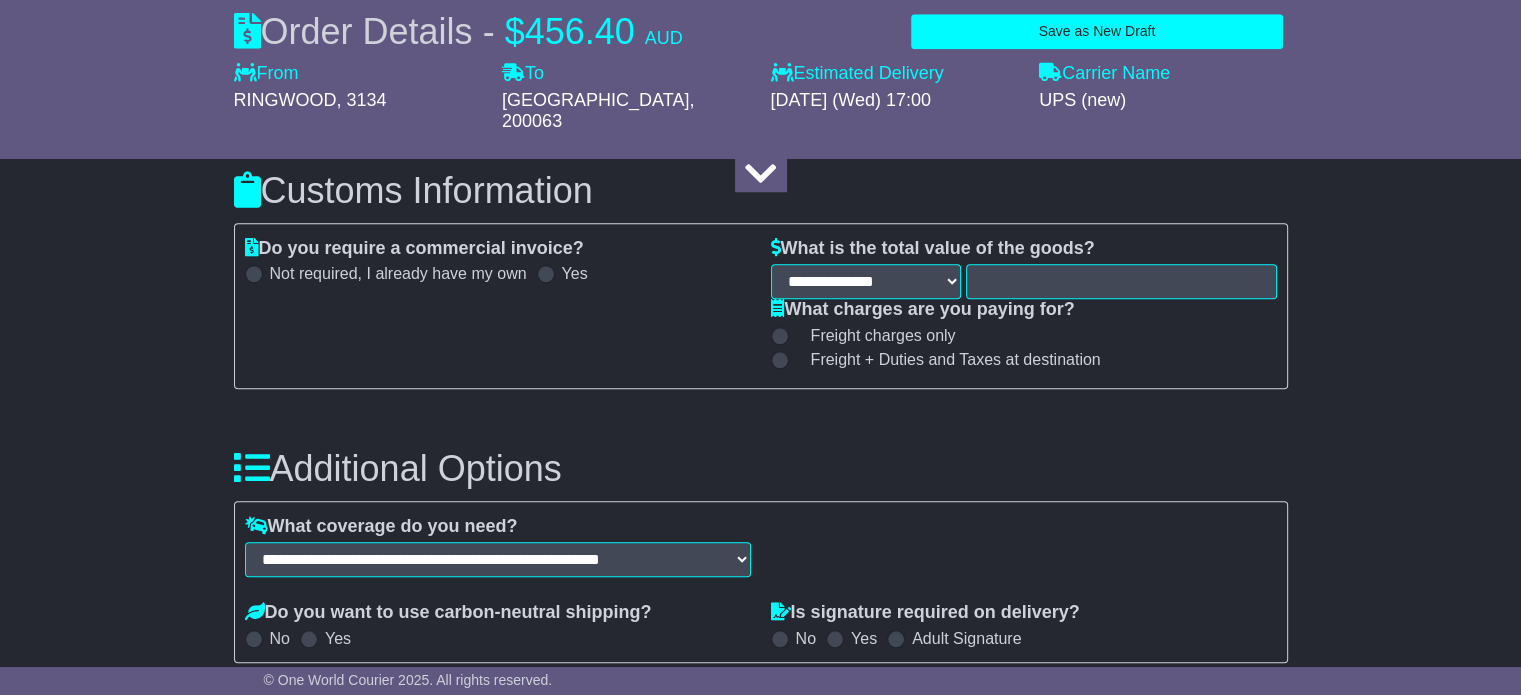 type on "**" 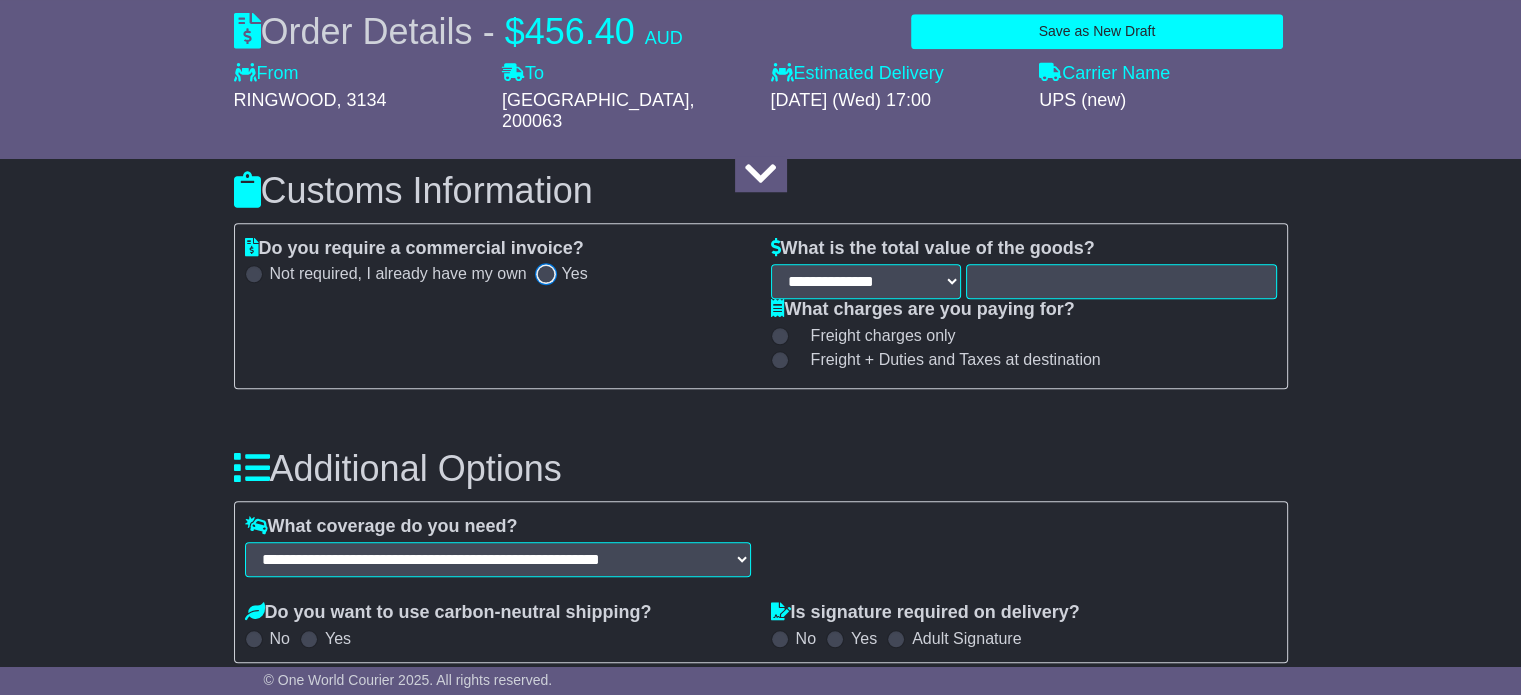 select on "***" 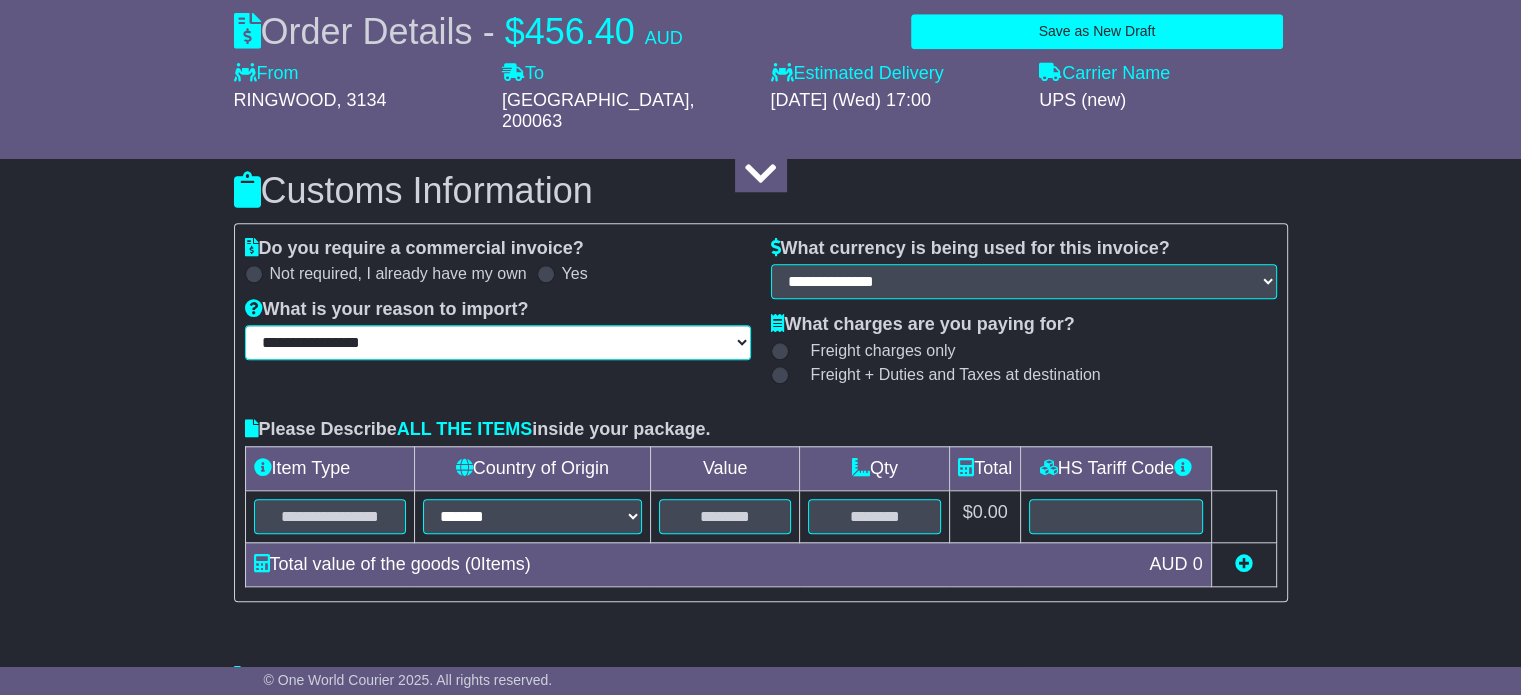 click on "**********" at bounding box center [498, 342] 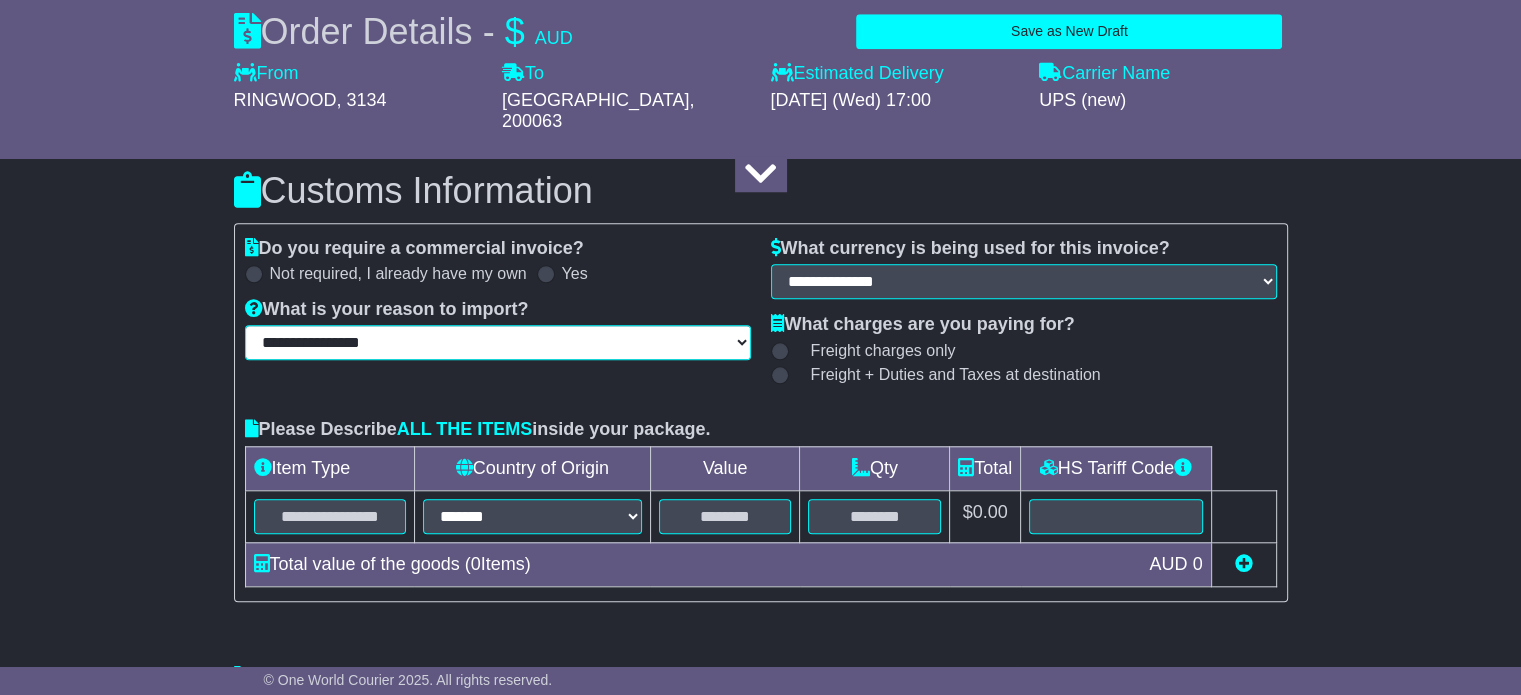 select on "******" 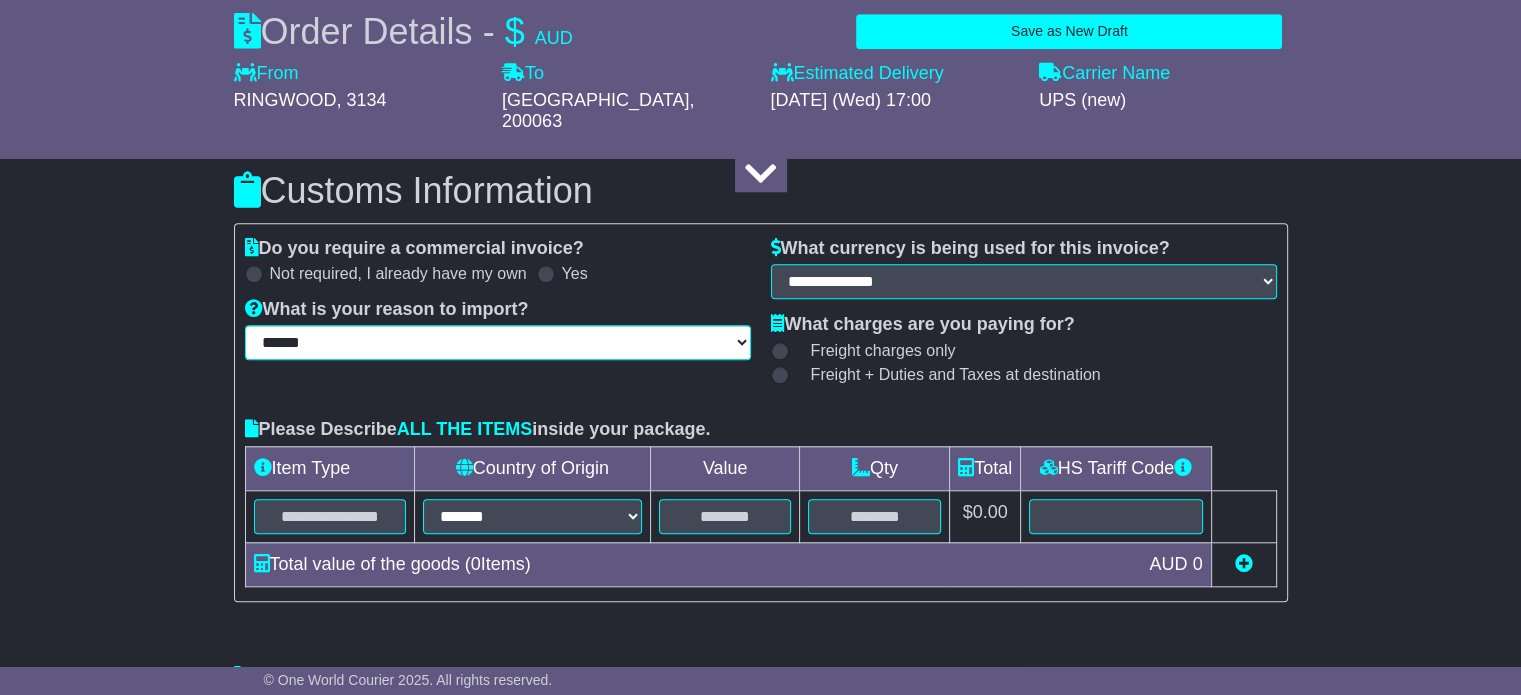 click on "**********" at bounding box center [498, 342] 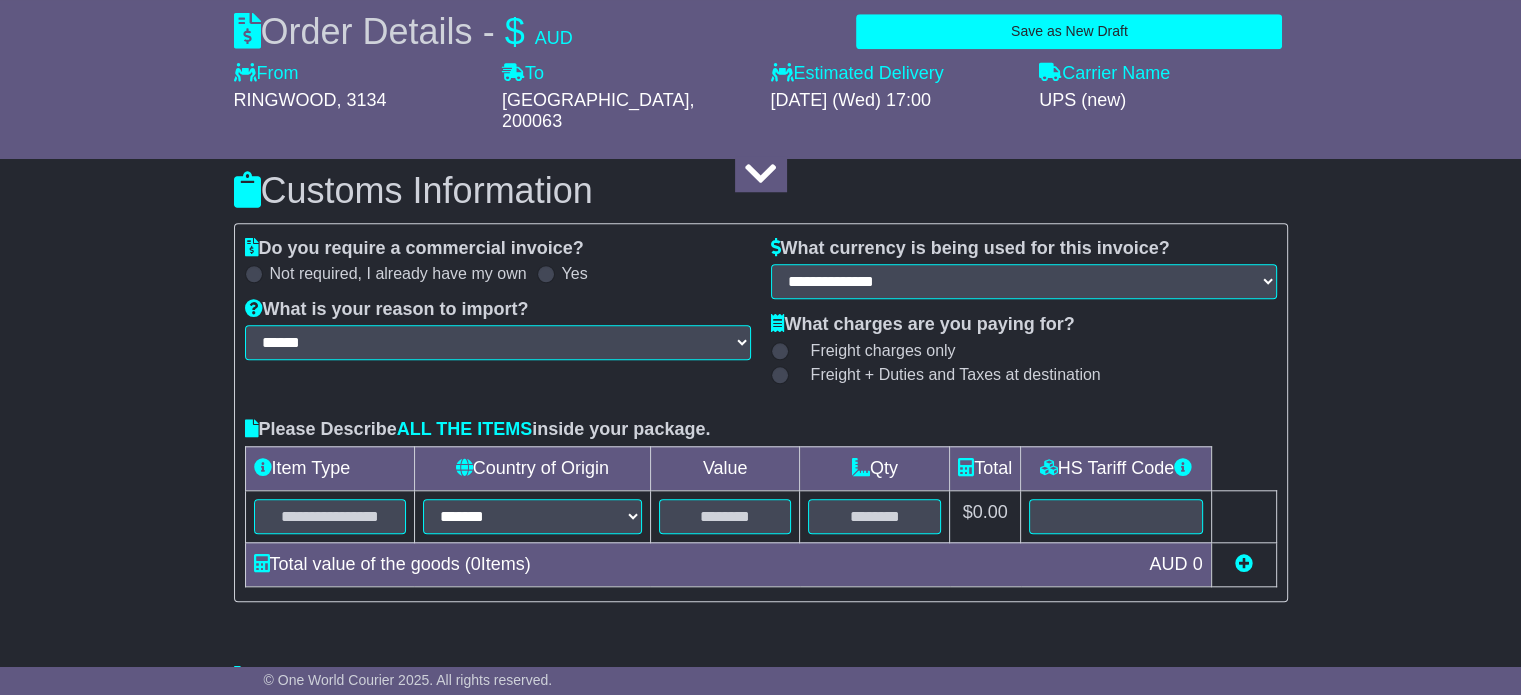 click at bounding box center [780, 375] 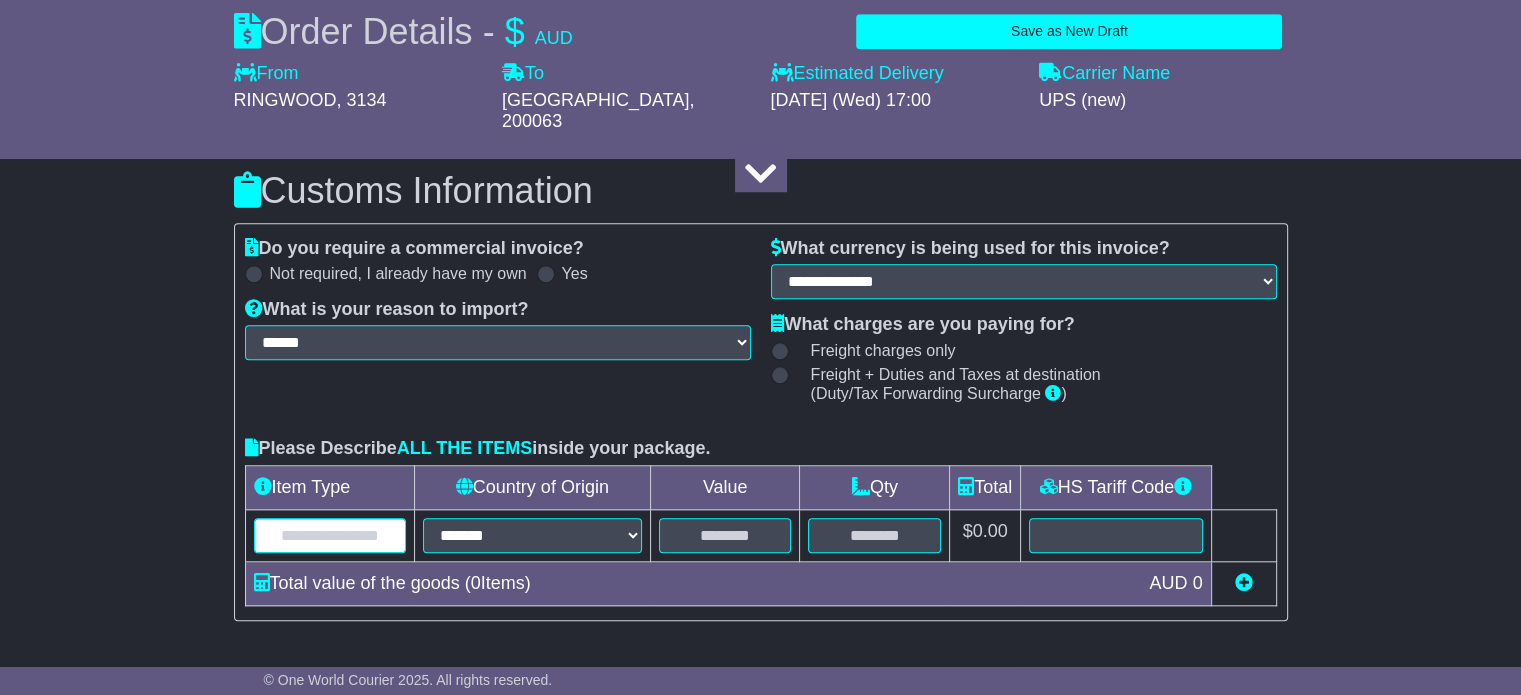 click at bounding box center (330, 535) 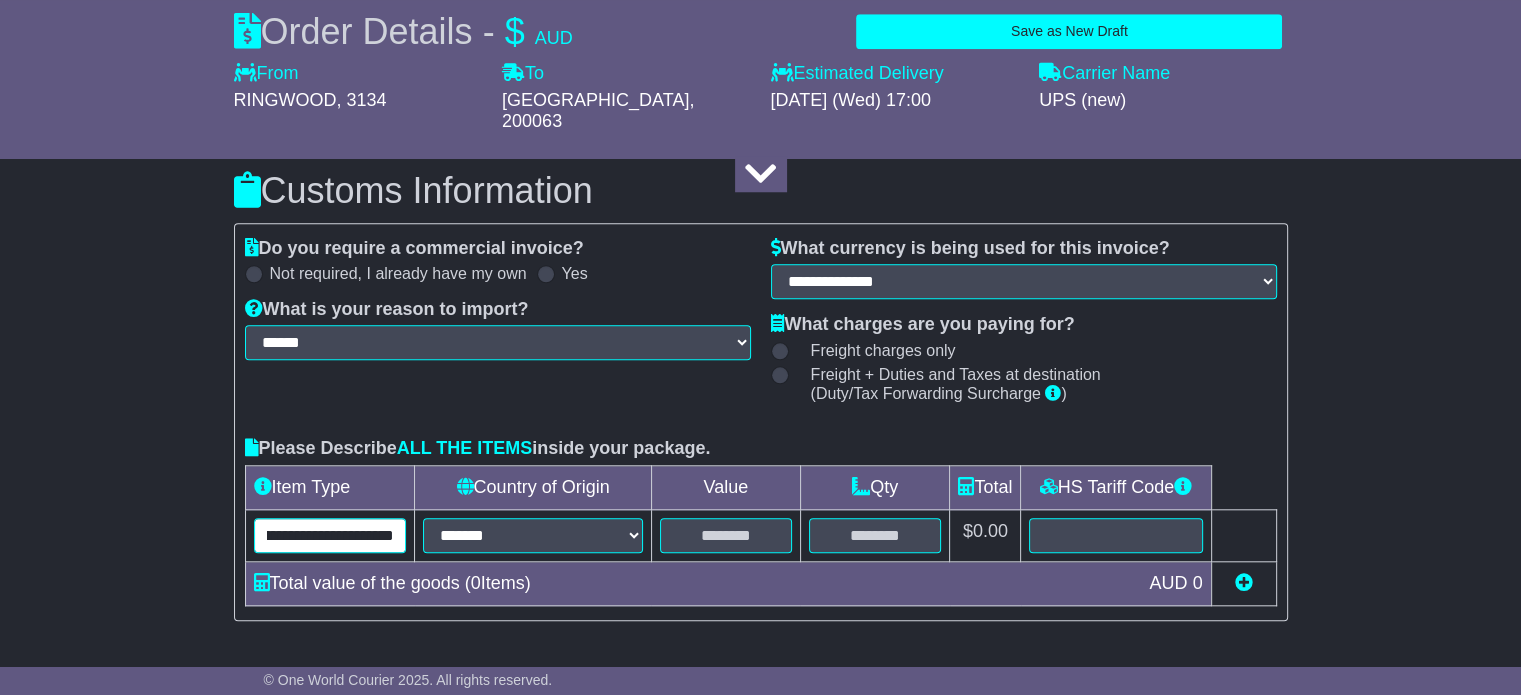 scroll, scrollTop: 0, scrollLeft: 43, axis: horizontal 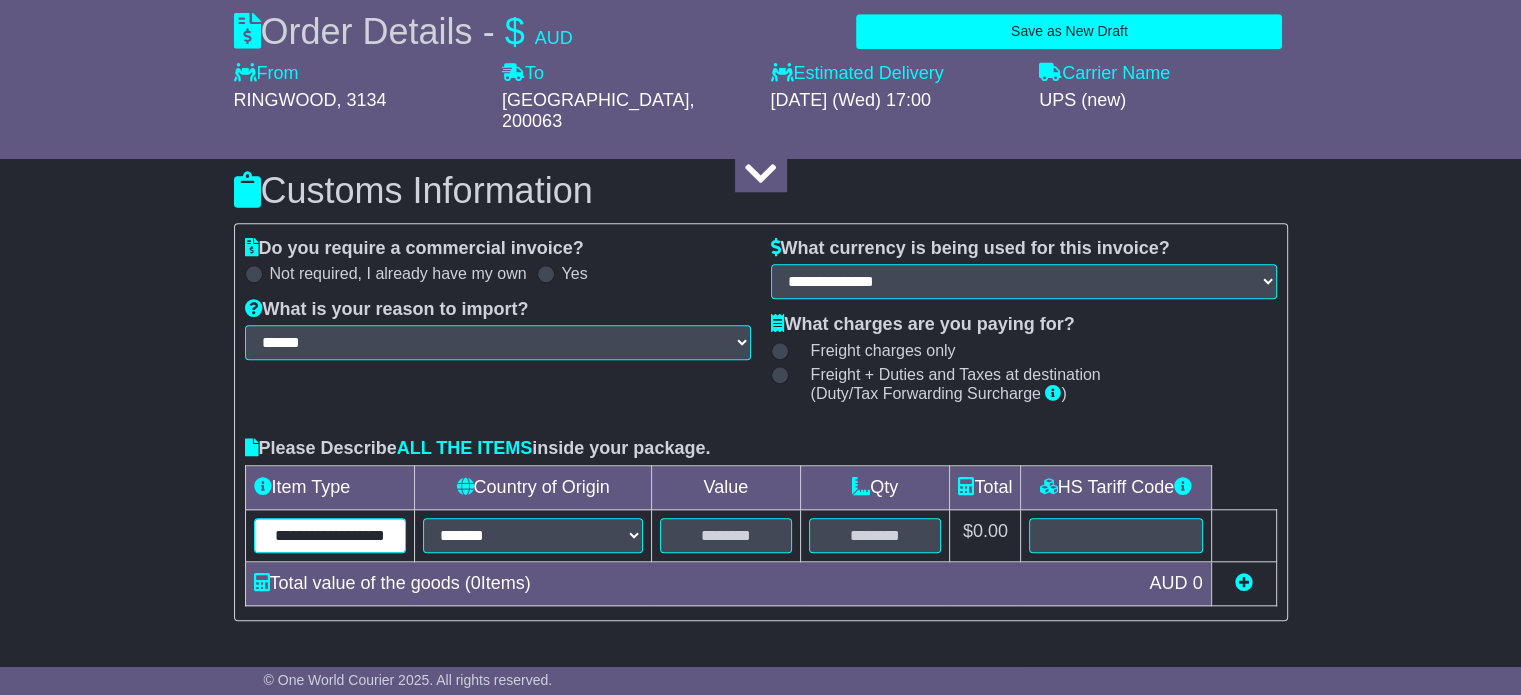 type on "**********" 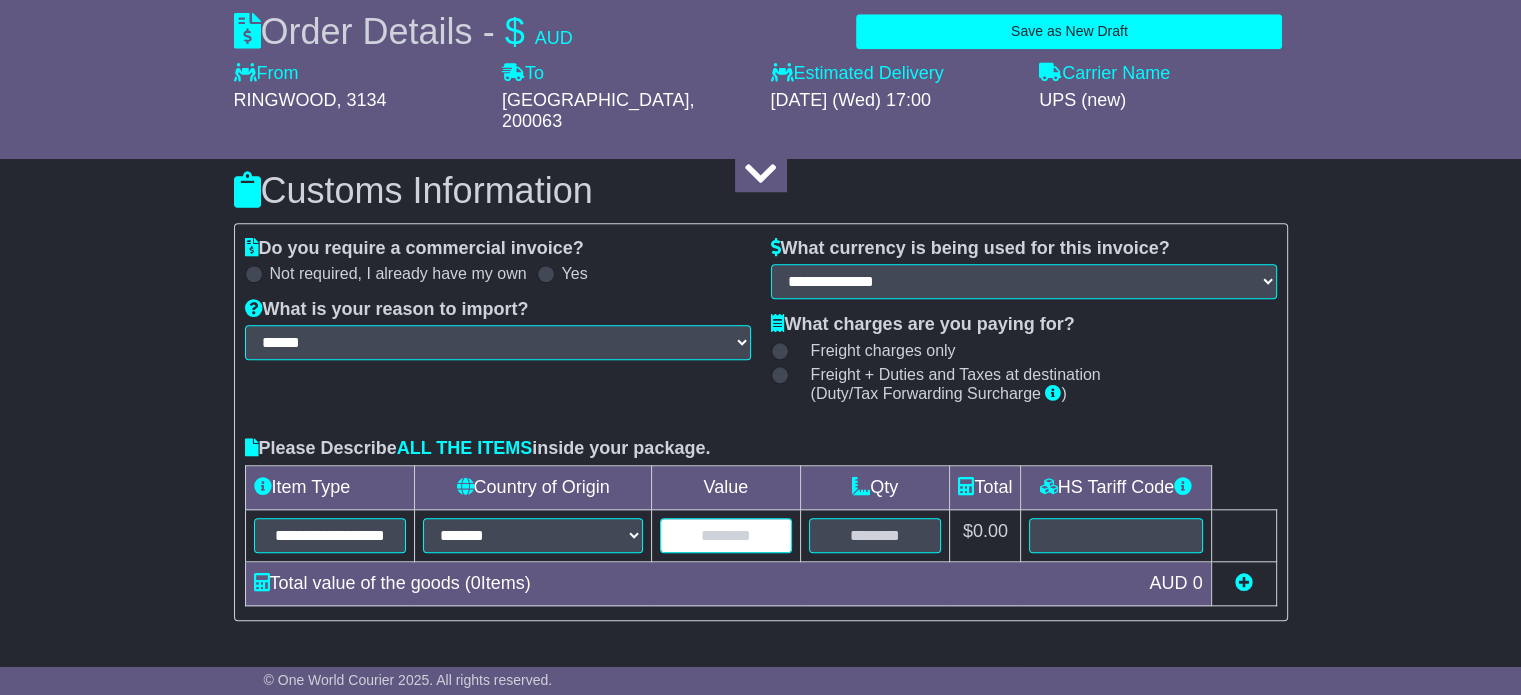 click at bounding box center [726, 535] 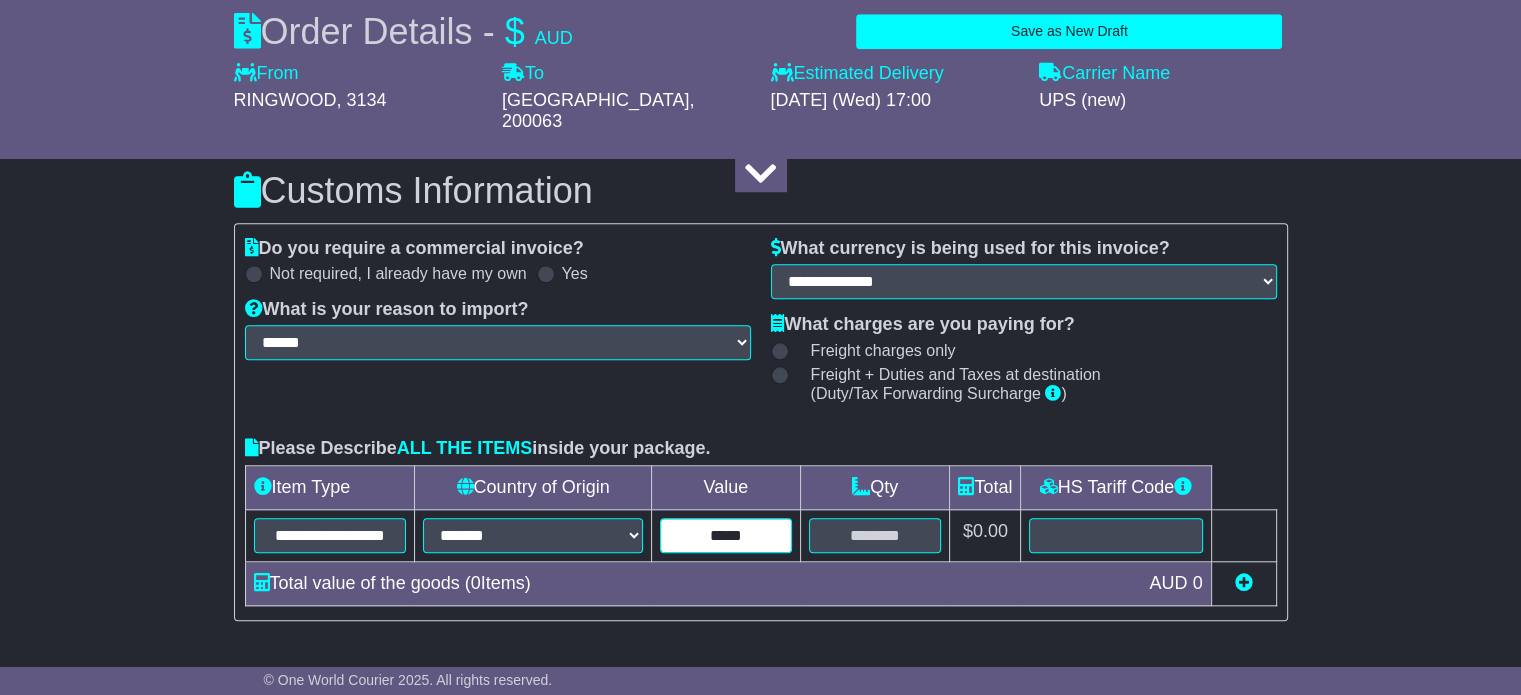 type on "*****" 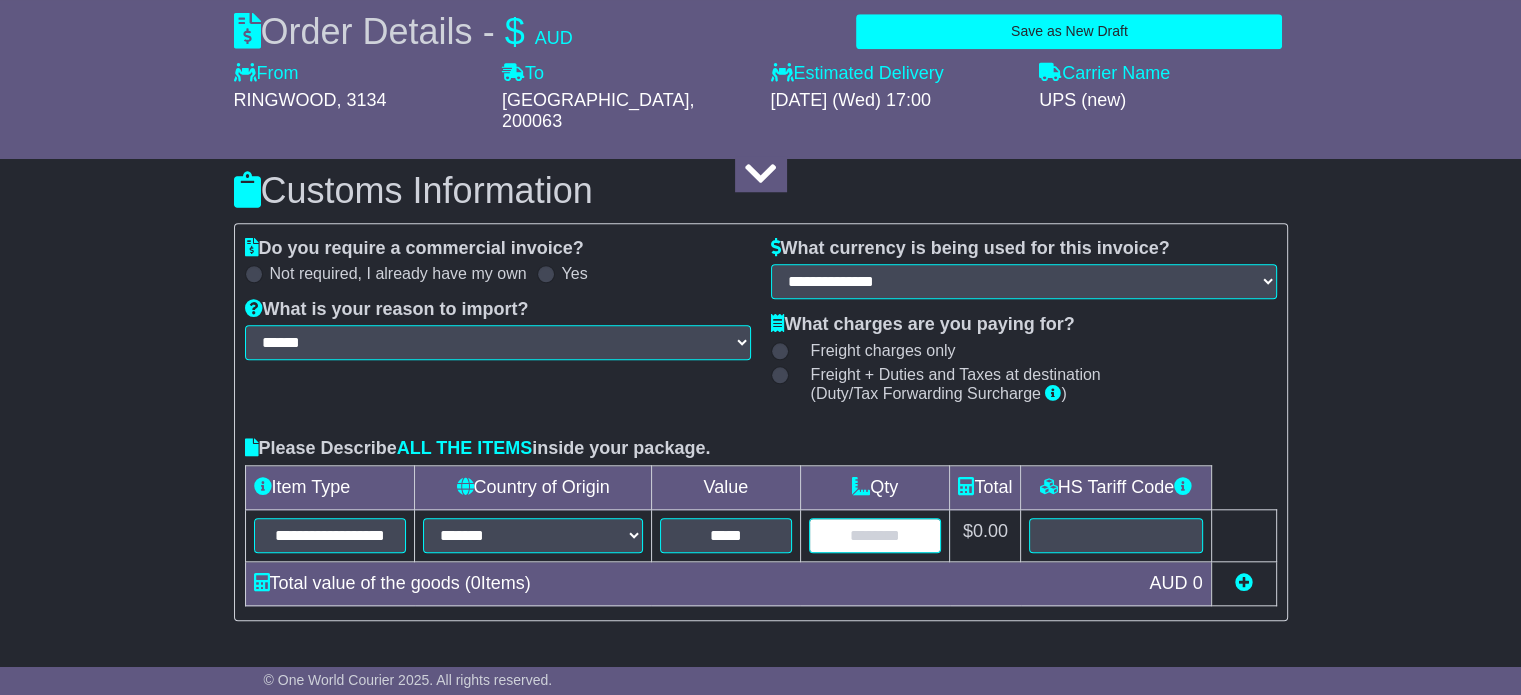 click at bounding box center [875, 535] 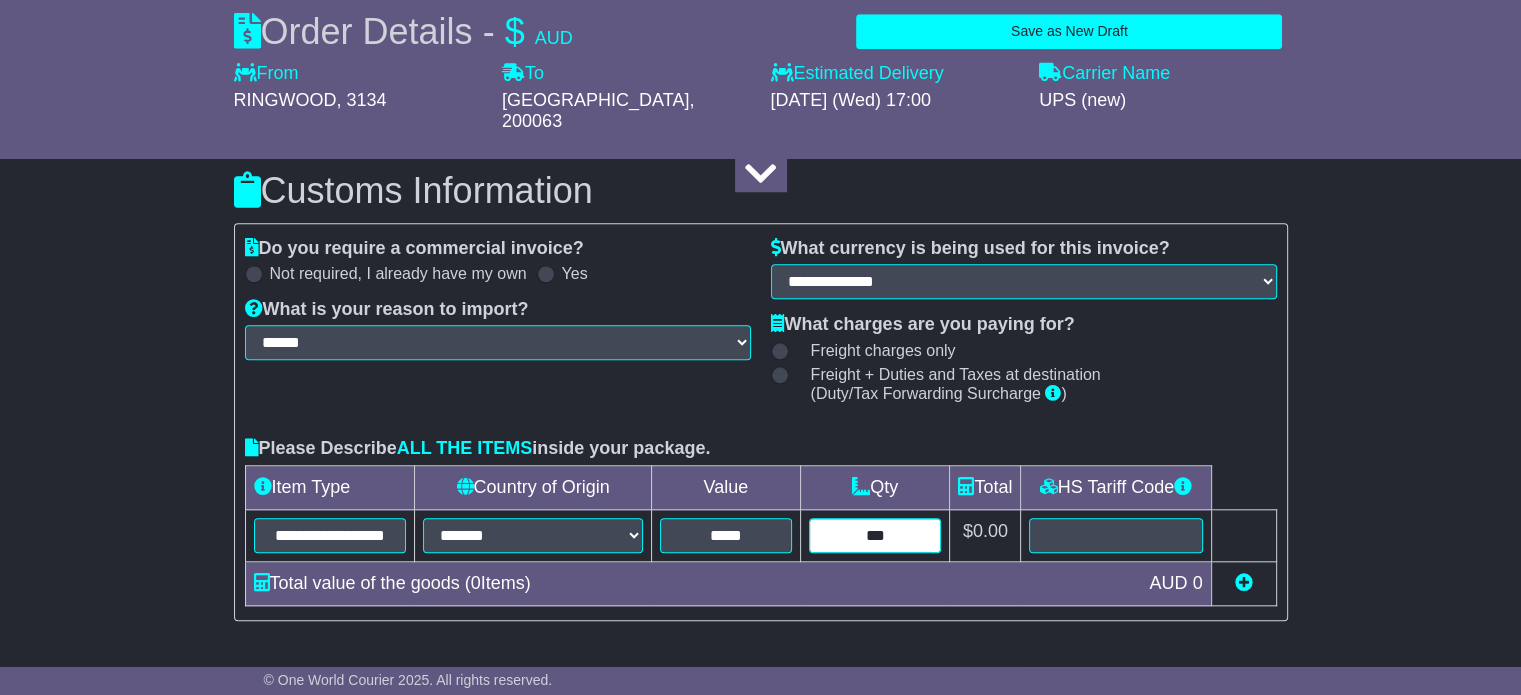type on "***" 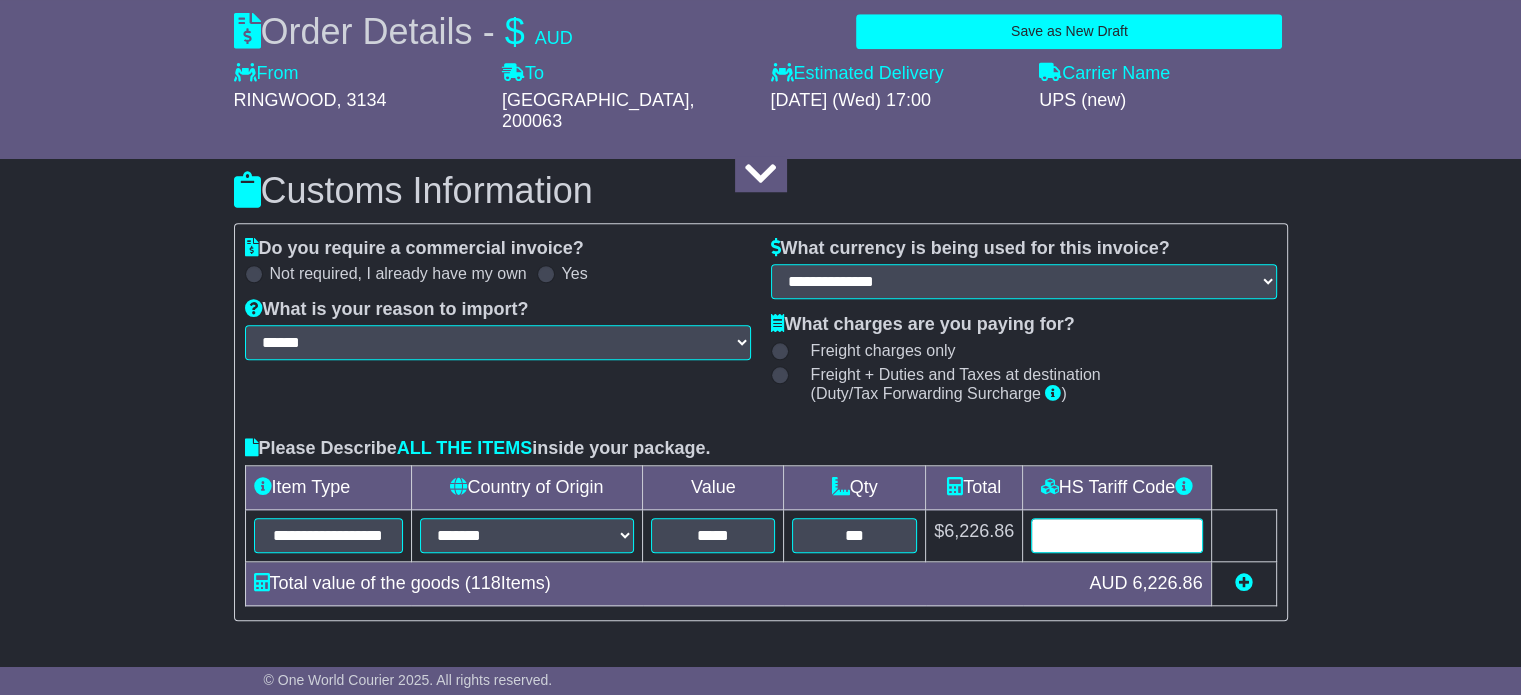 click at bounding box center [1116, 535] 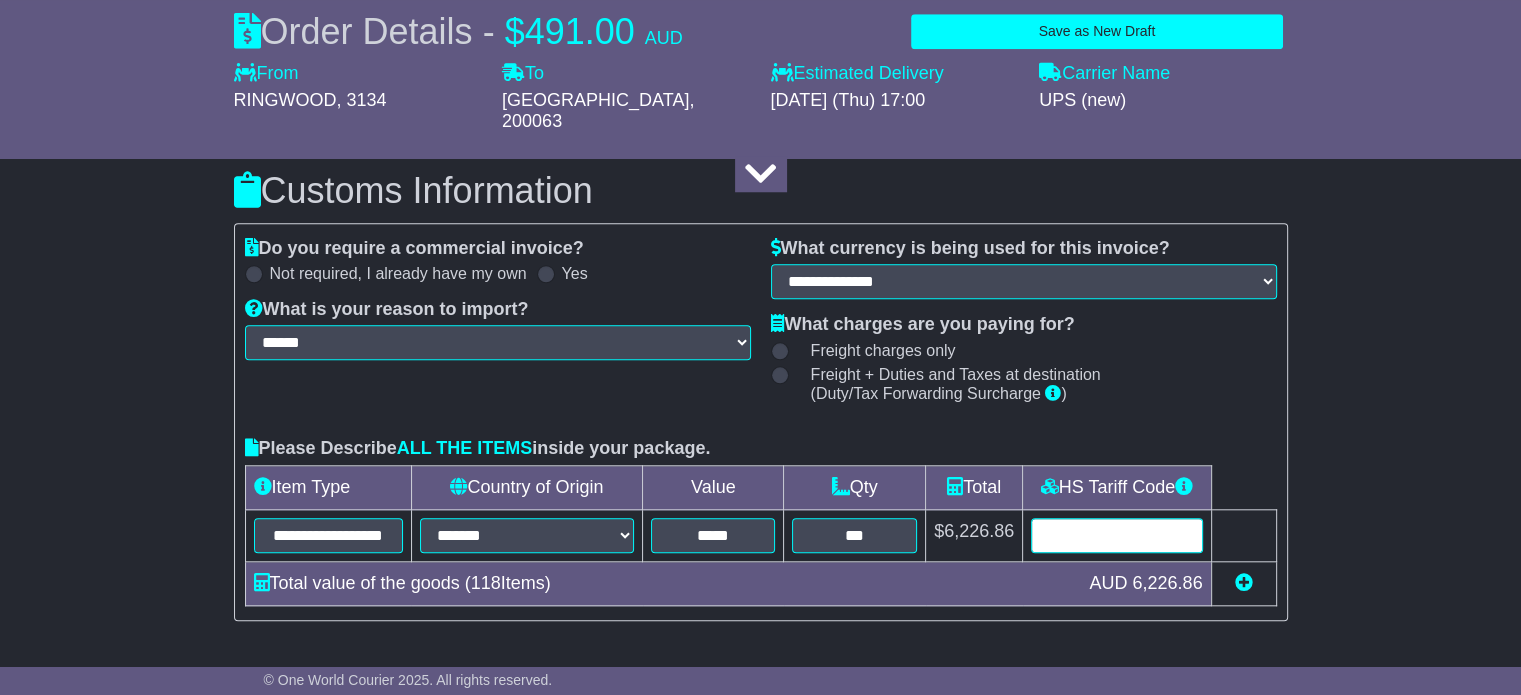 click at bounding box center [1116, 535] 